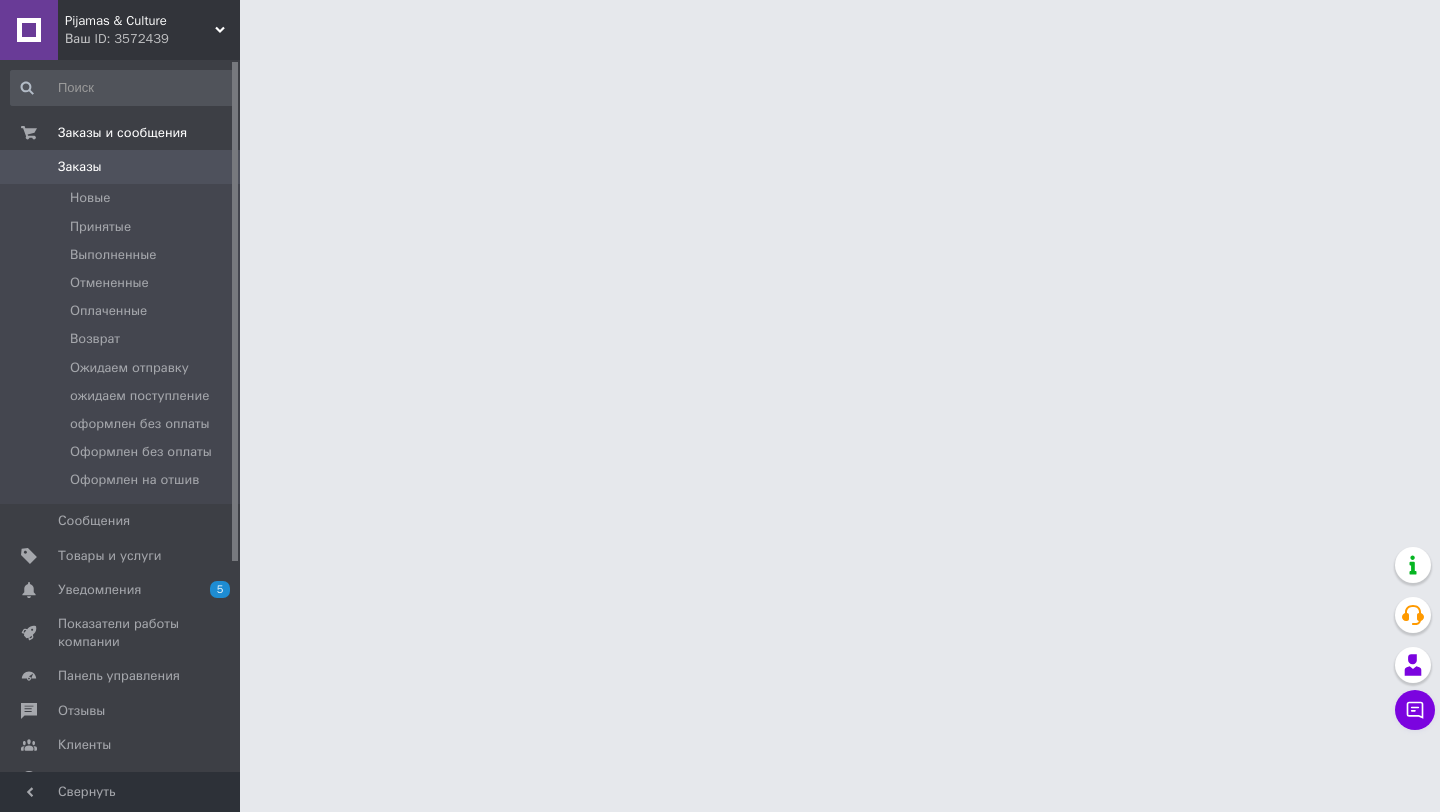 scroll, scrollTop: 0, scrollLeft: 0, axis: both 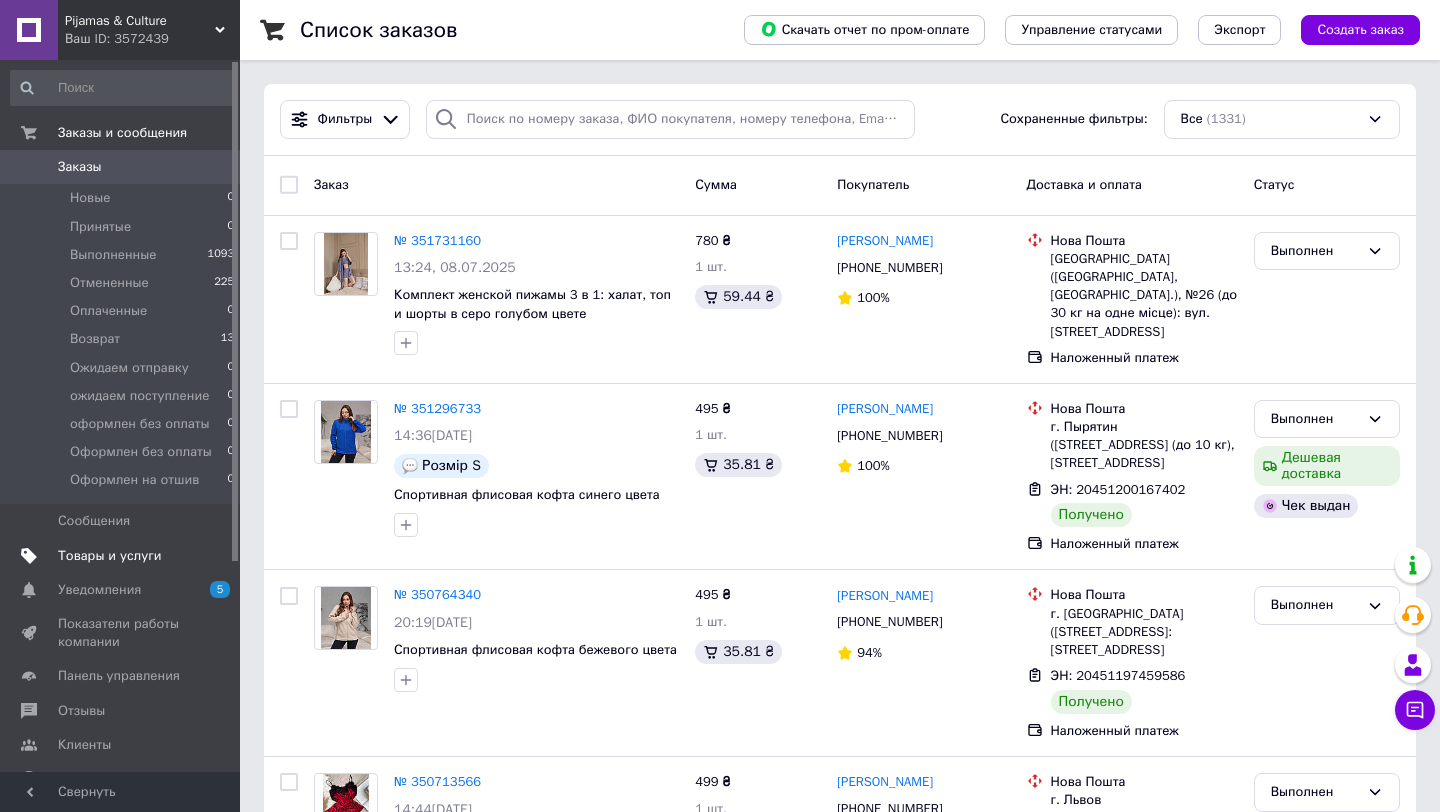 click on "Товары и услуги" at bounding box center (110, 556) 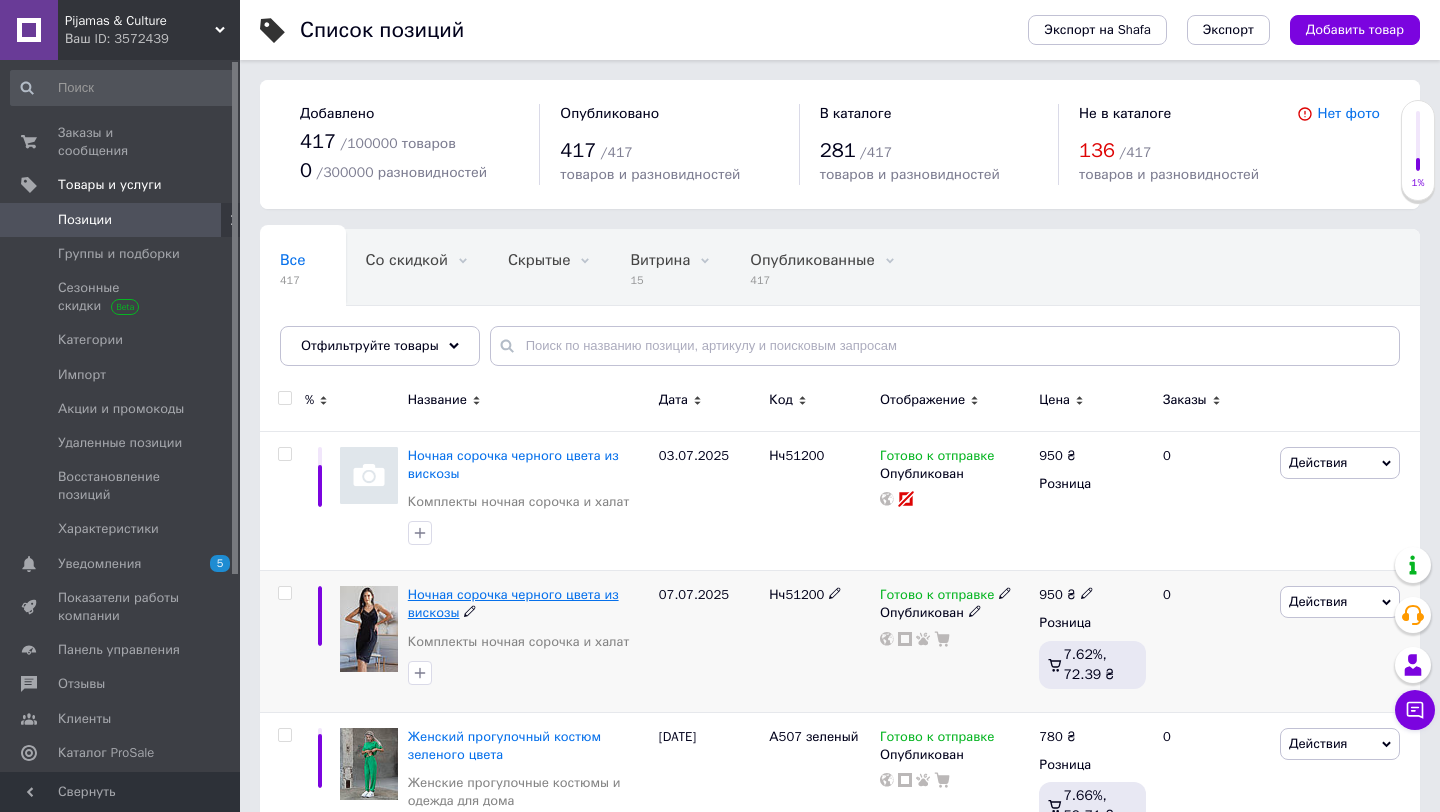 click on "Ночная сорочка черного цвета из вискозы" at bounding box center (513, 603) 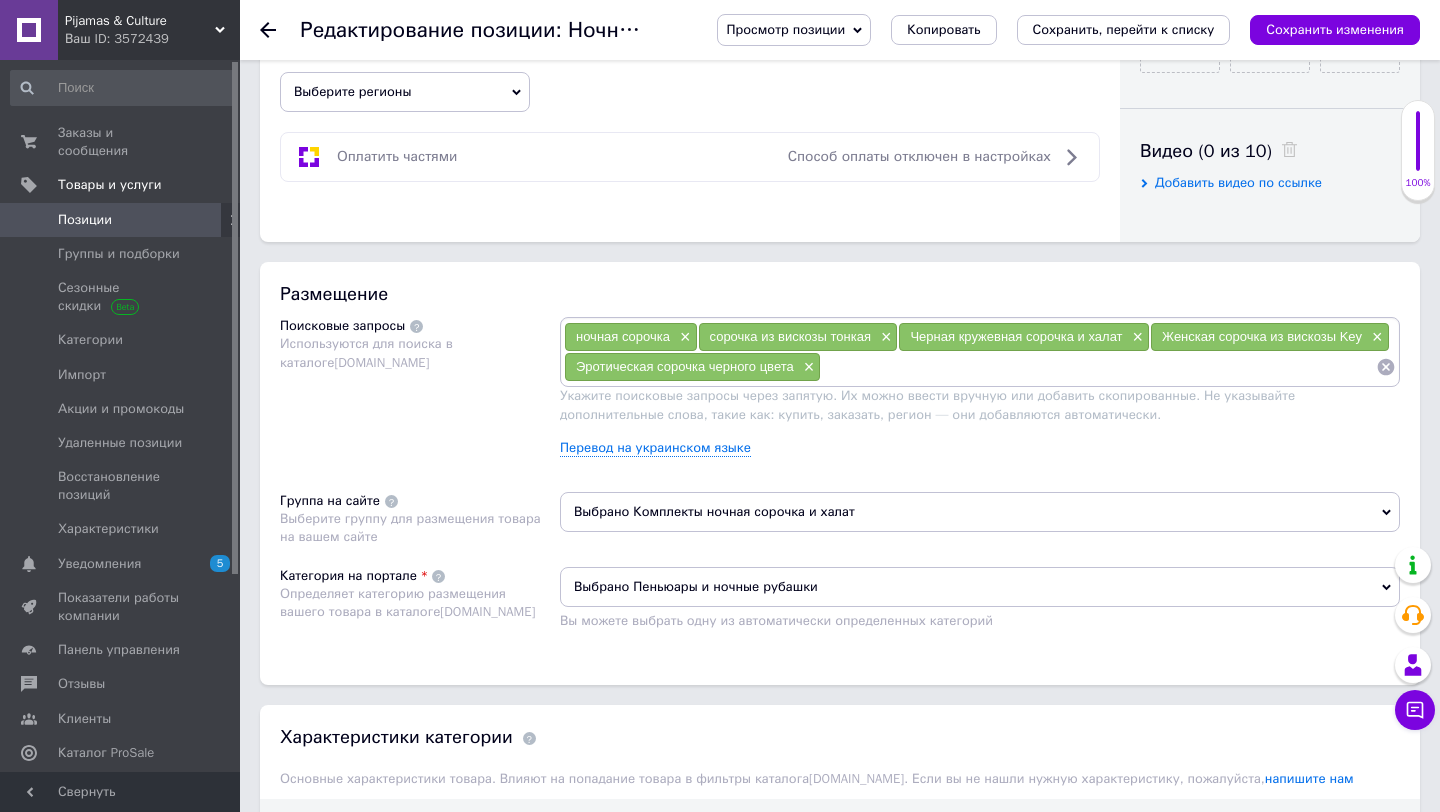 scroll, scrollTop: 955, scrollLeft: 0, axis: vertical 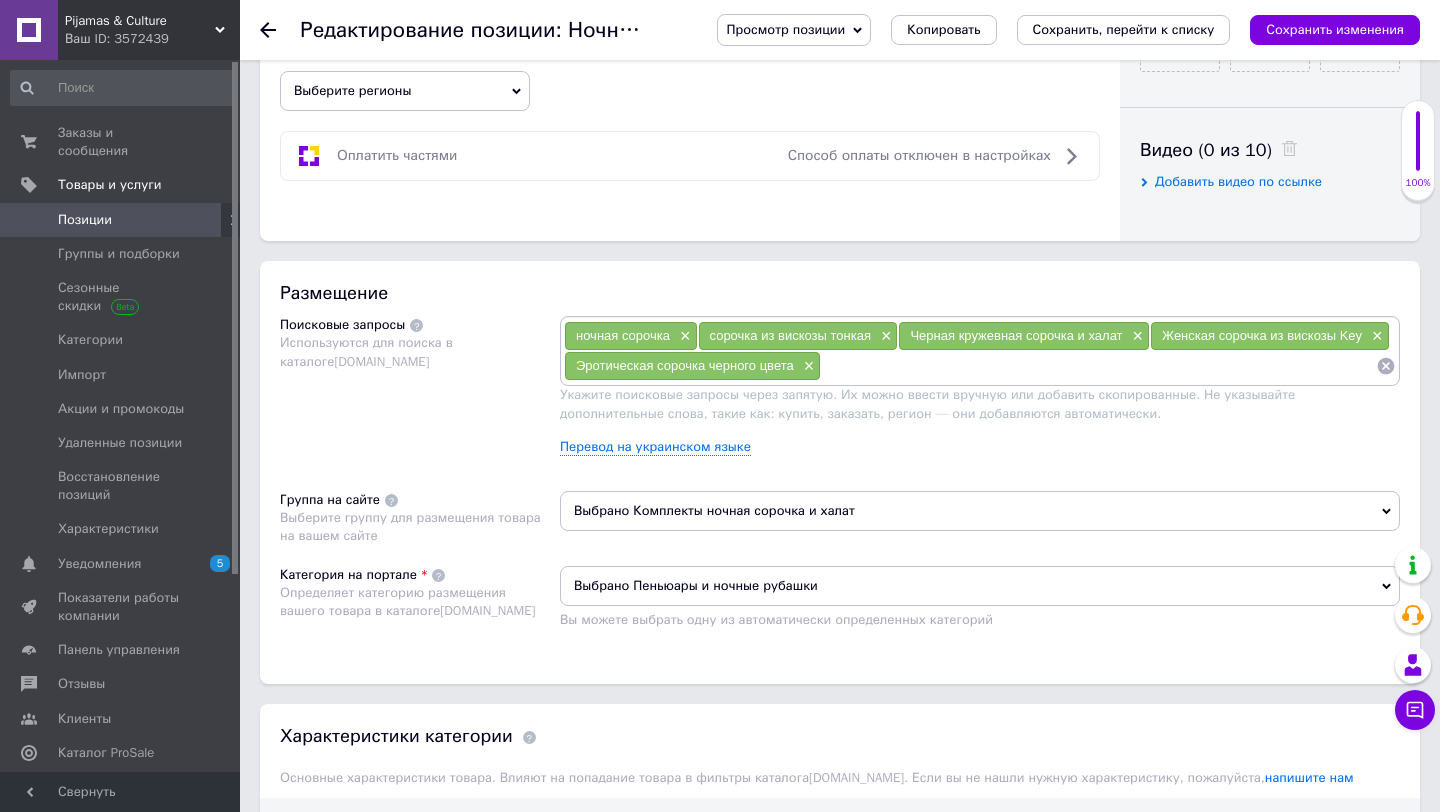 click at bounding box center (1098, 366) 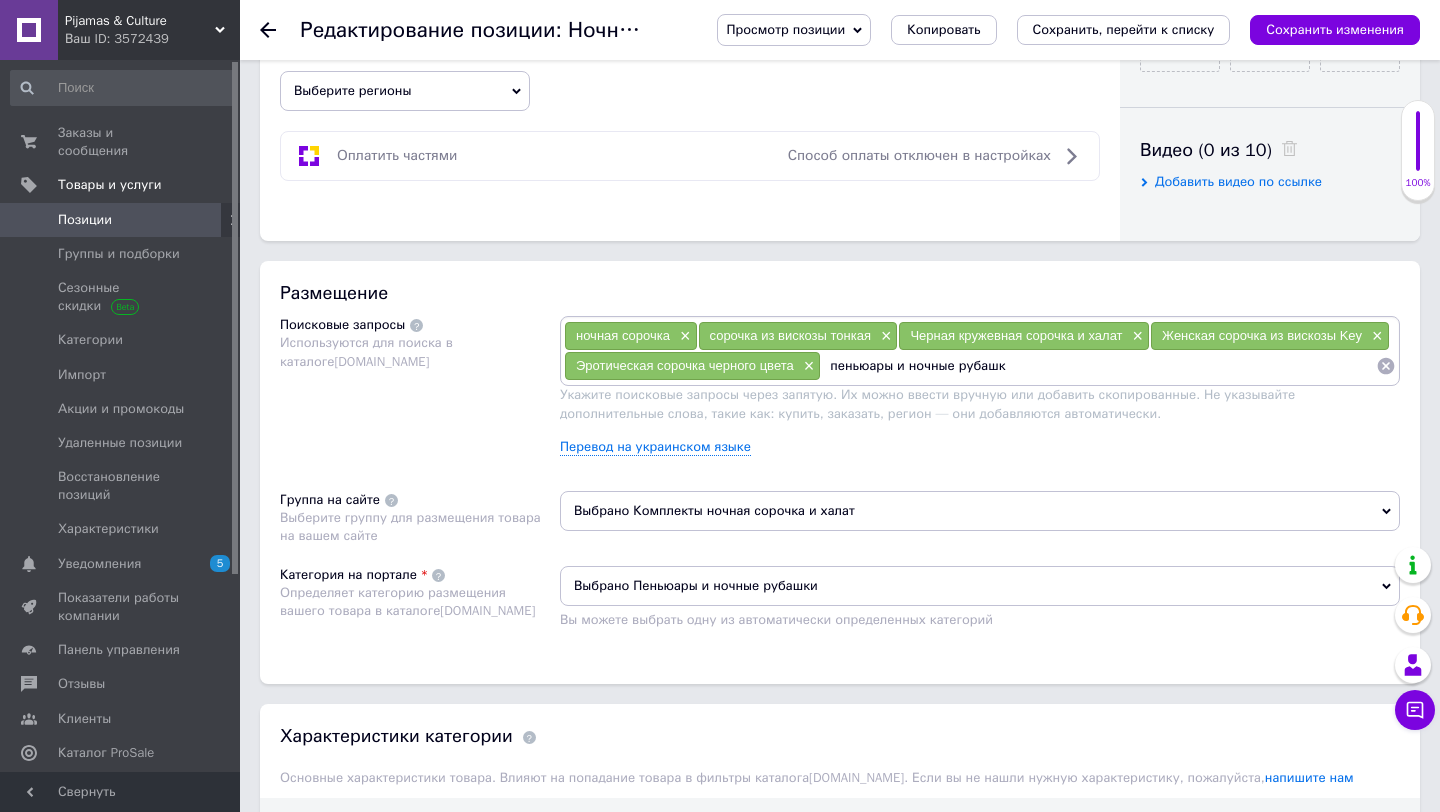 type on "пеньюары и ночные рубашки" 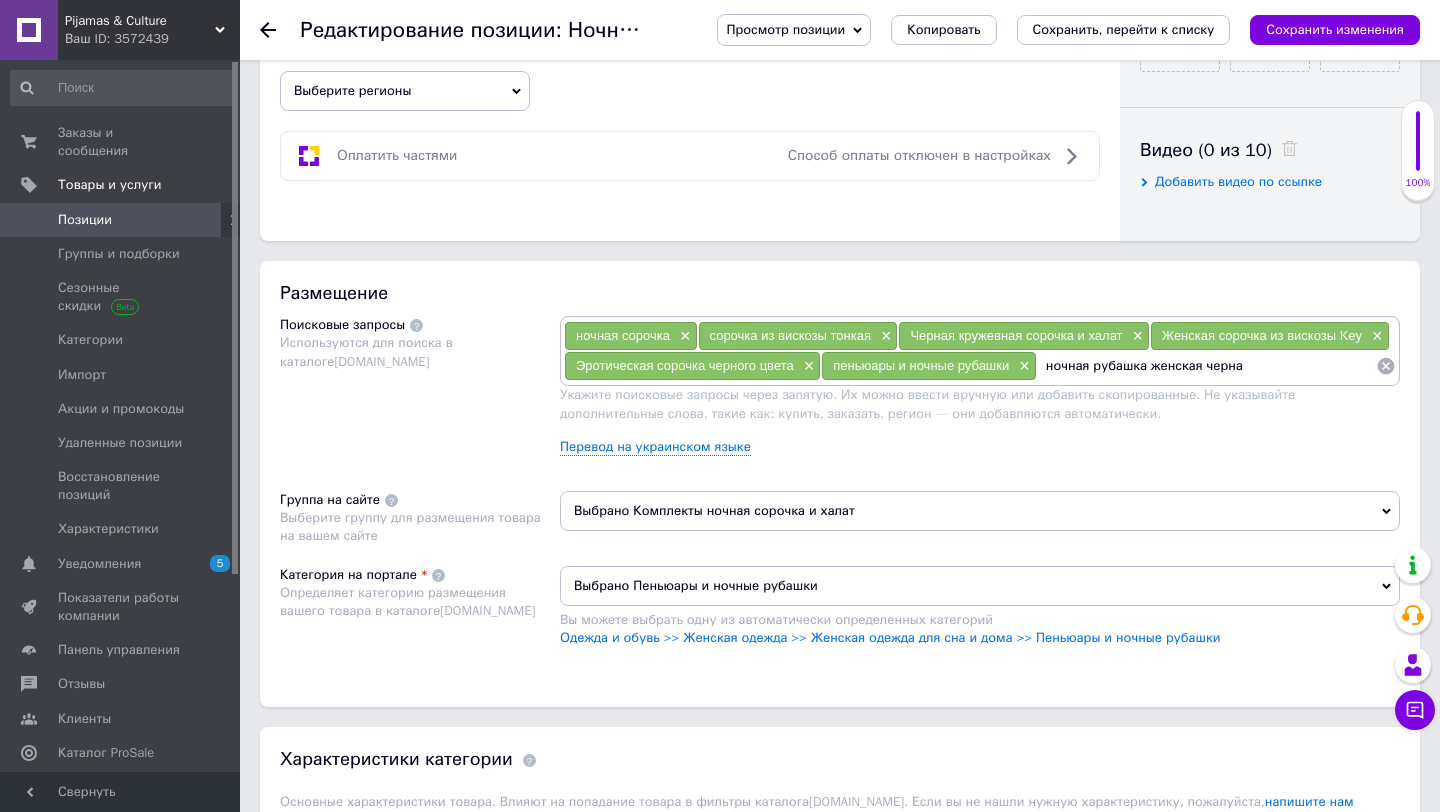 type on "ночная рубашка женская черная" 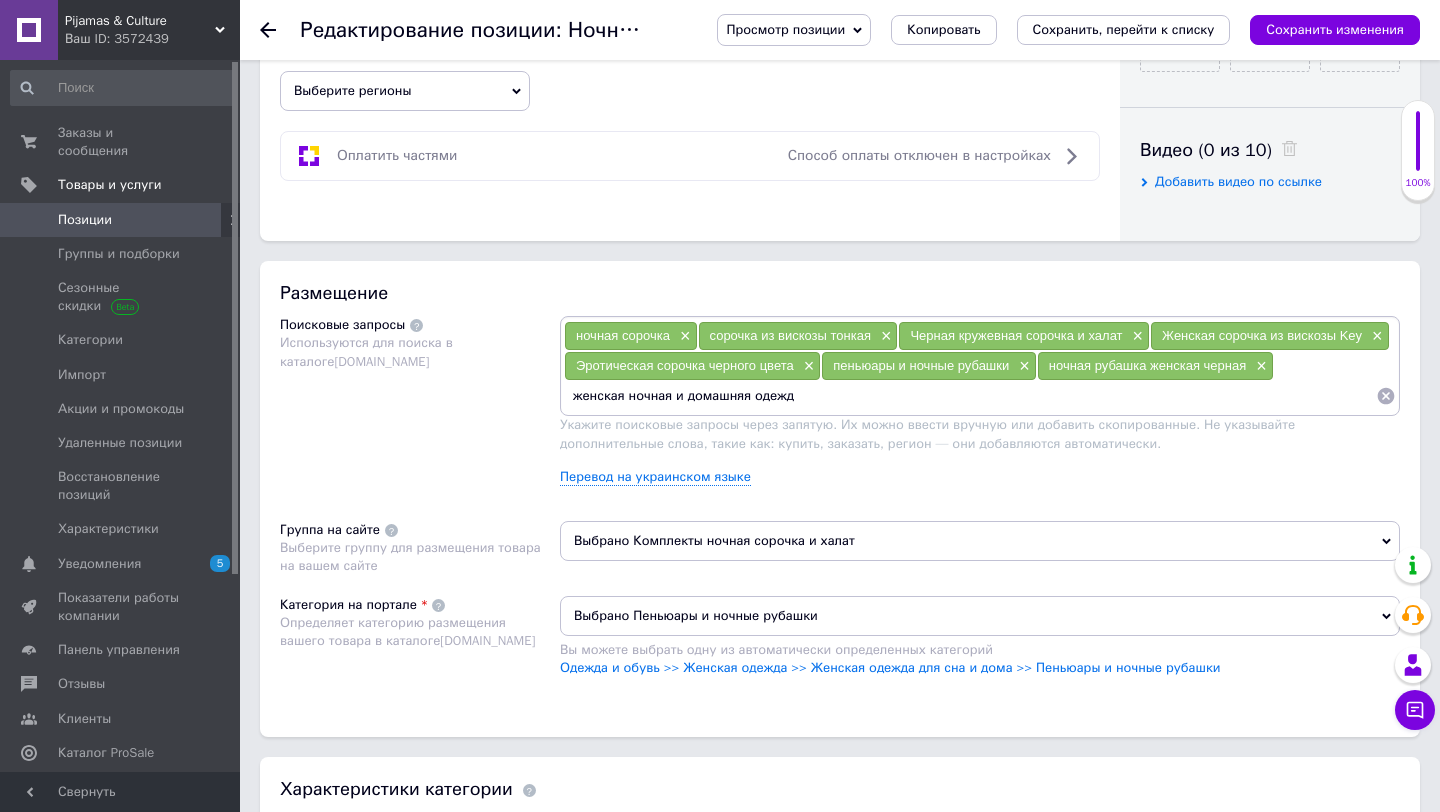 type on "женская ночная и домашняя одежда" 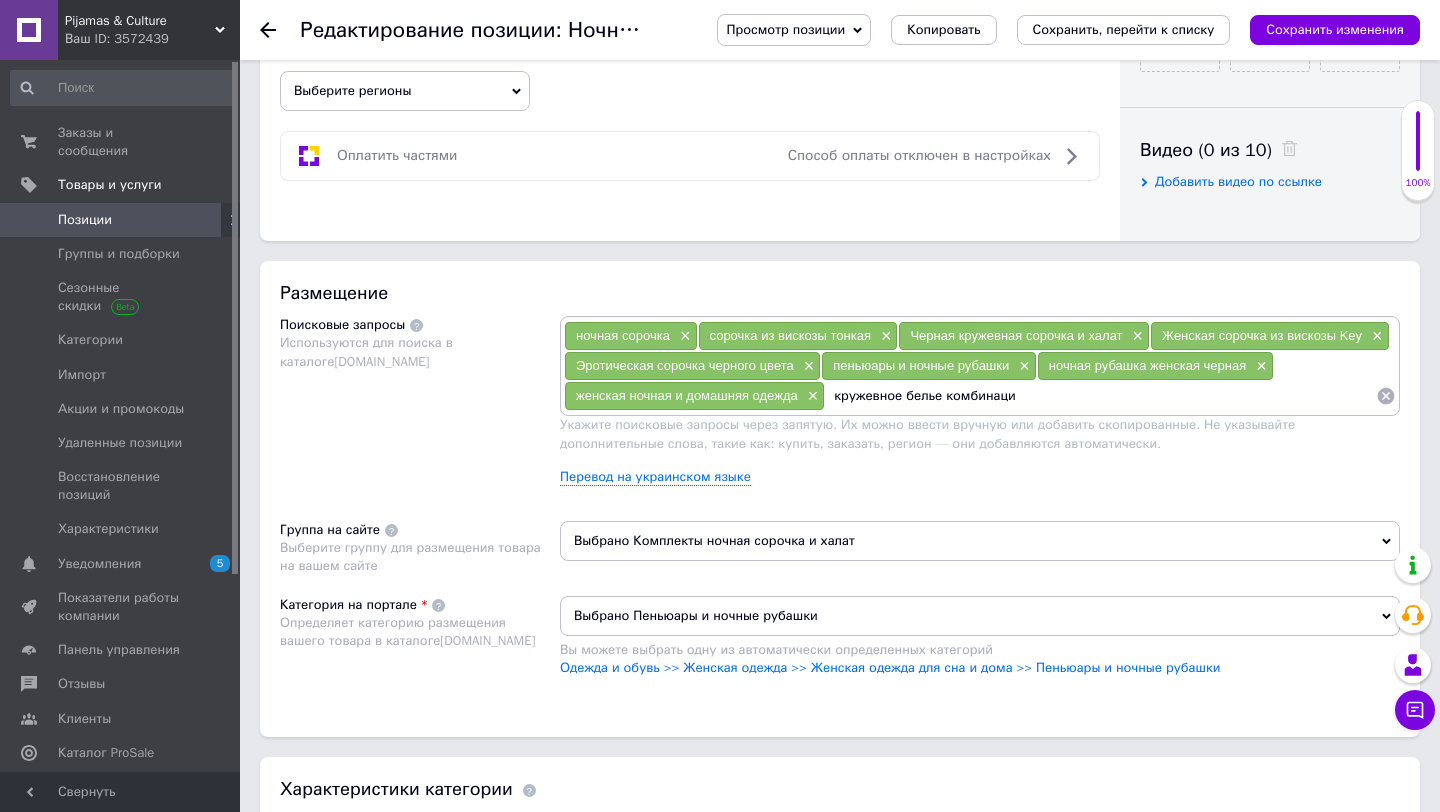type on "кружевное белье комбинация" 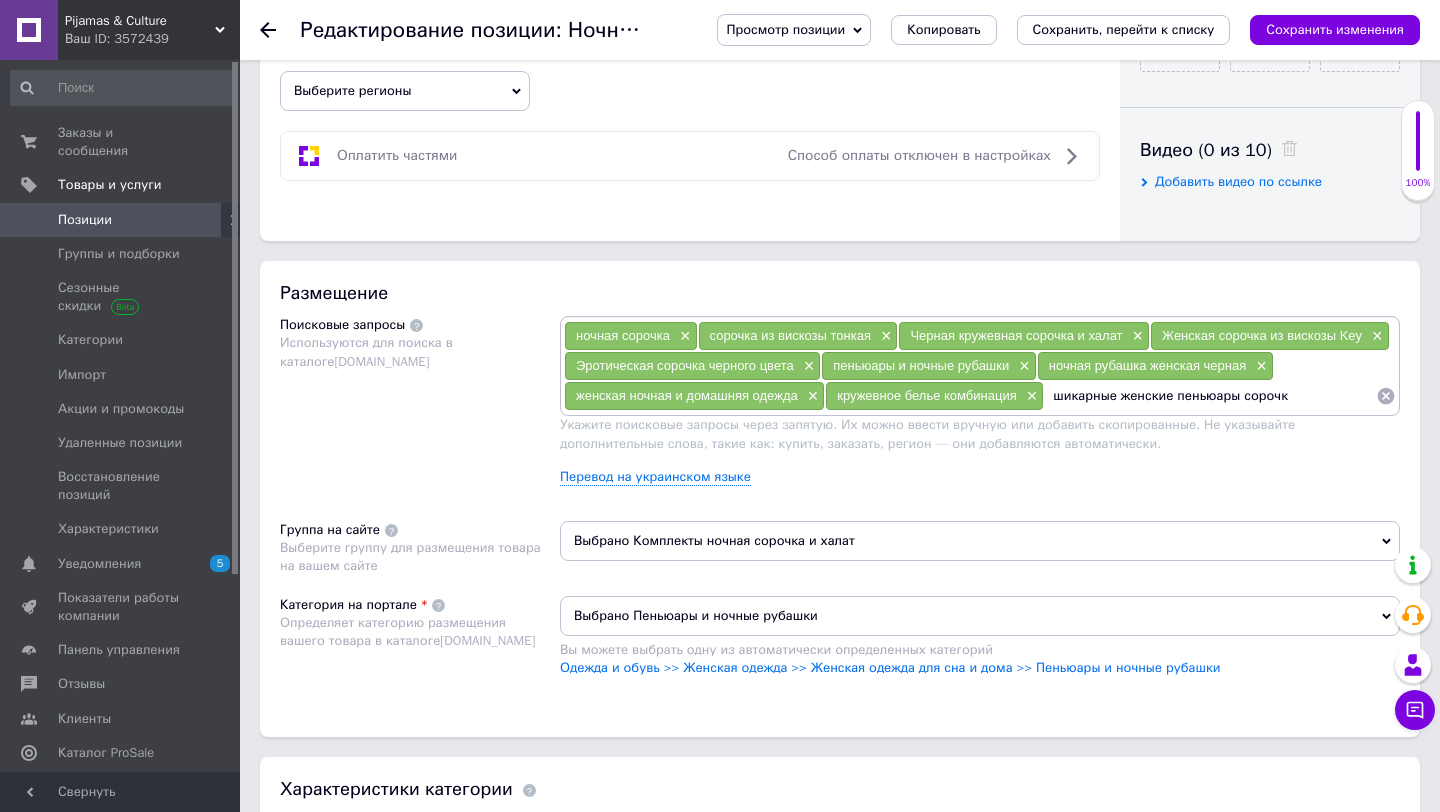 type on "шикарные женские пеньюары сорочки" 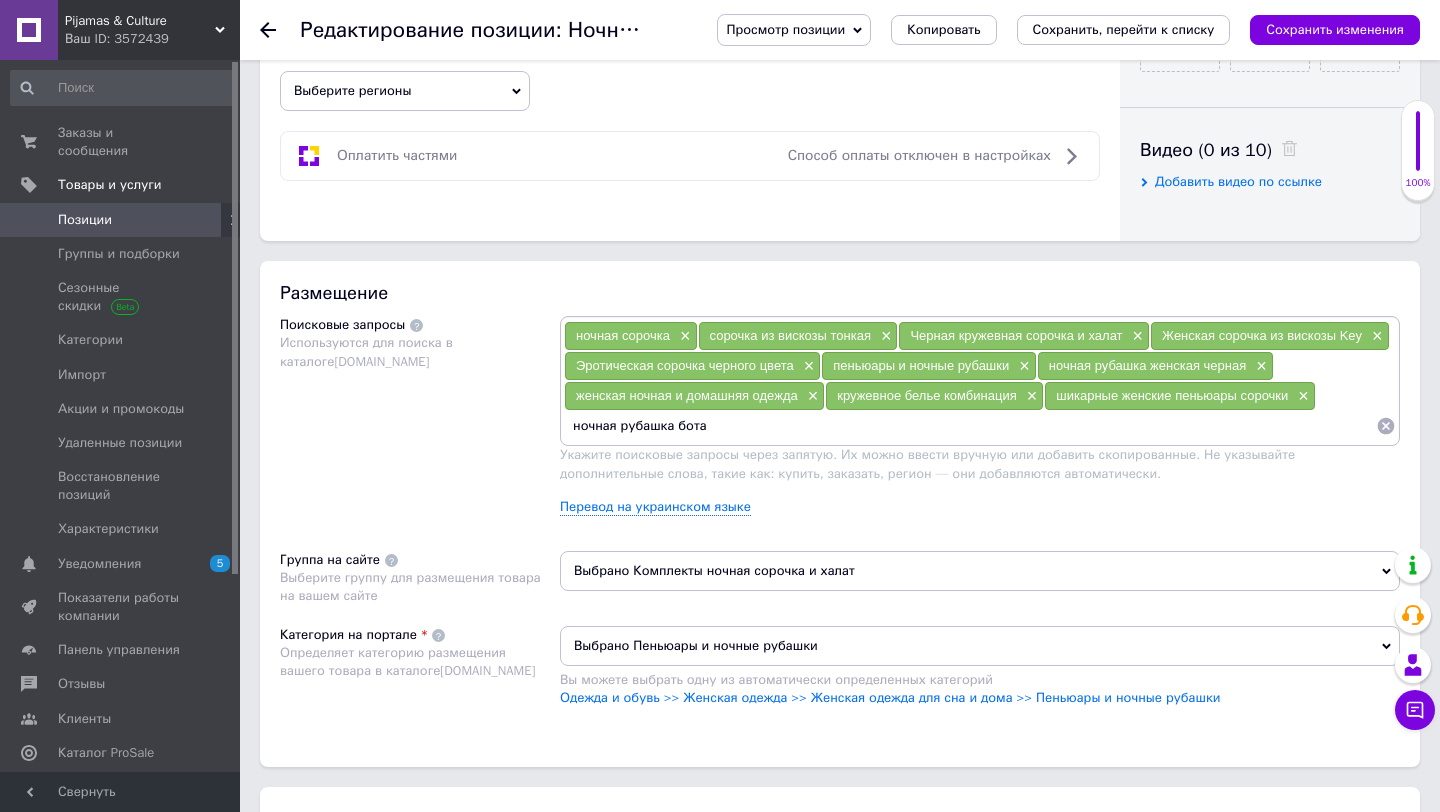 type on "ночная рубашка ботал" 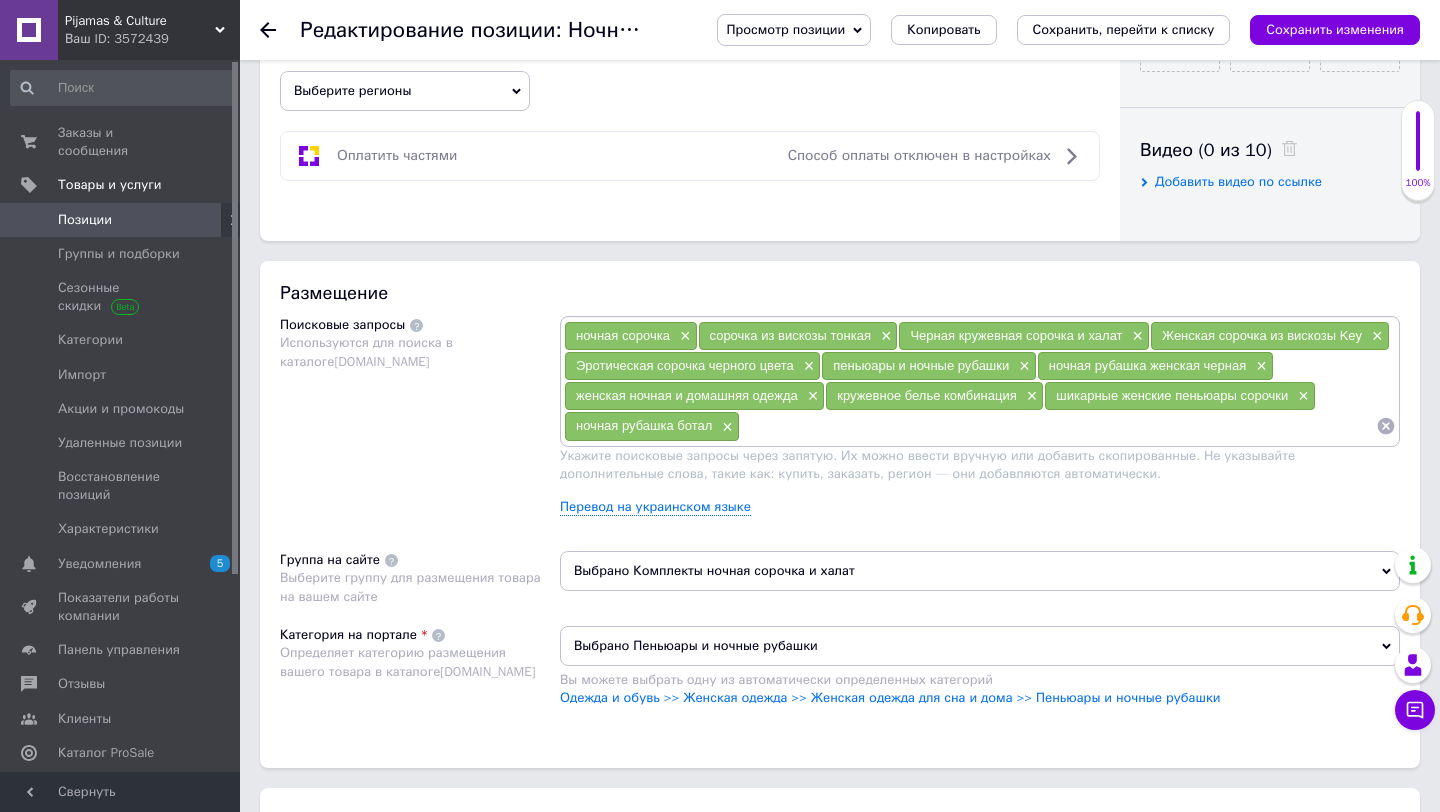 click on "ночная рубашка ботал ×" at bounding box center (652, 426) 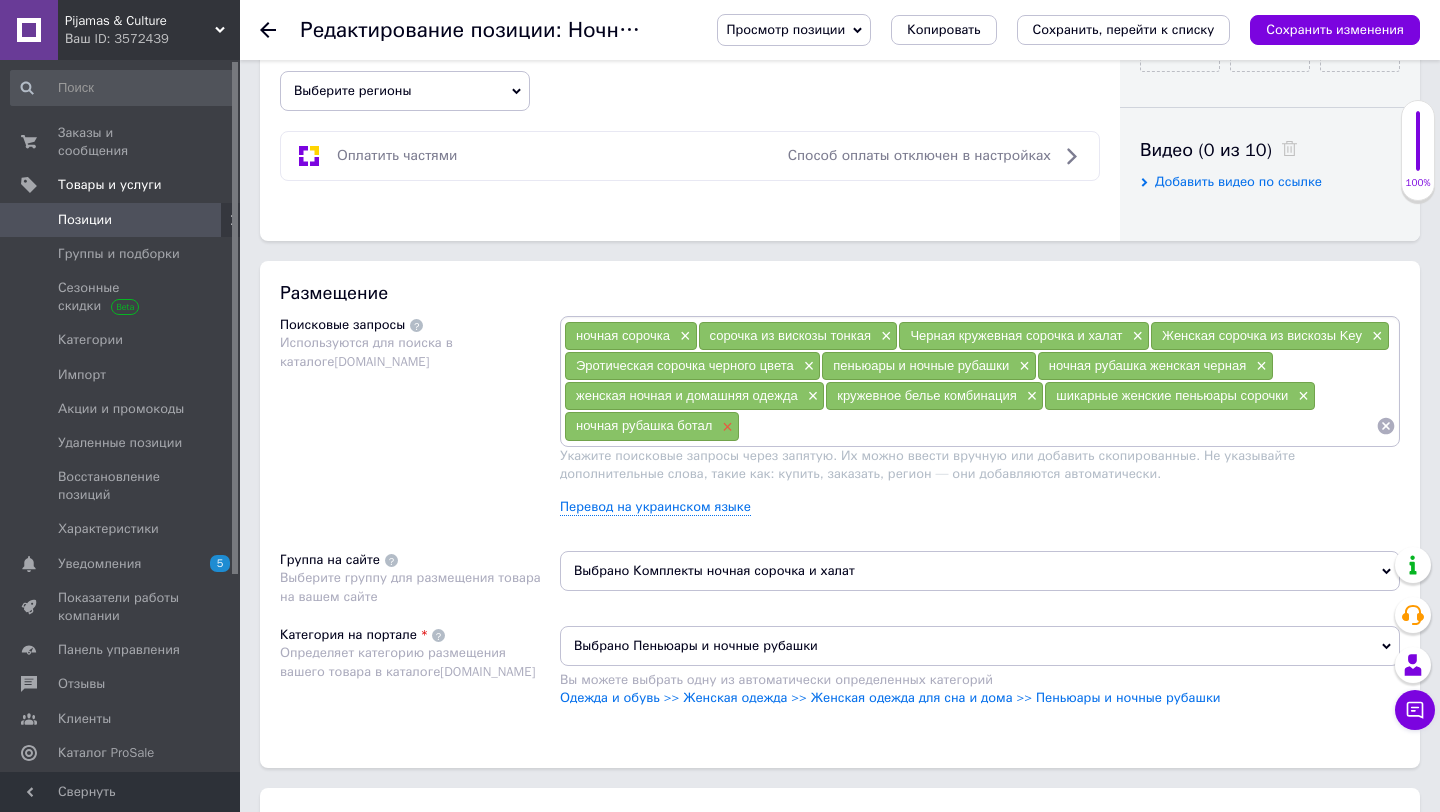 click on "×" at bounding box center (725, 427) 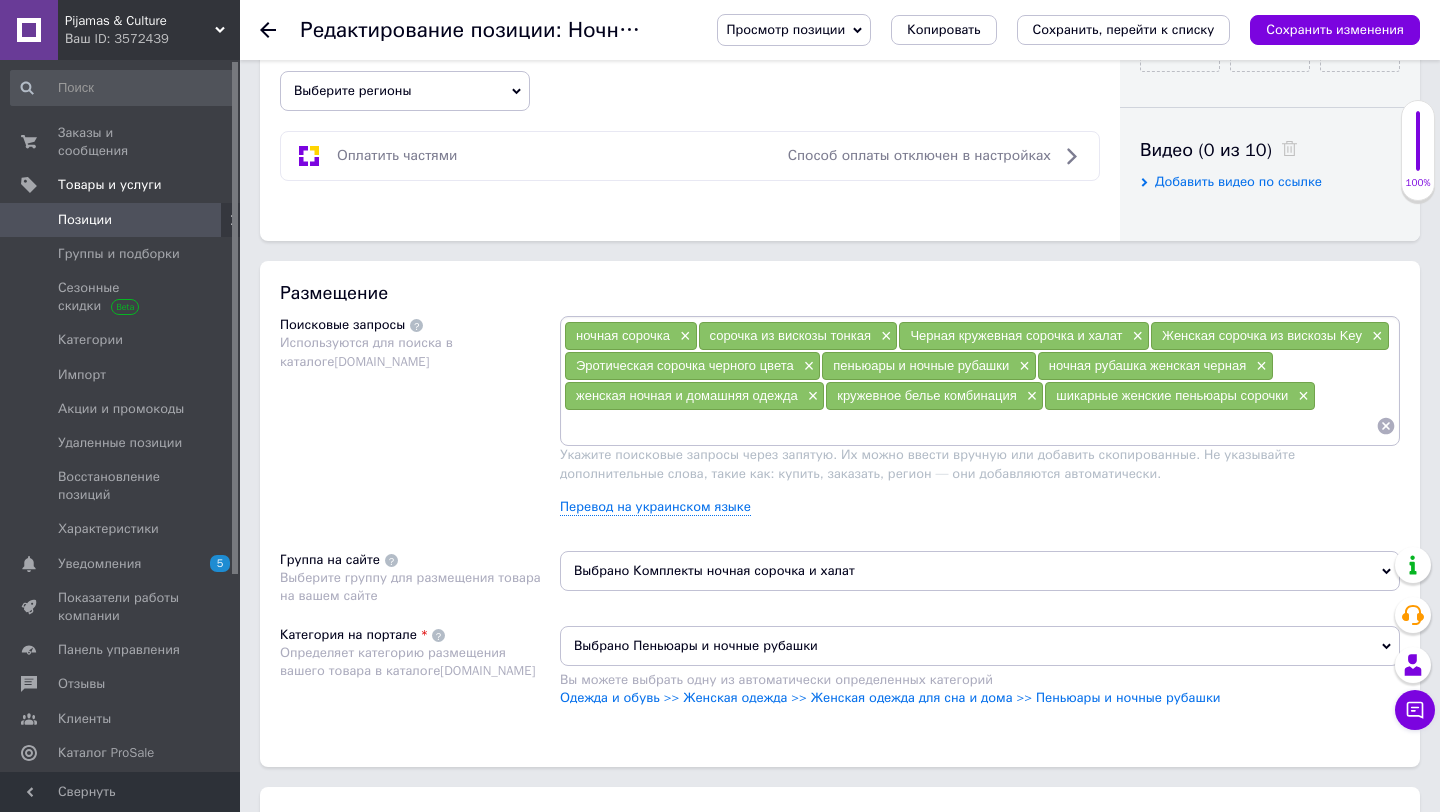 click at bounding box center [970, 426] 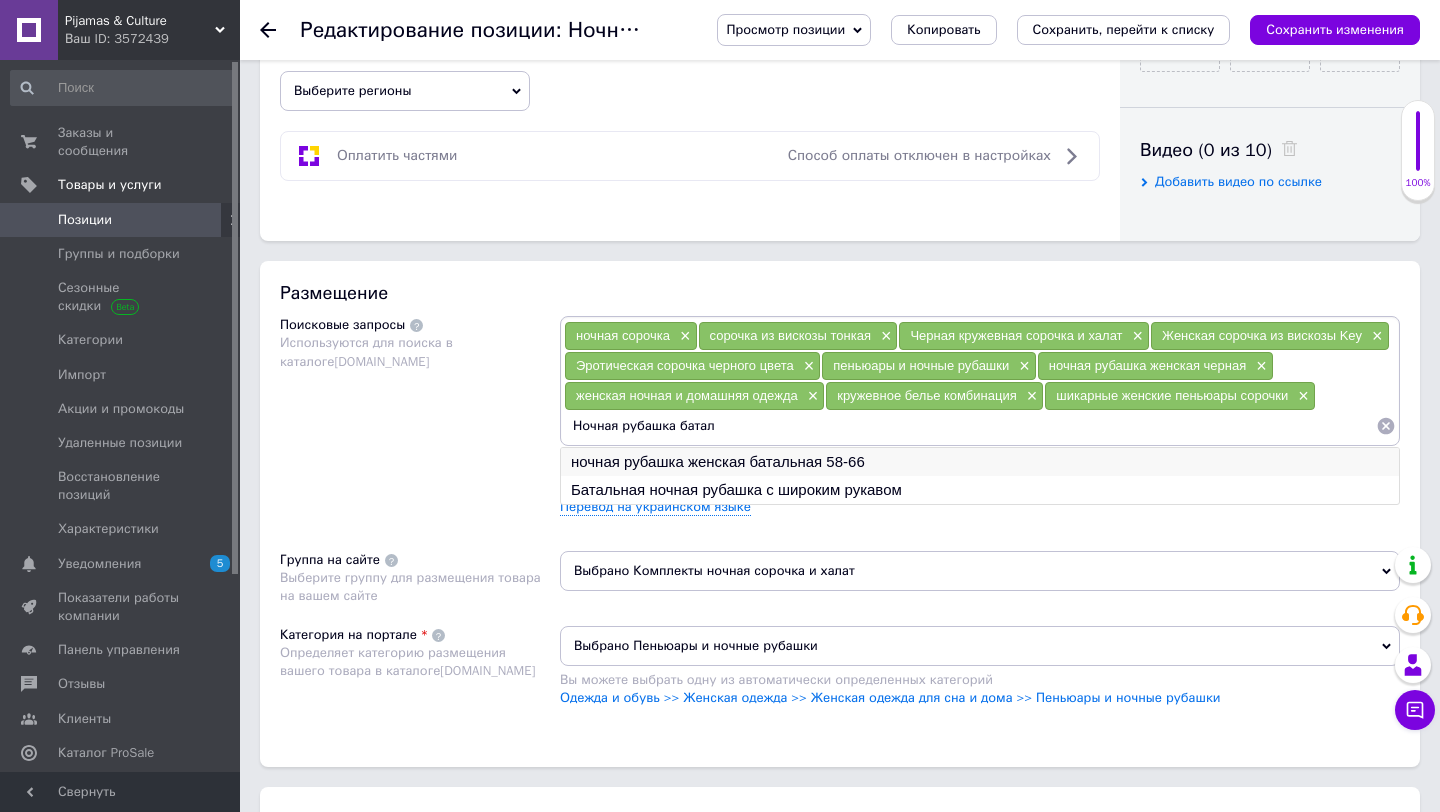 type on "Ночная рубашка батал" 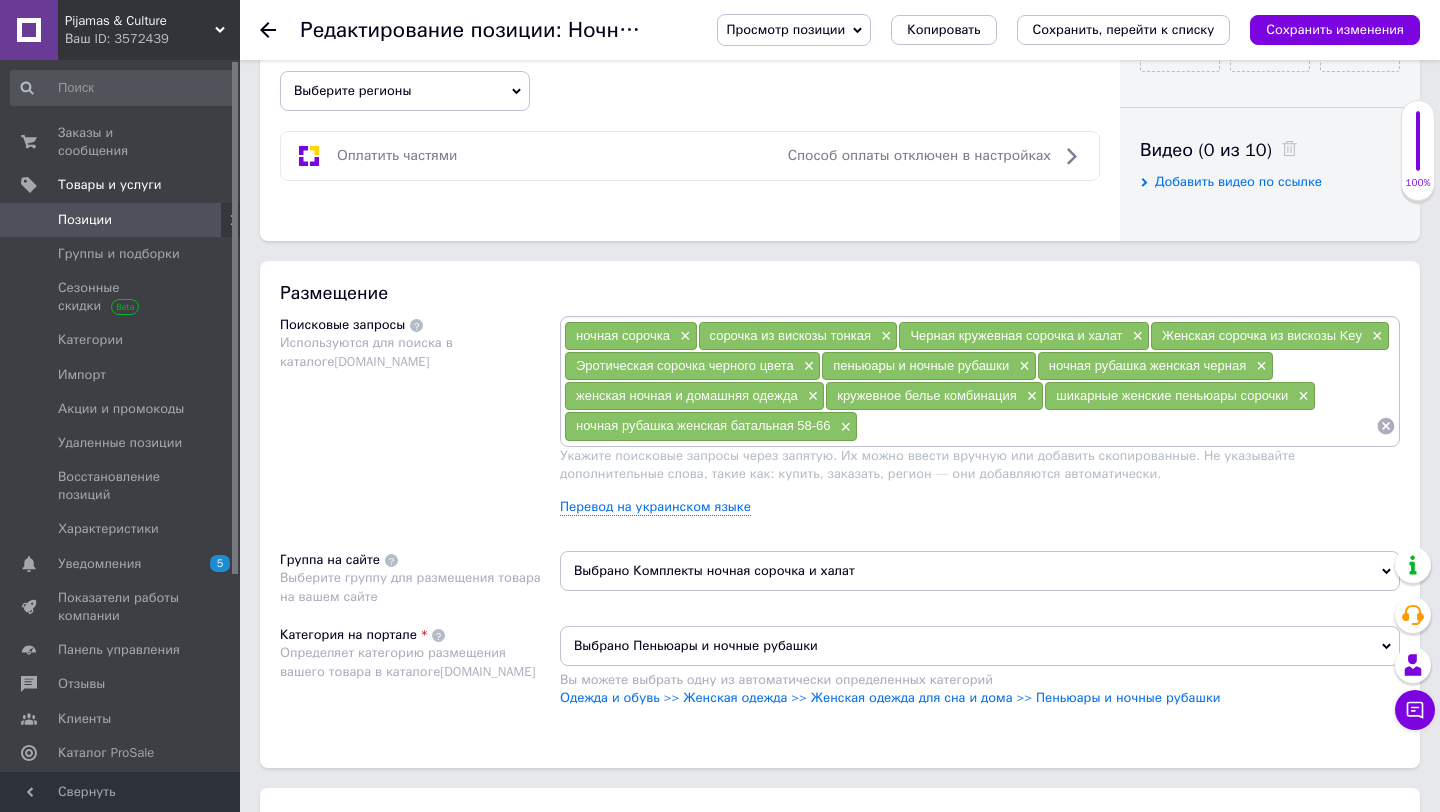 click at bounding box center [1117, 426] 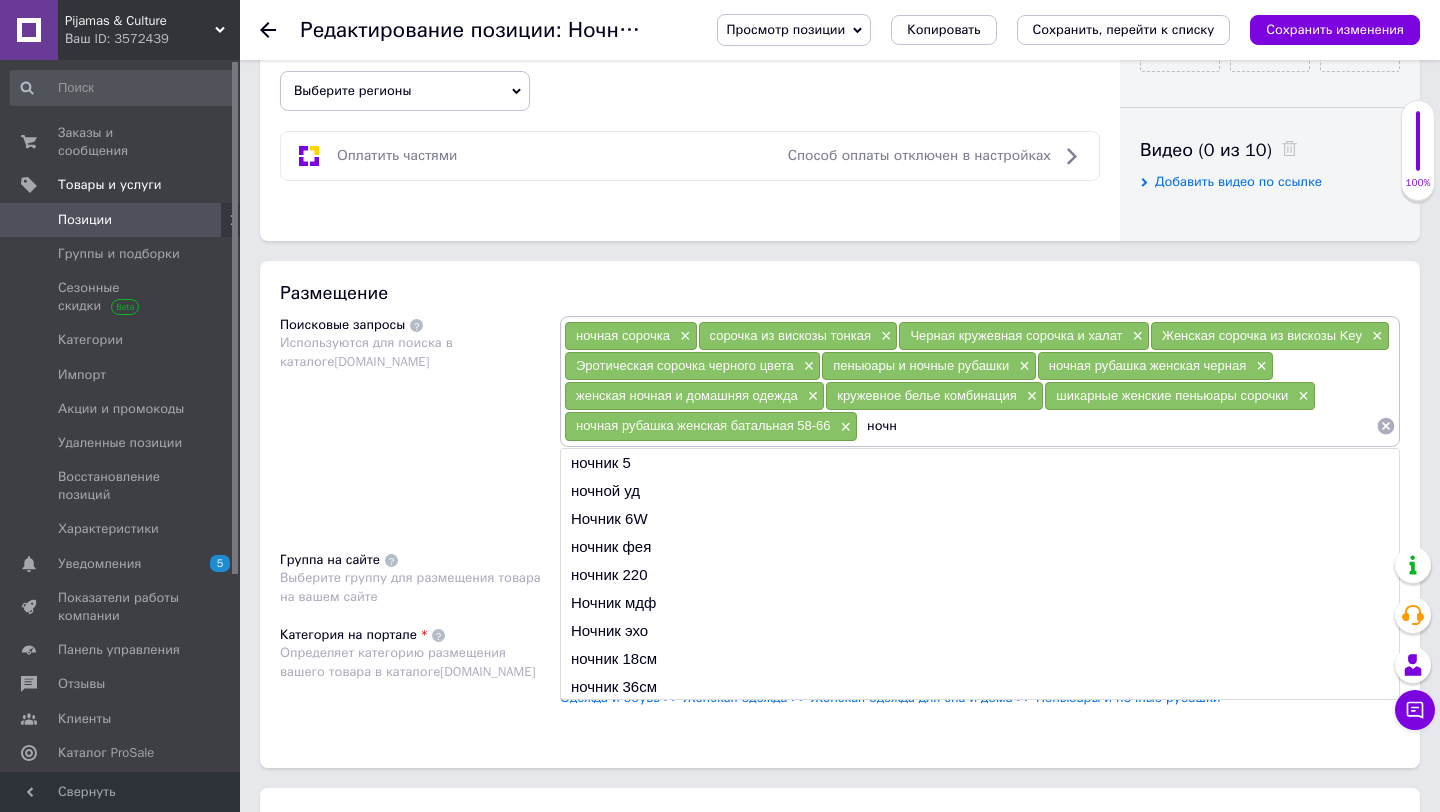 type on "ночна" 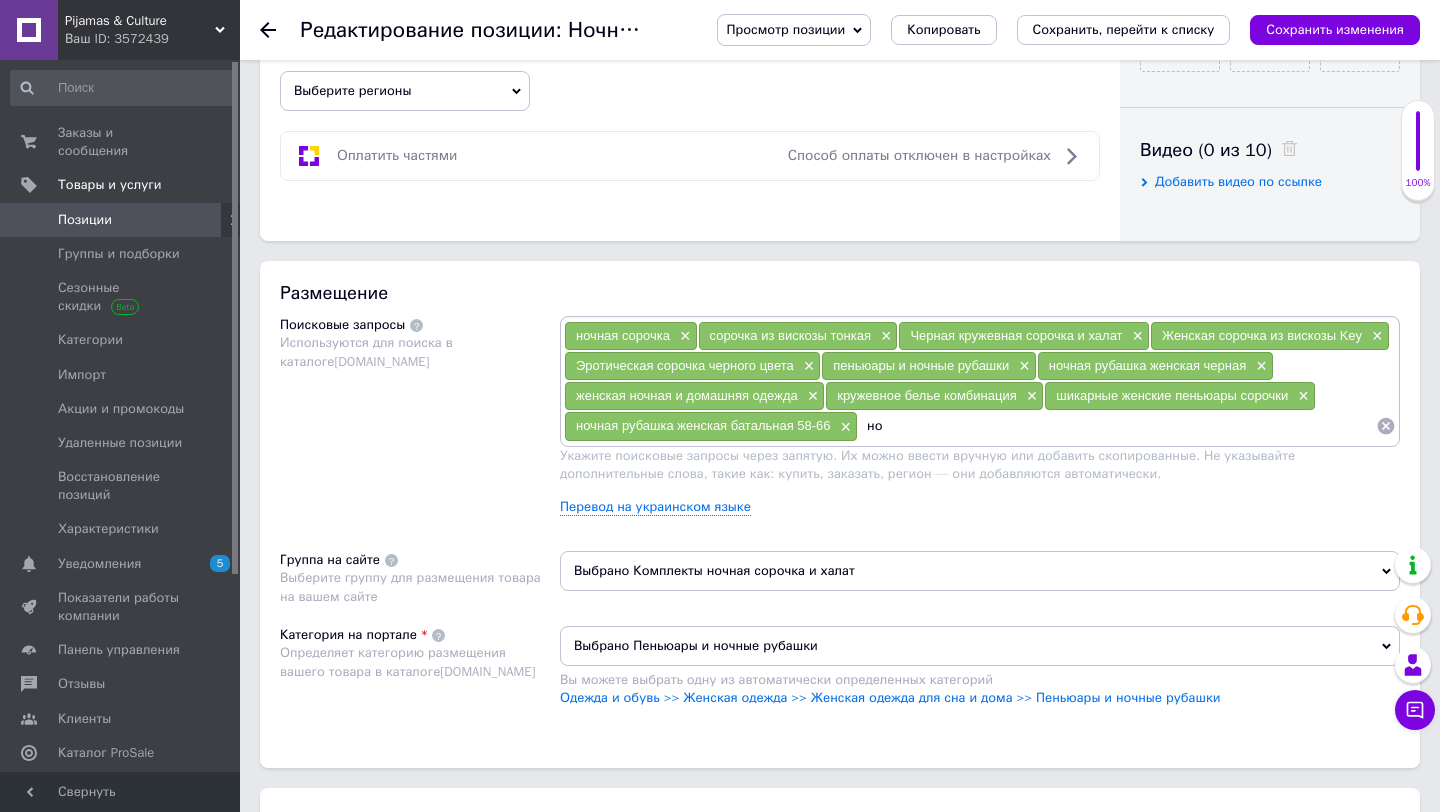 type on "н" 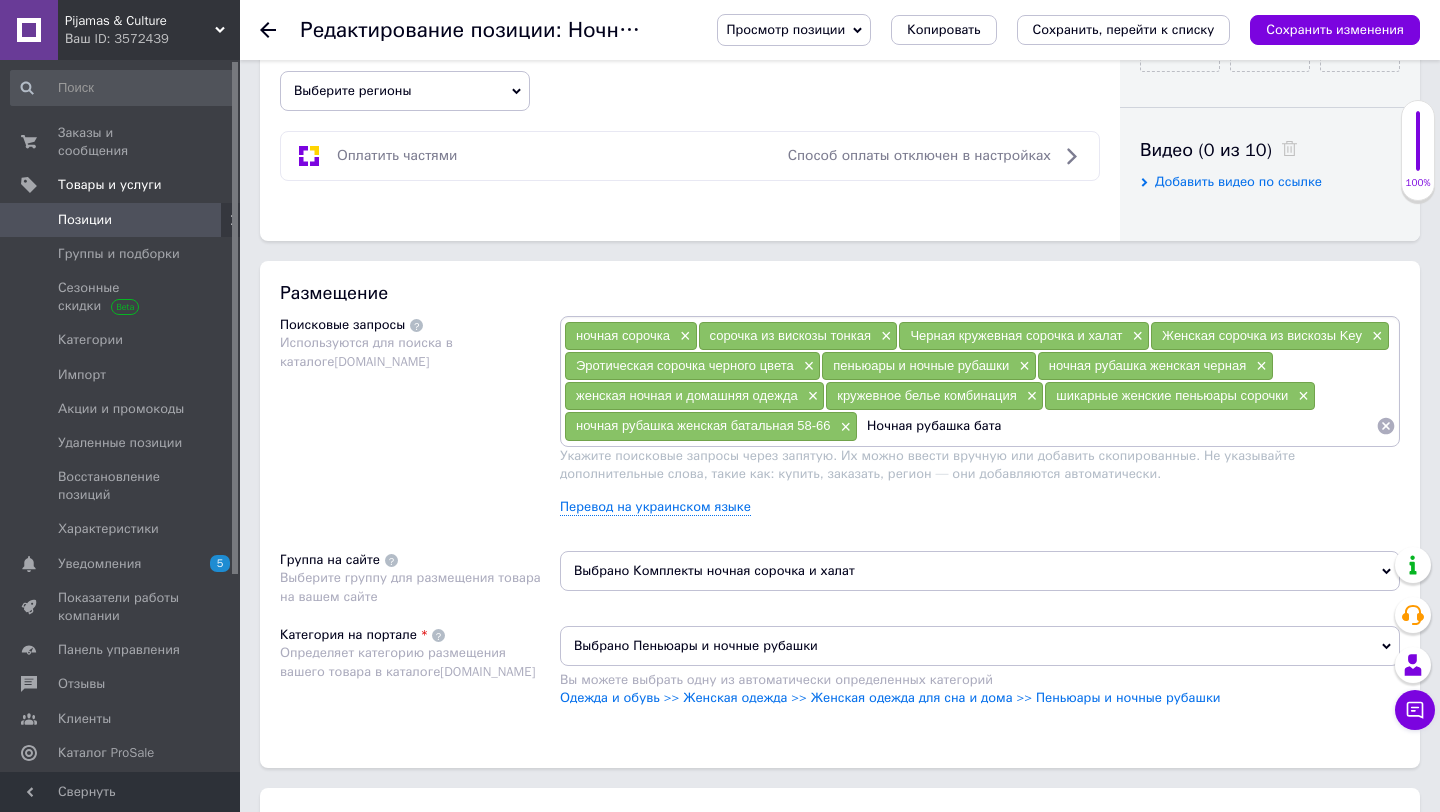 type on "Ночная рубашка батал" 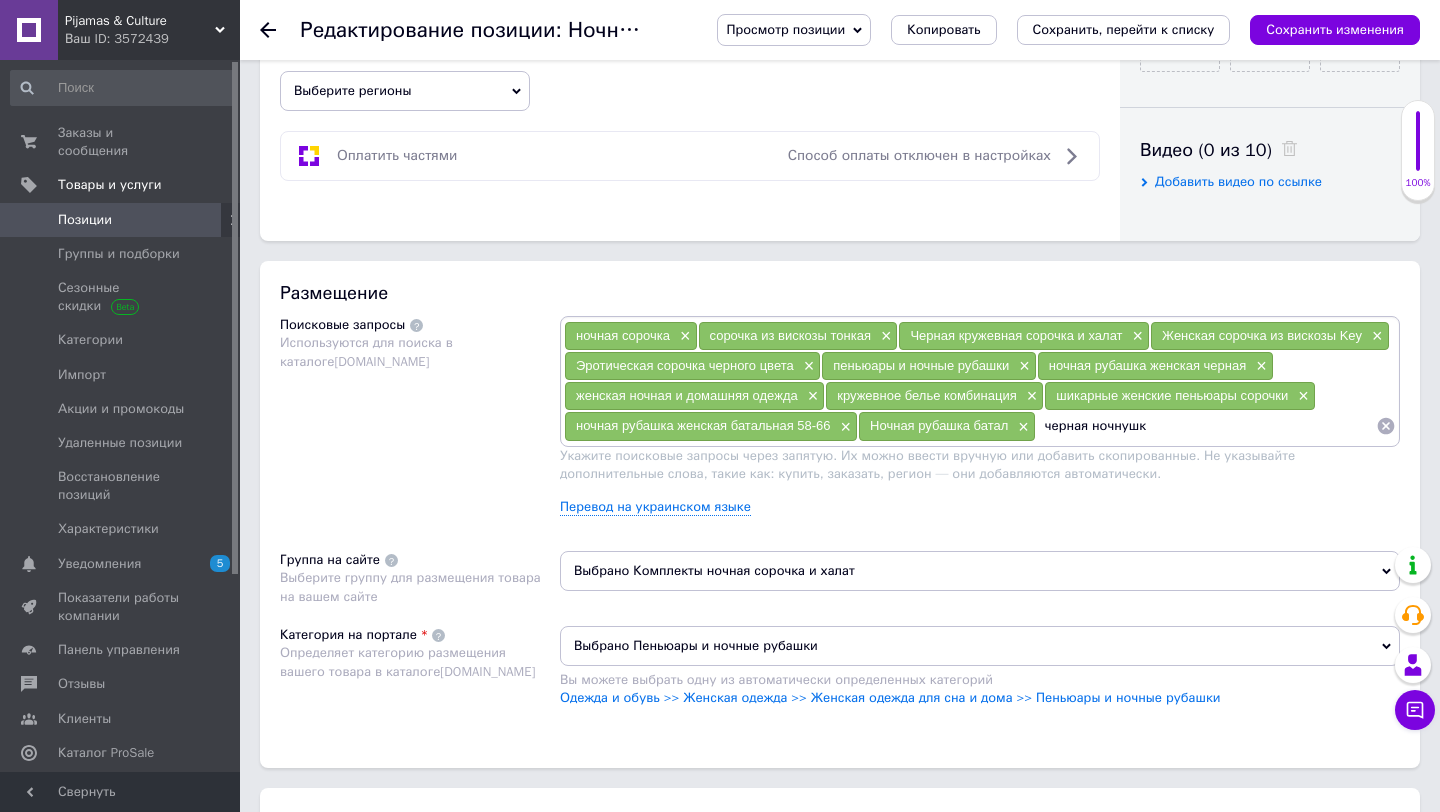 type on "черная ночнушка" 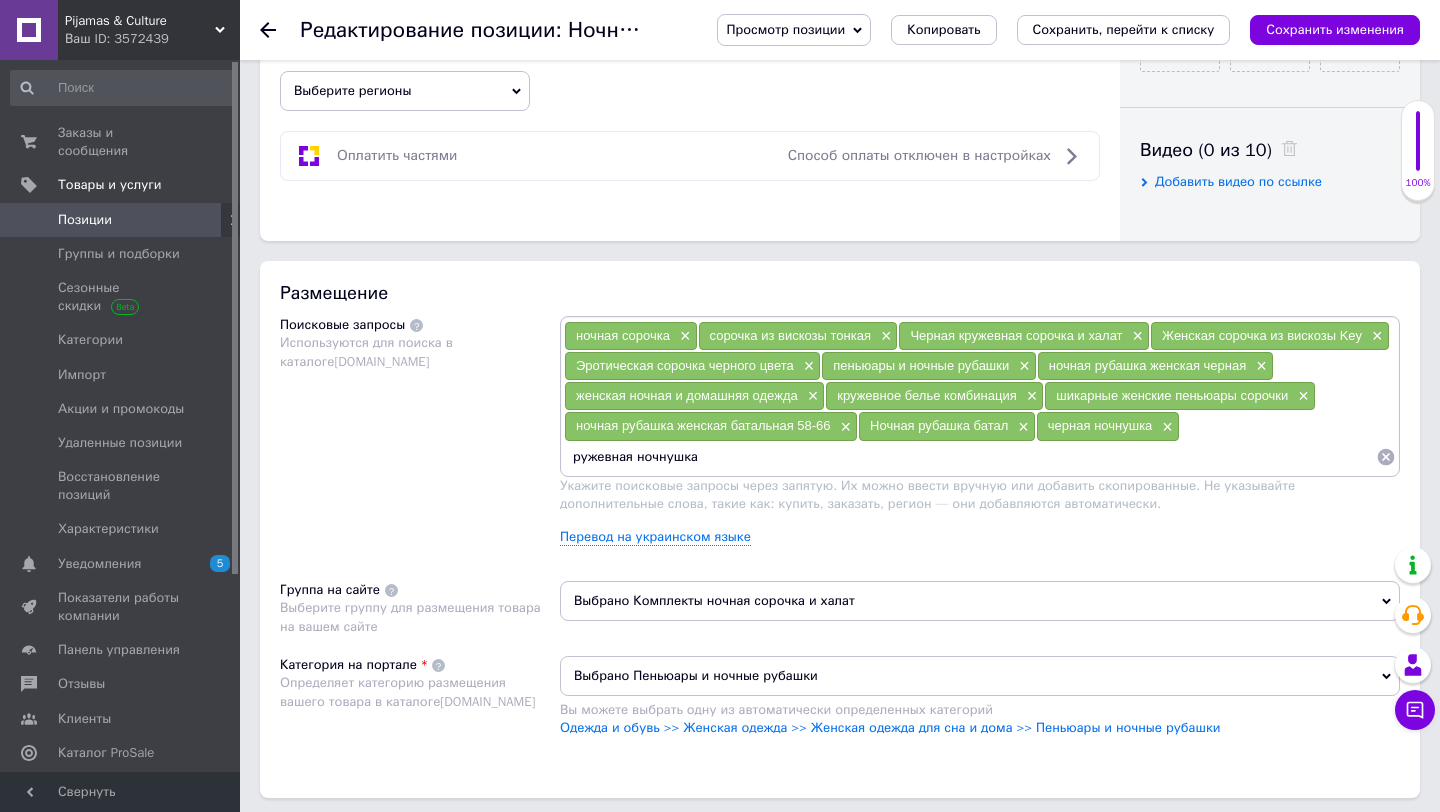 type on "Кружевная ночнушка" 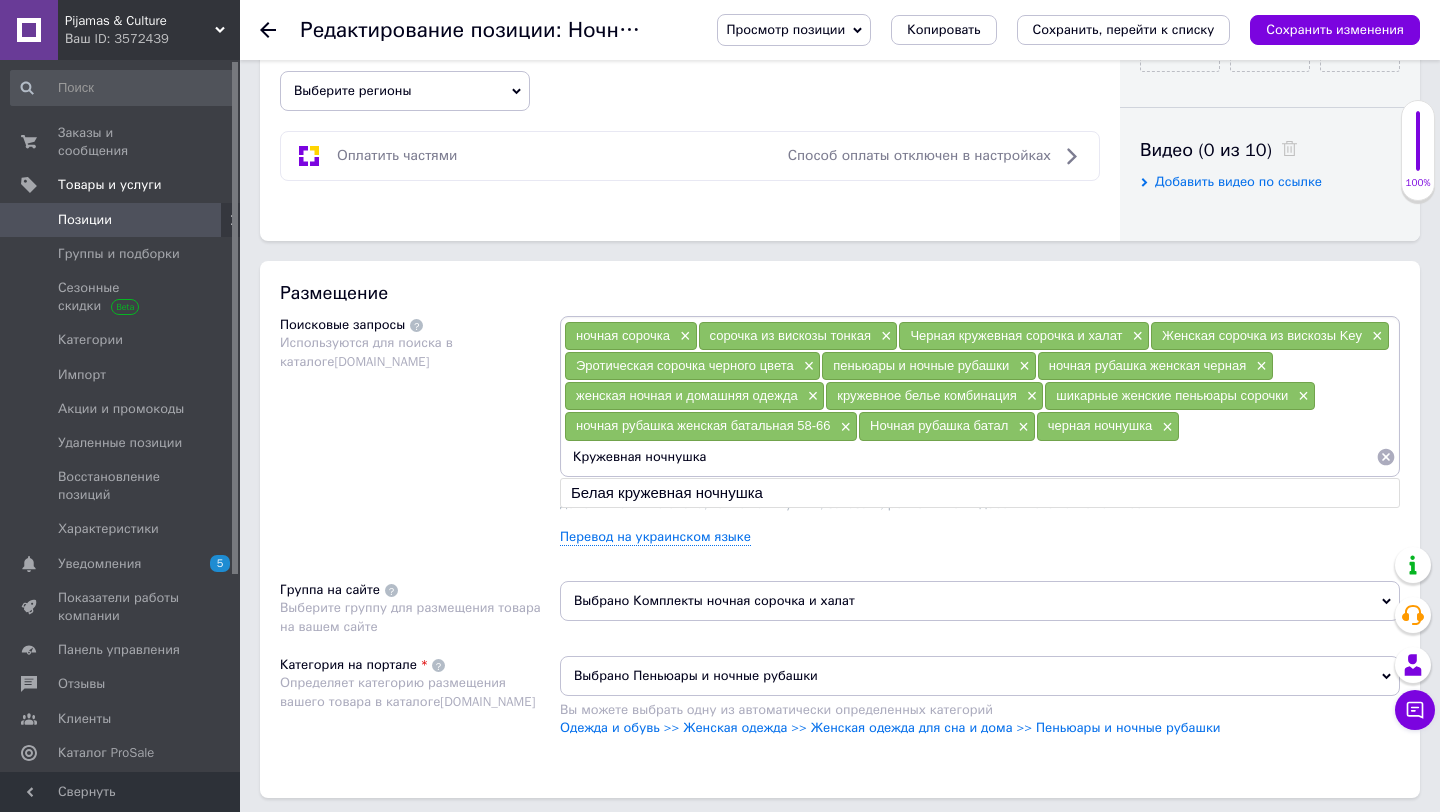 click on "Кружевная ночнушка" at bounding box center [970, 457] 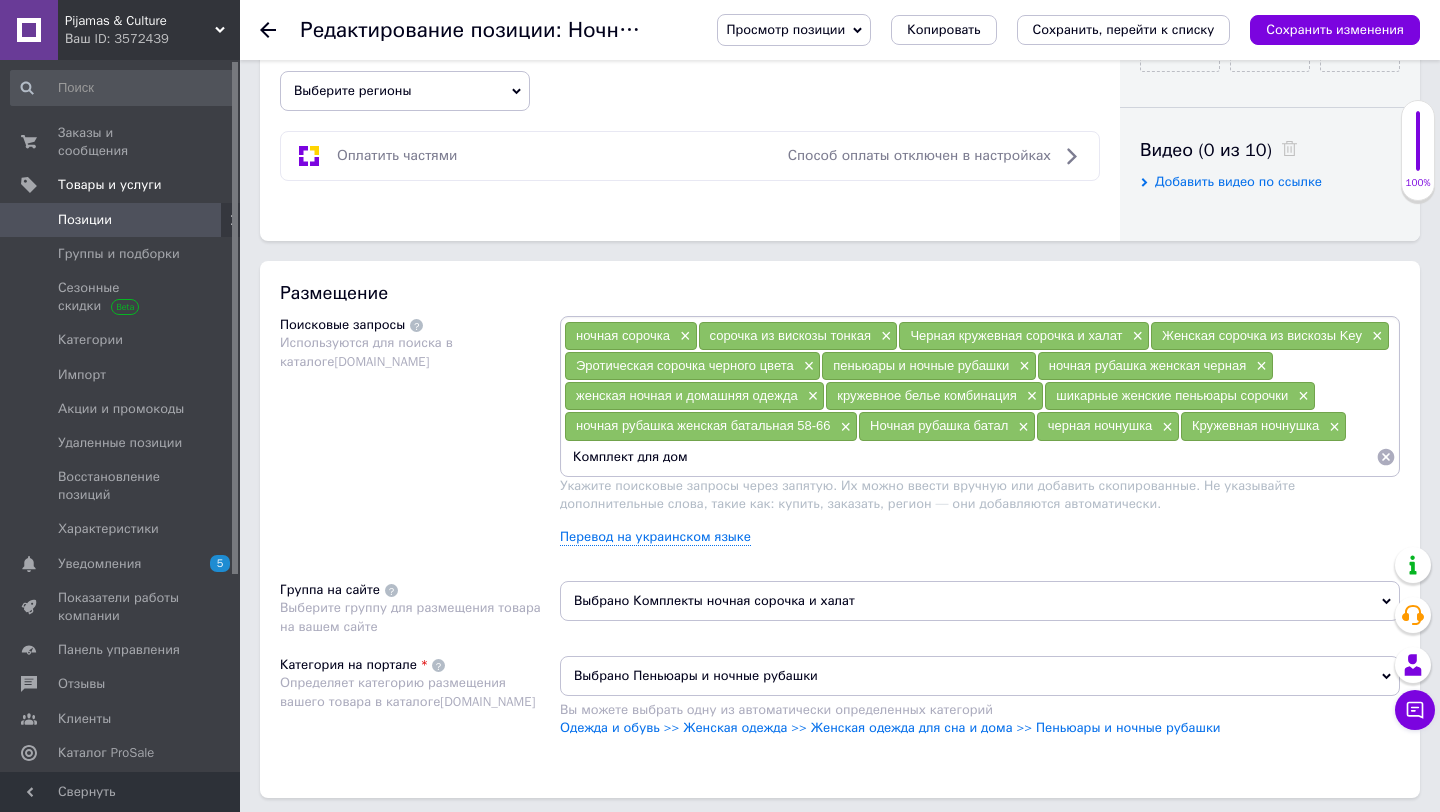 type on "Комплект для дома" 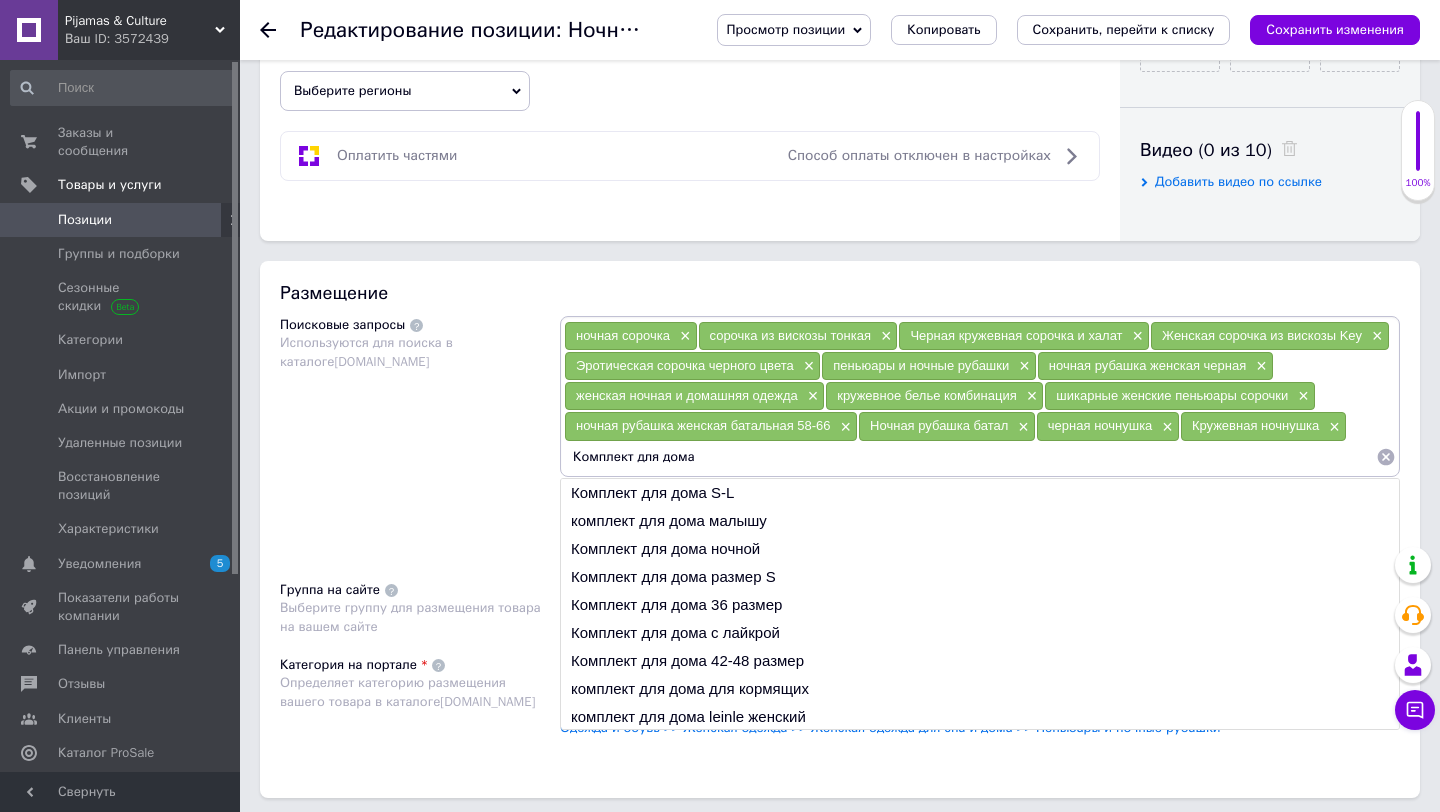 type 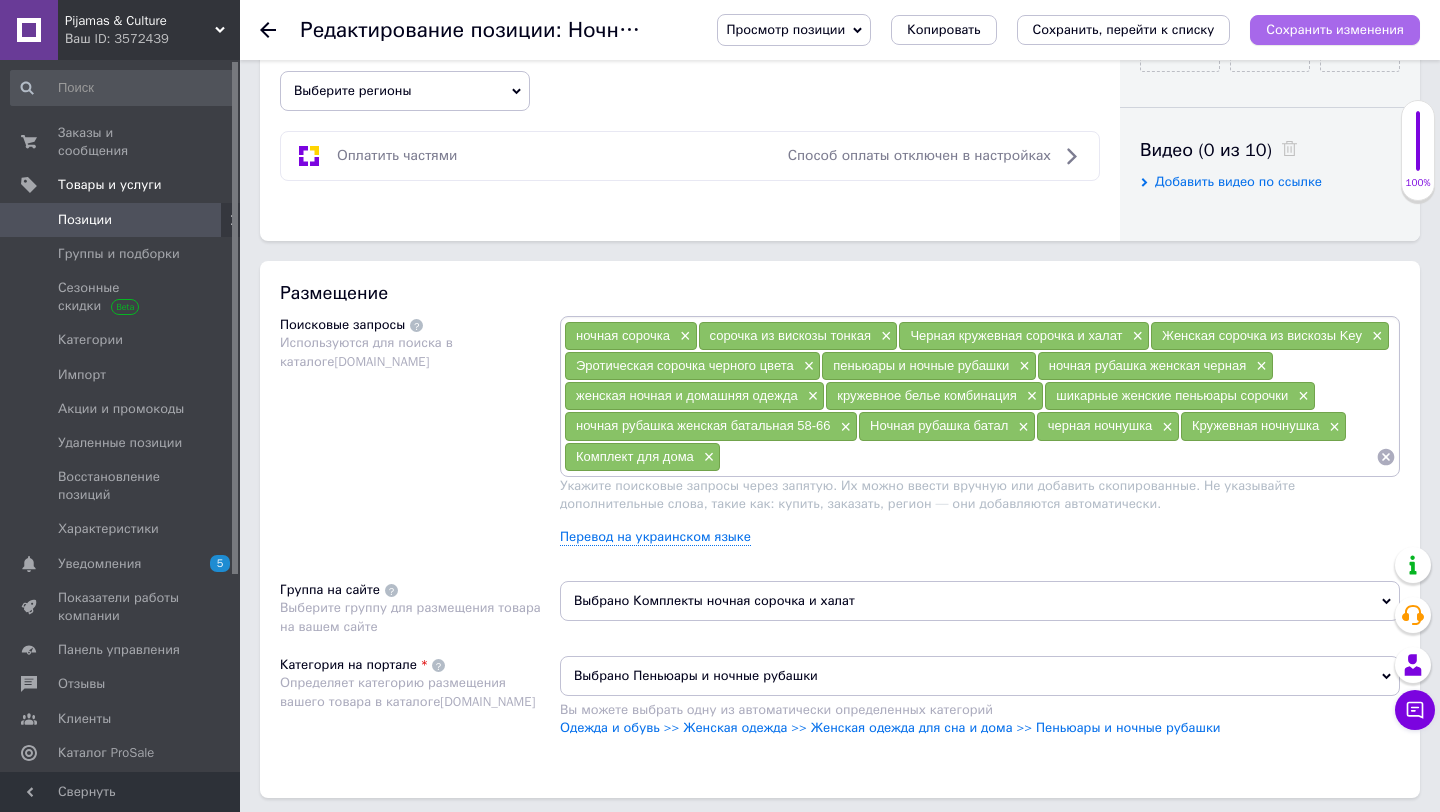 click on "Сохранить изменения" at bounding box center (1335, 29) 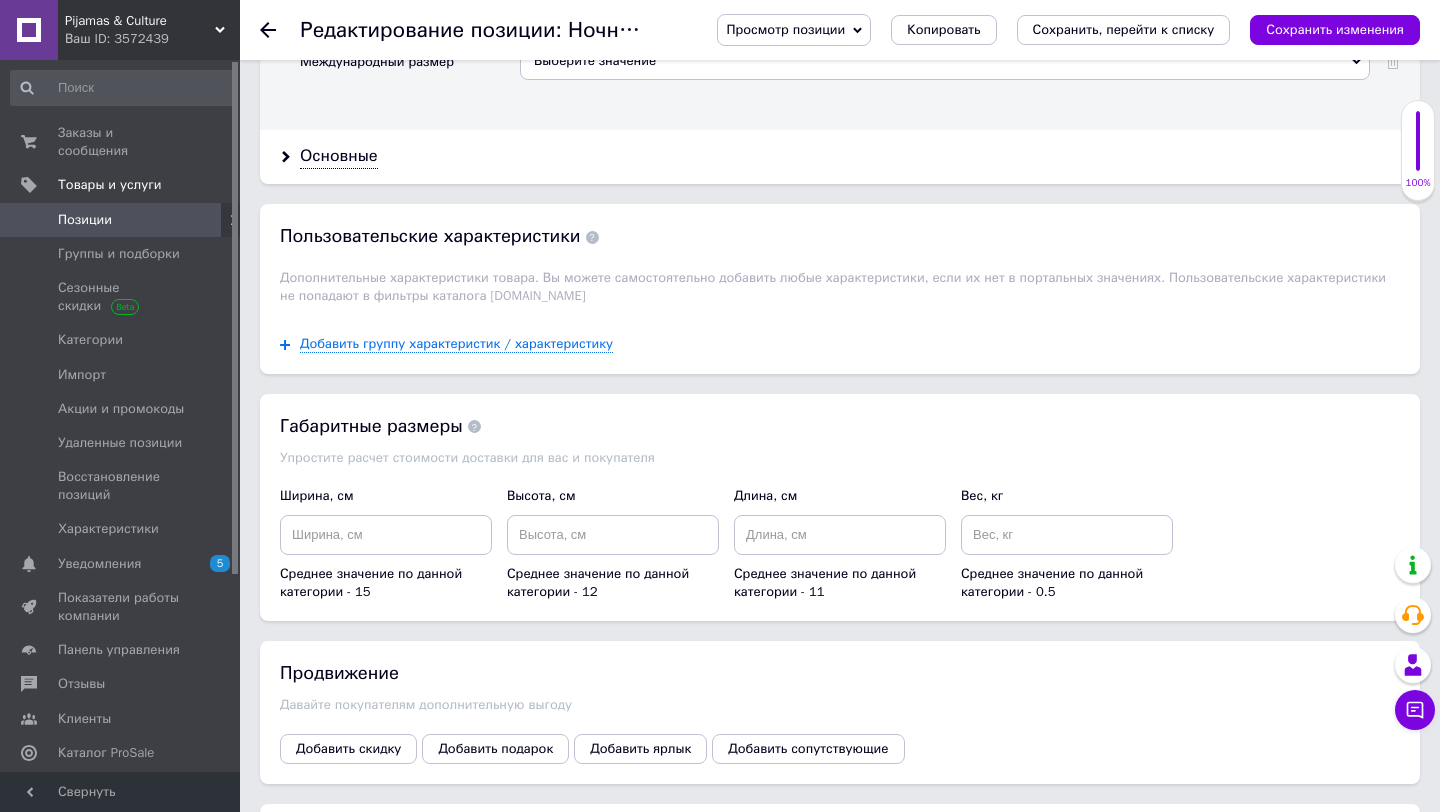 scroll, scrollTop: 2104, scrollLeft: 0, axis: vertical 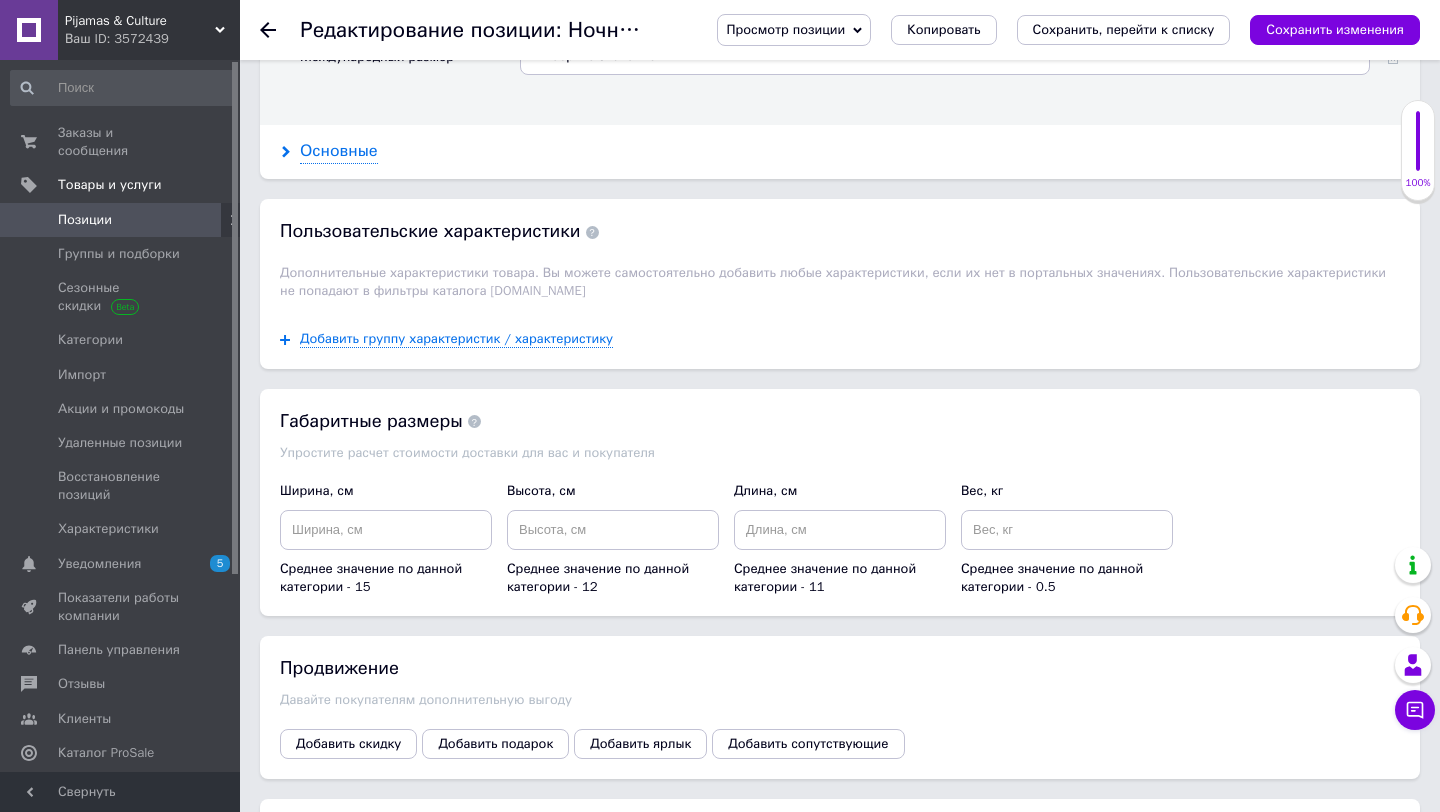click on "Основные" at bounding box center [339, 151] 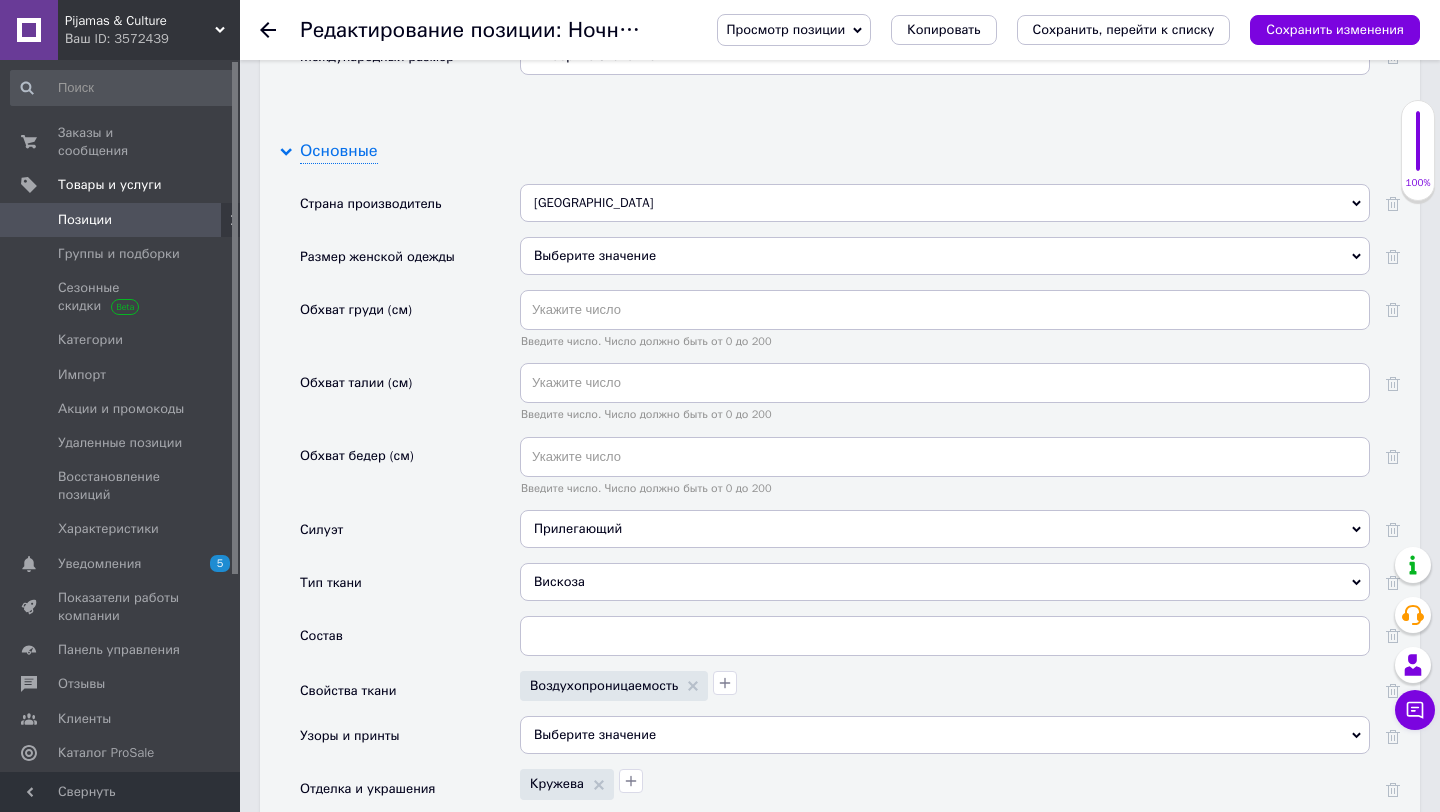 scroll, scrollTop: 0, scrollLeft: 0, axis: both 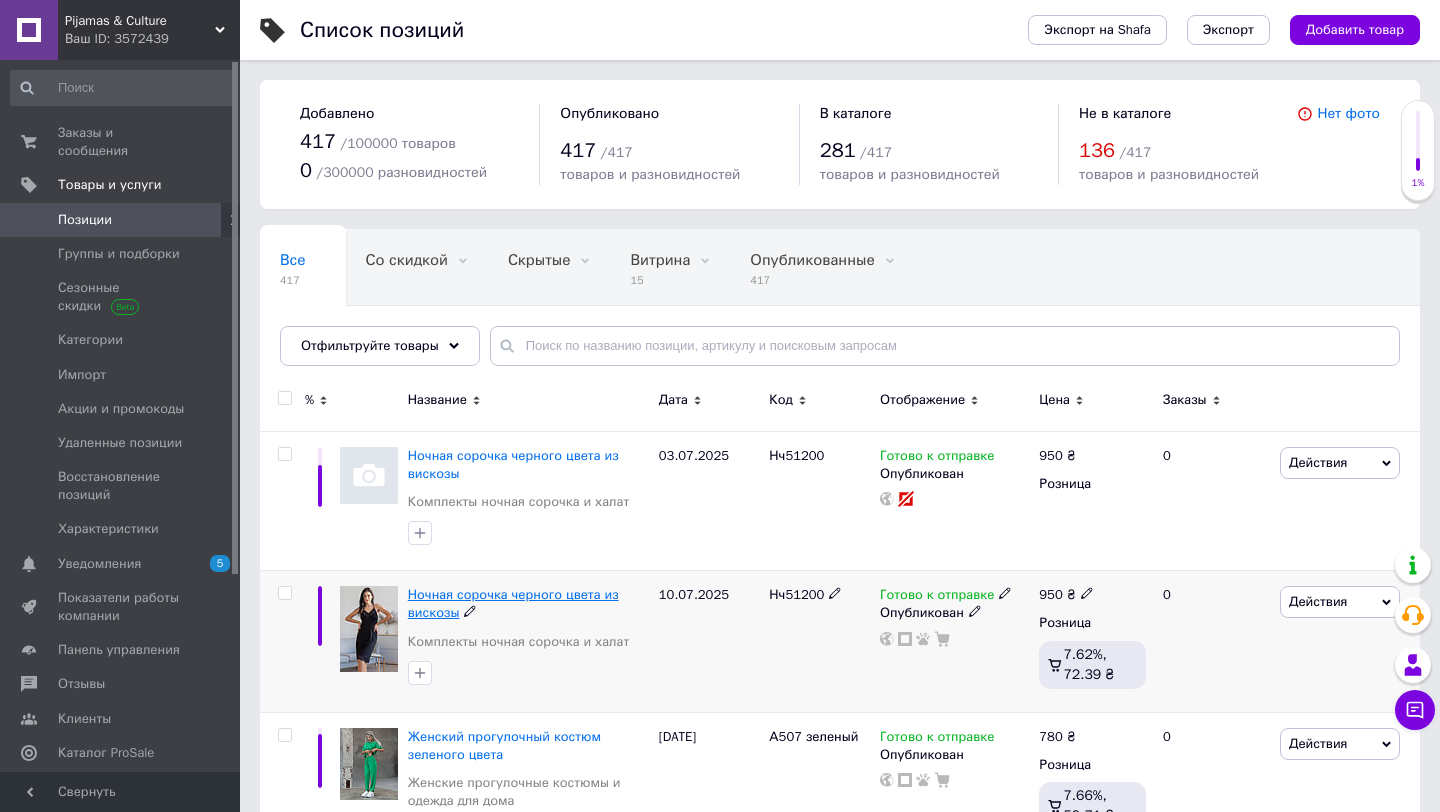 click on "Ночная сорочка черного цвета из вискозы" at bounding box center (513, 603) 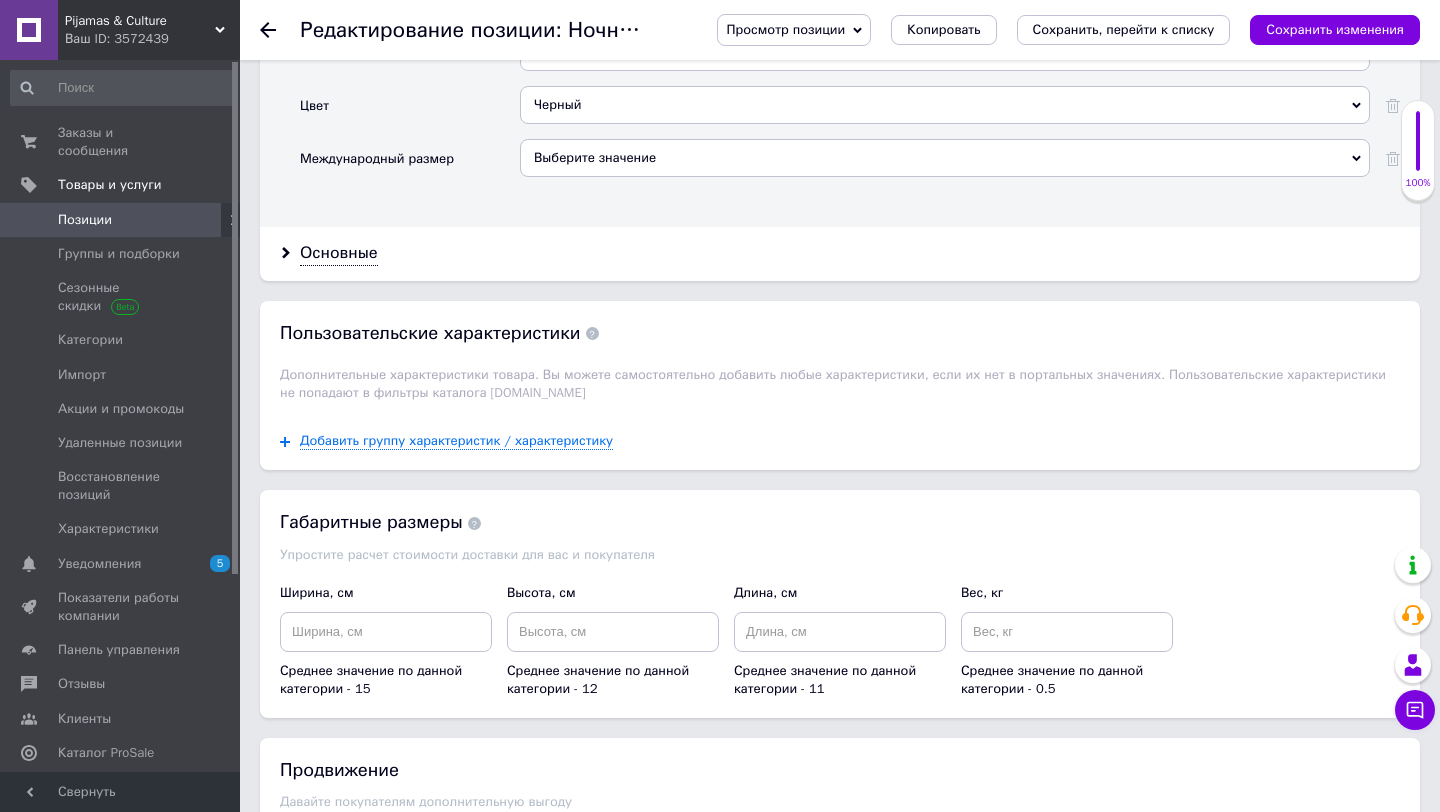 scroll, scrollTop: 1987, scrollLeft: 0, axis: vertical 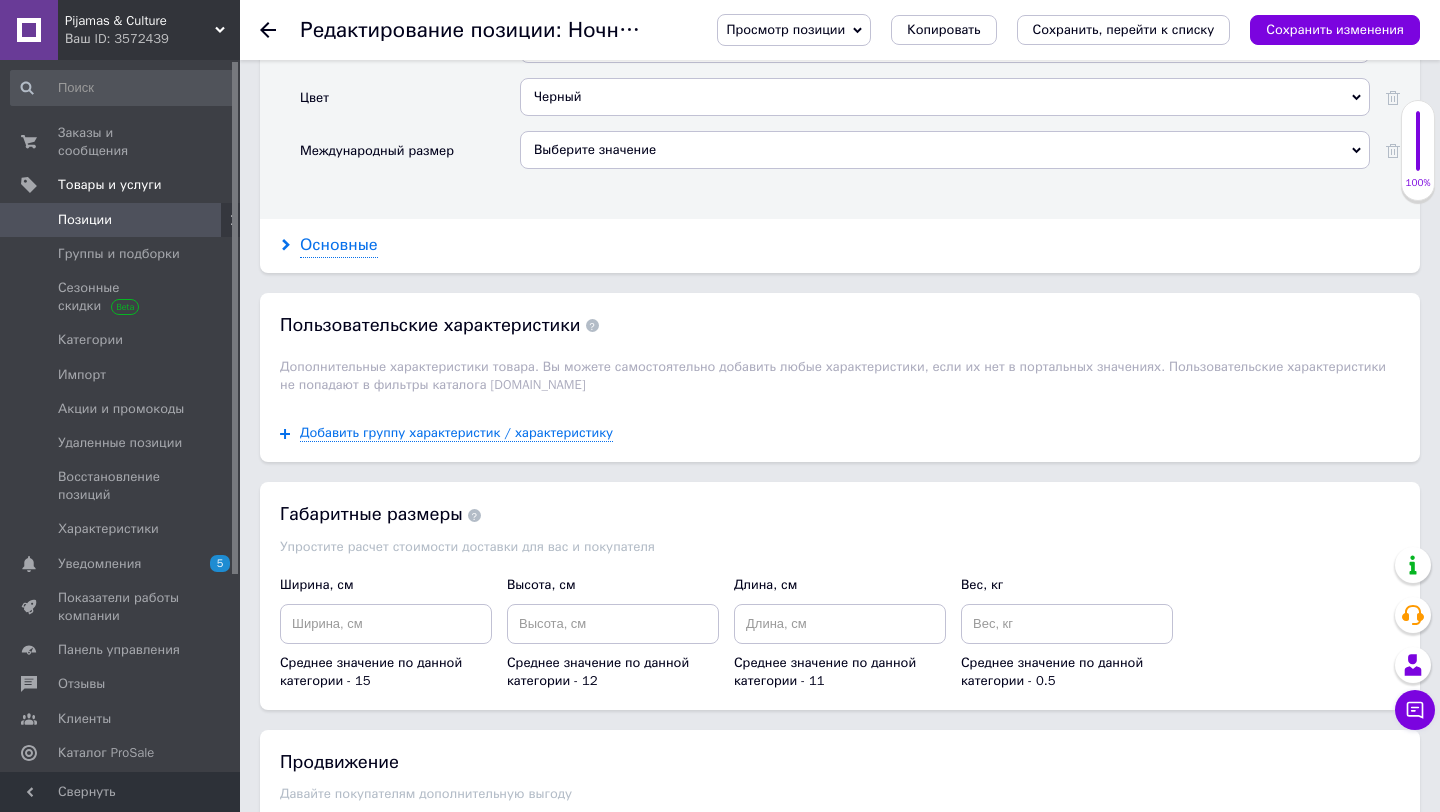 click on "Основные" at bounding box center [339, 245] 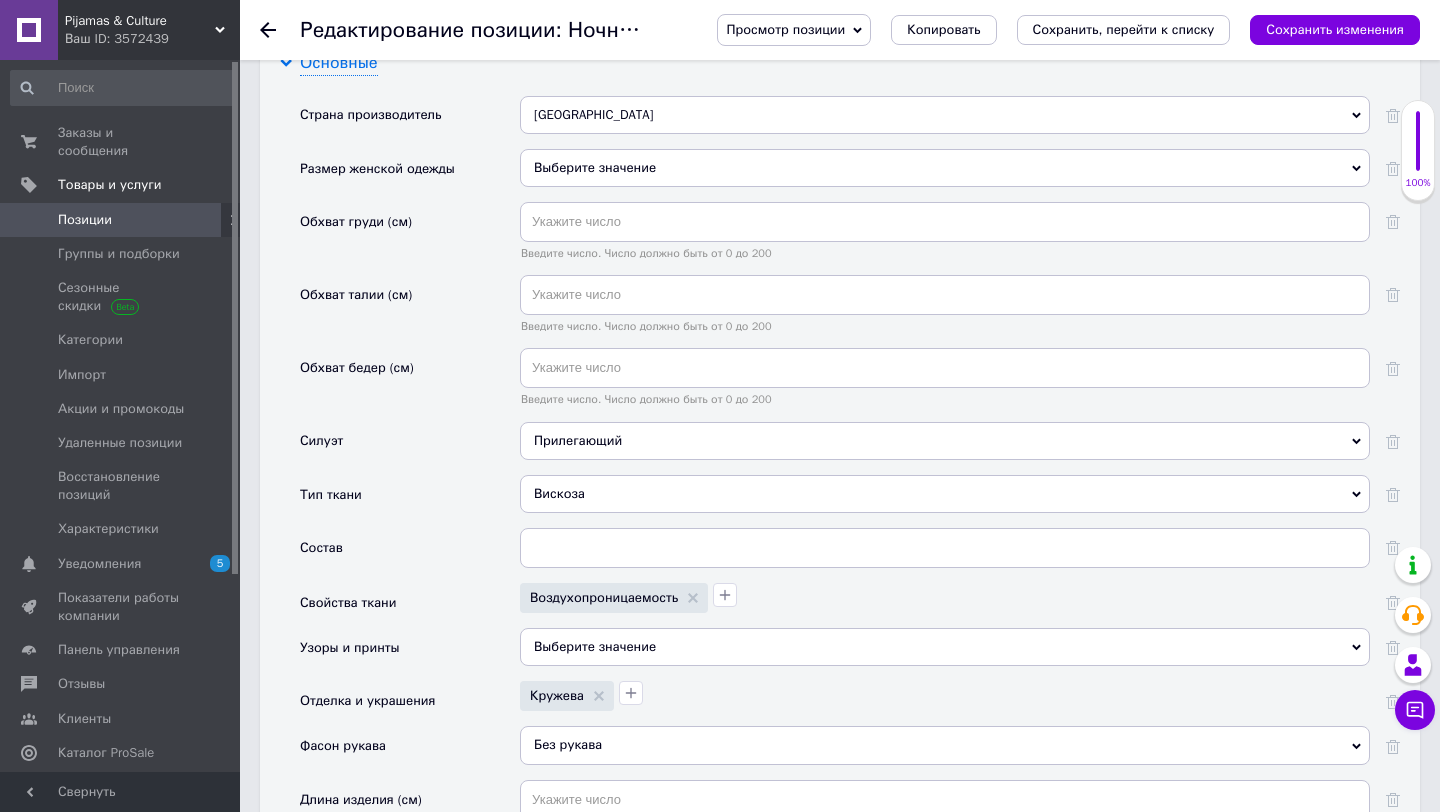 scroll, scrollTop: 2185, scrollLeft: 0, axis: vertical 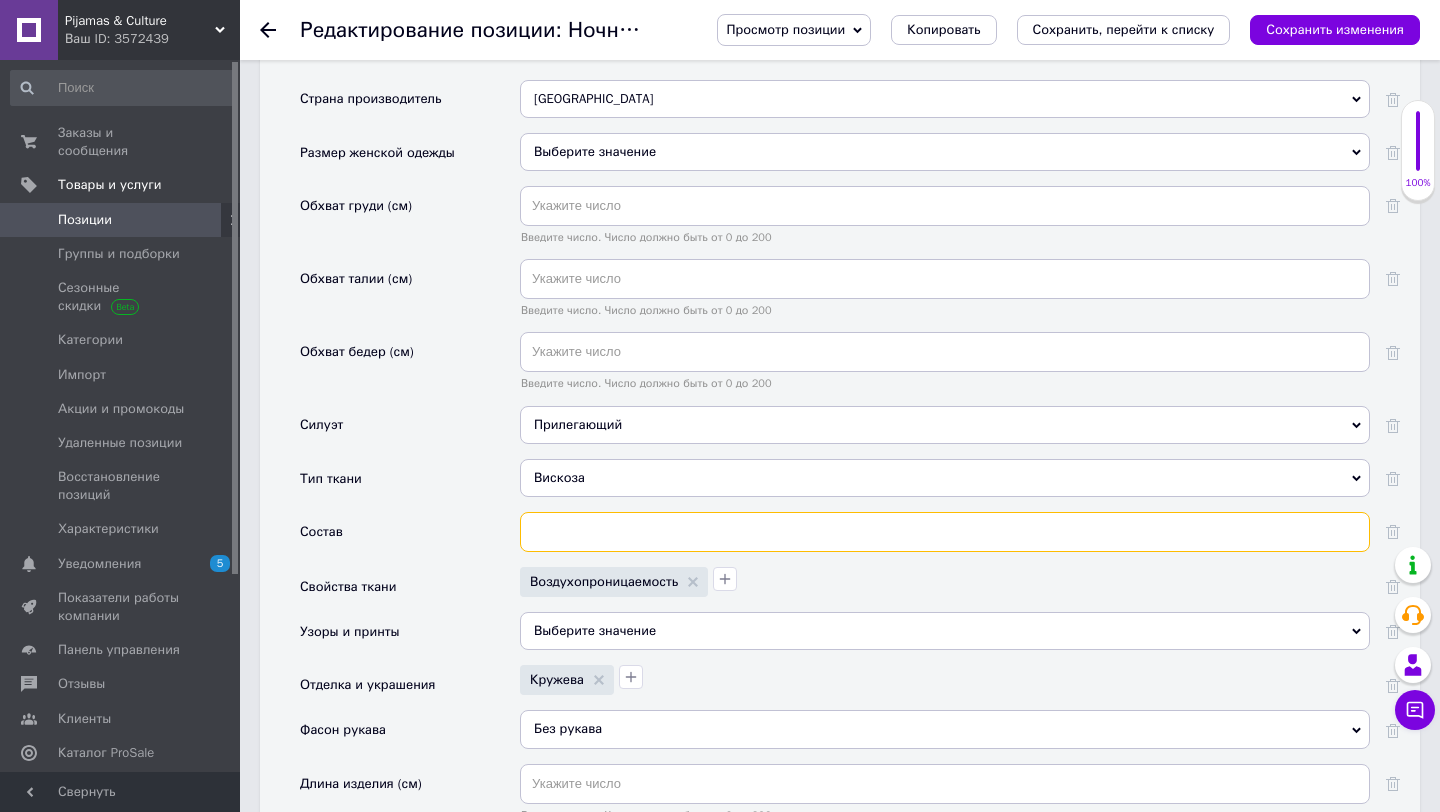 click at bounding box center (945, 532) 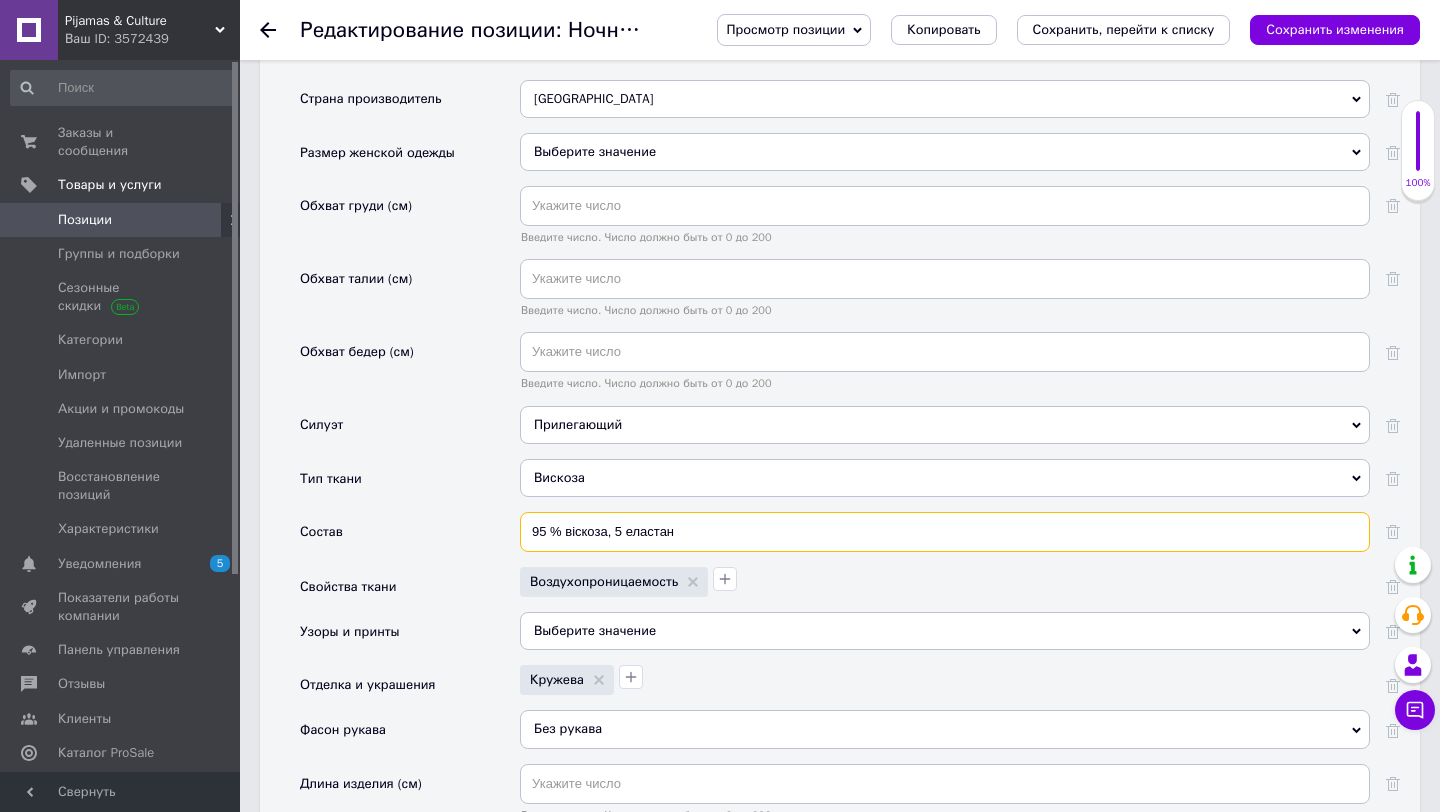 click on "95 % вicкоза, 5 еластан" at bounding box center (945, 532) 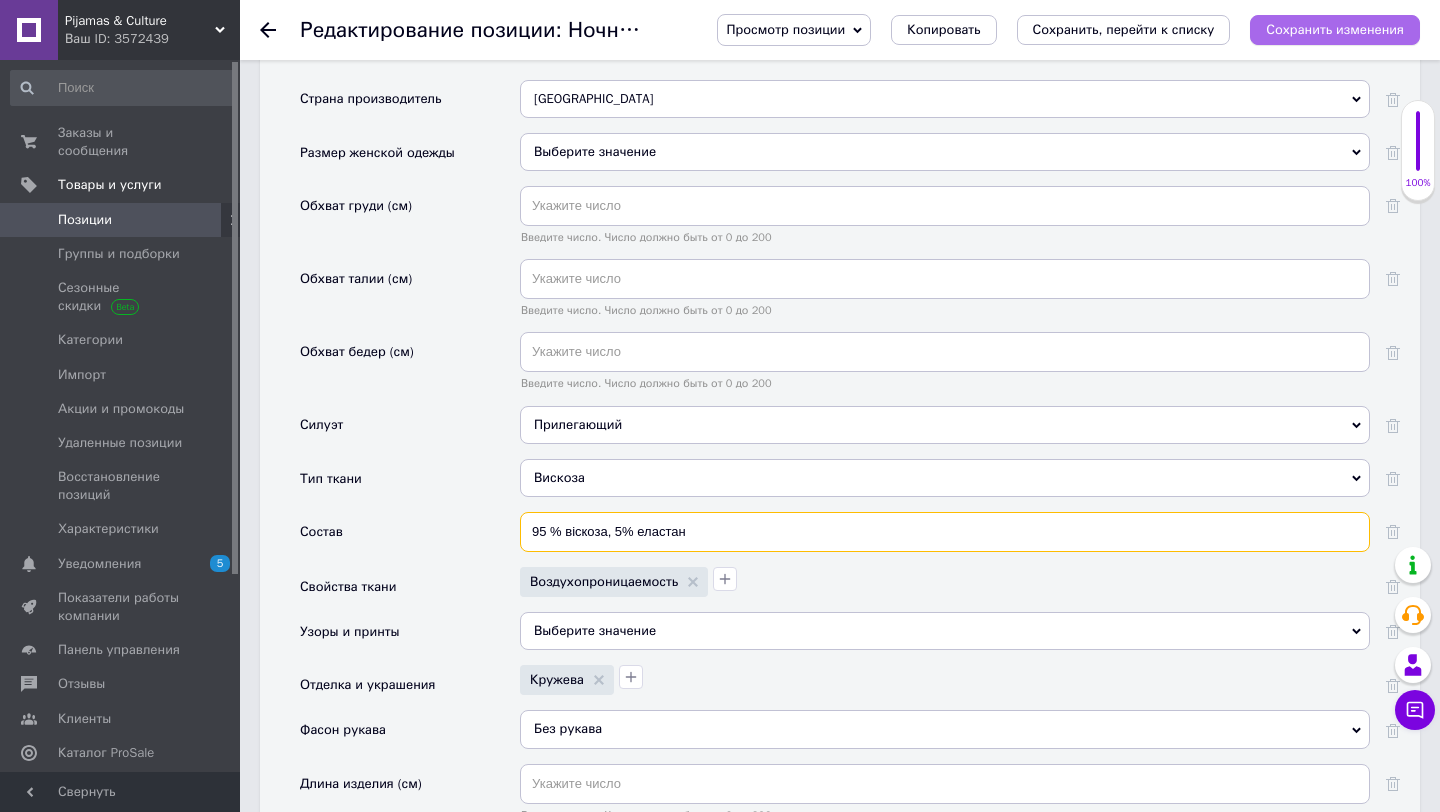 type on "95 % вicкоза, 5% еластан" 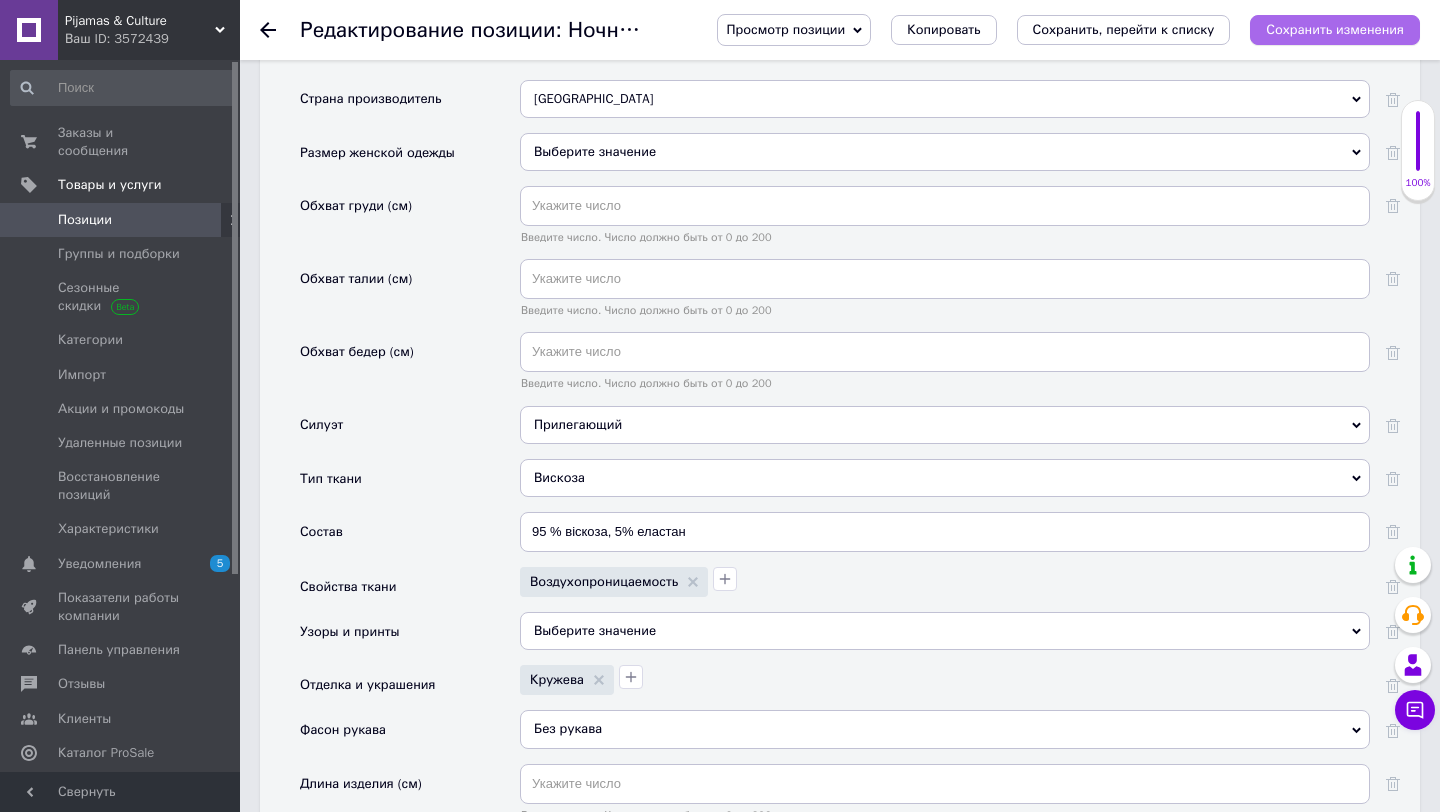 click on "Сохранить изменения" at bounding box center (1335, 29) 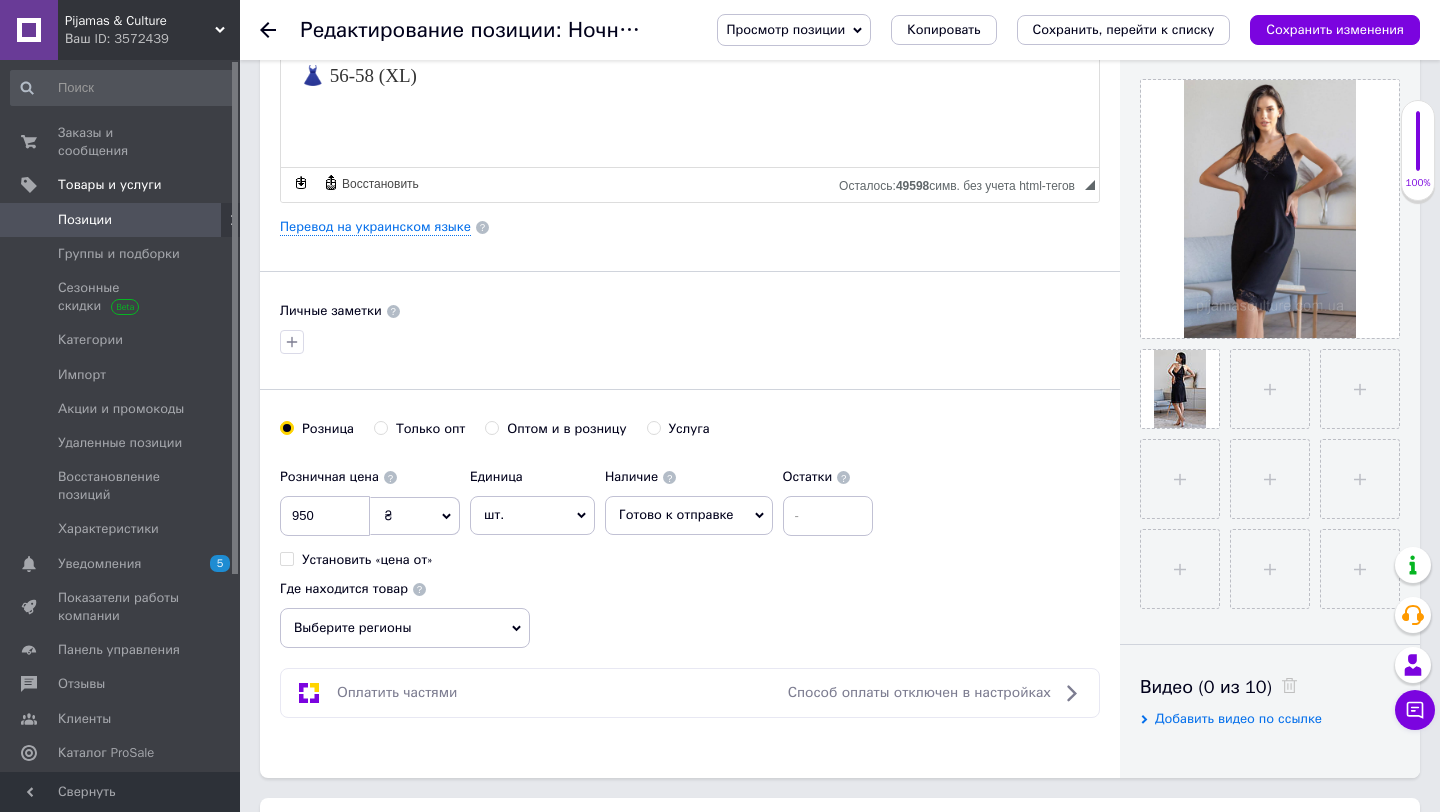 scroll, scrollTop: 0, scrollLeft: 0, axis: both 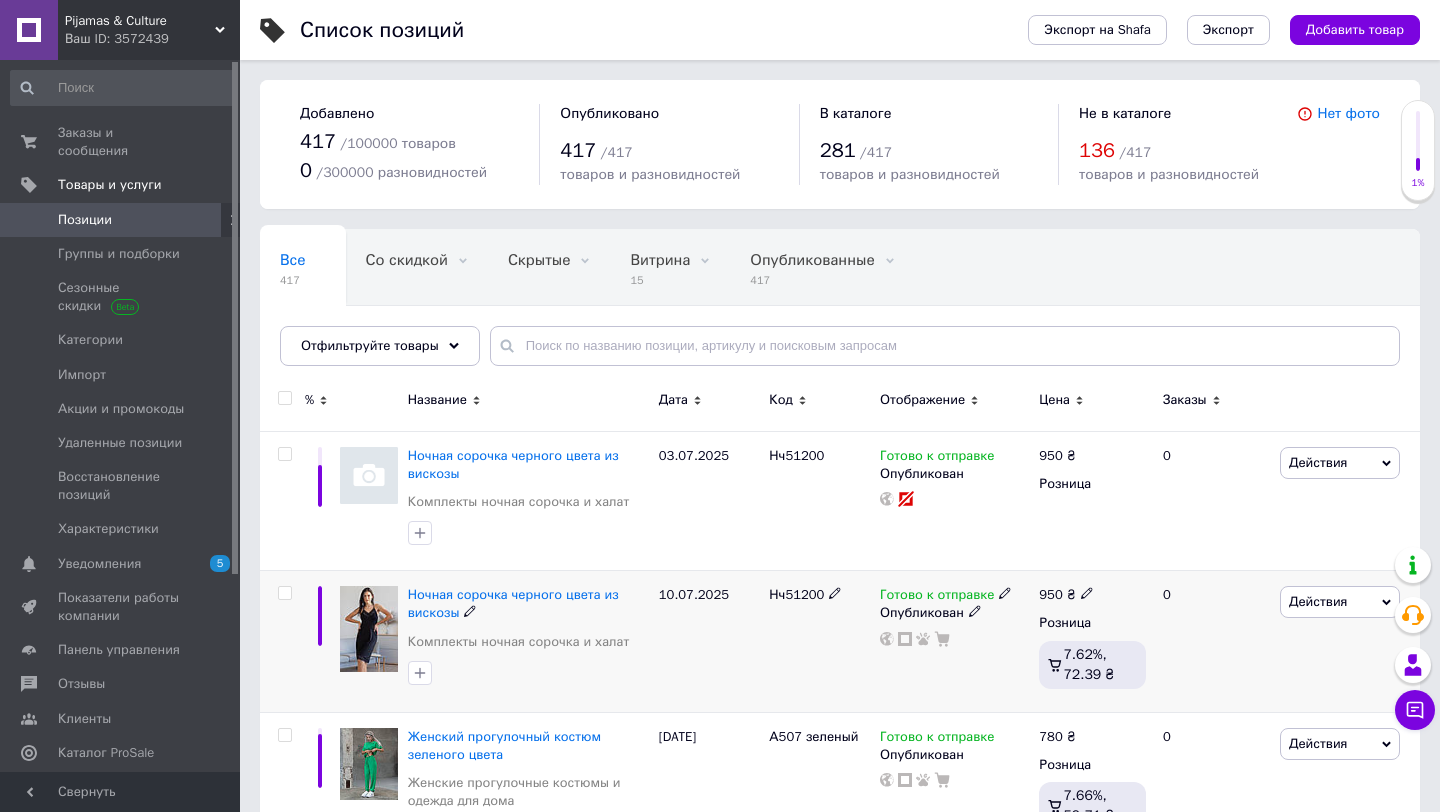 click 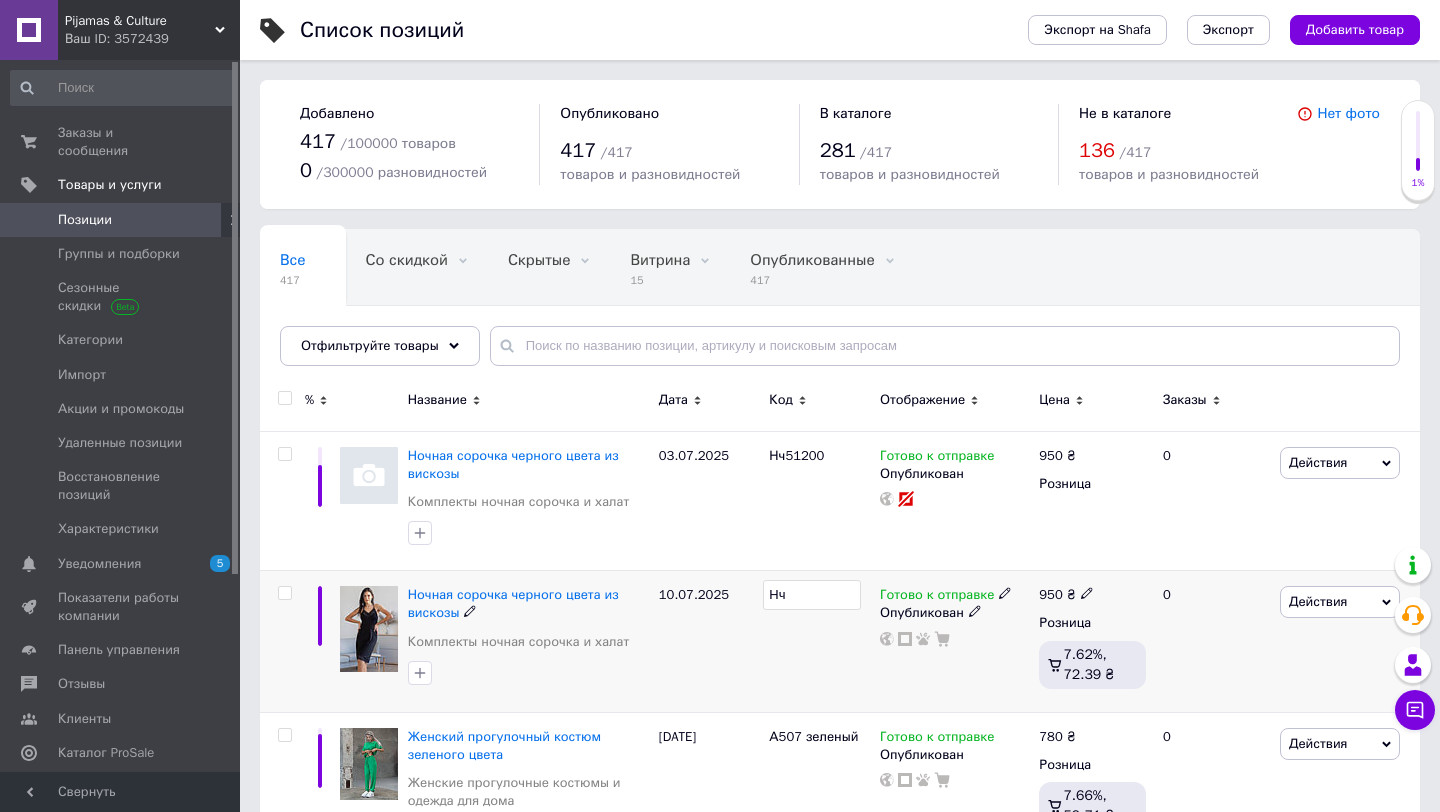type on "Н" 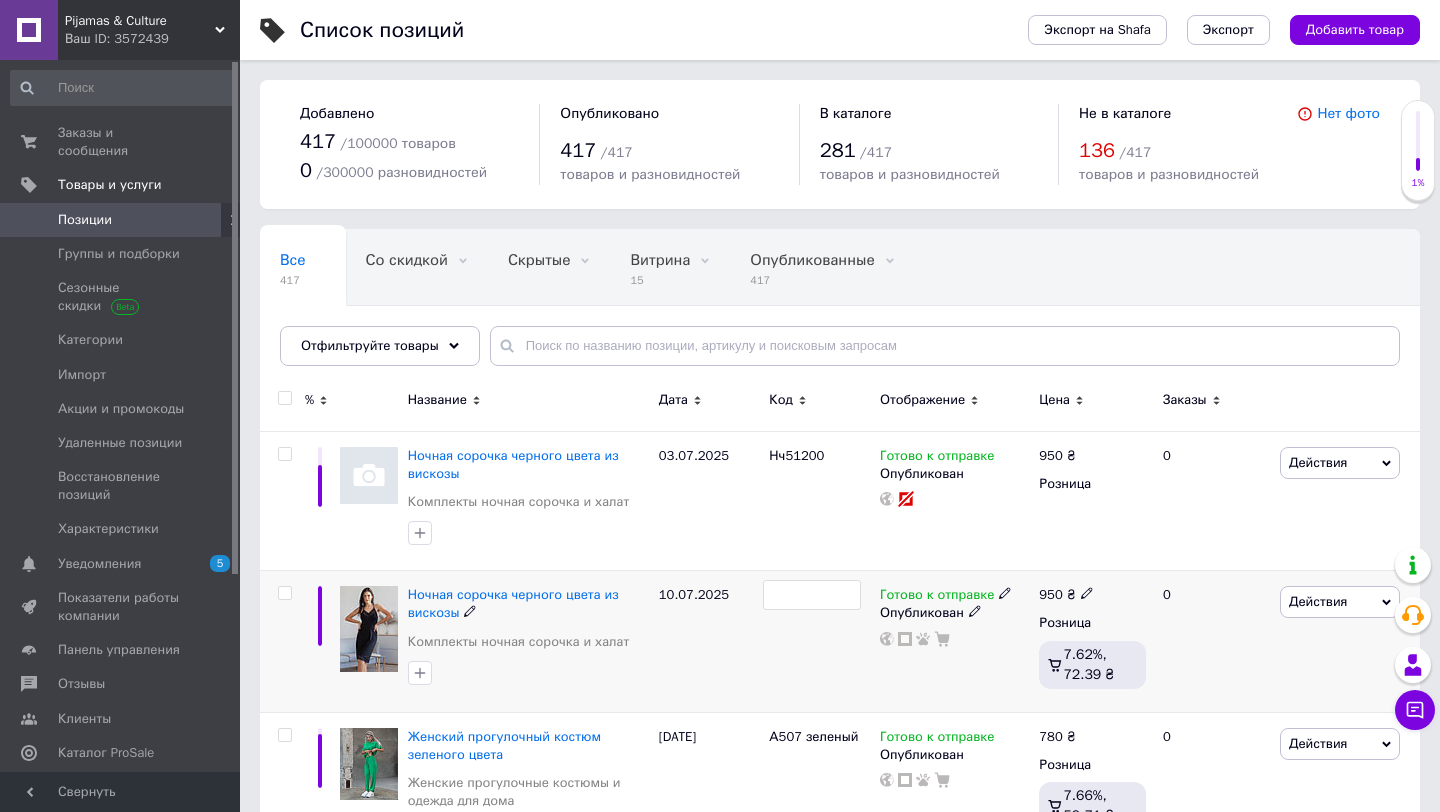 type on "Н" 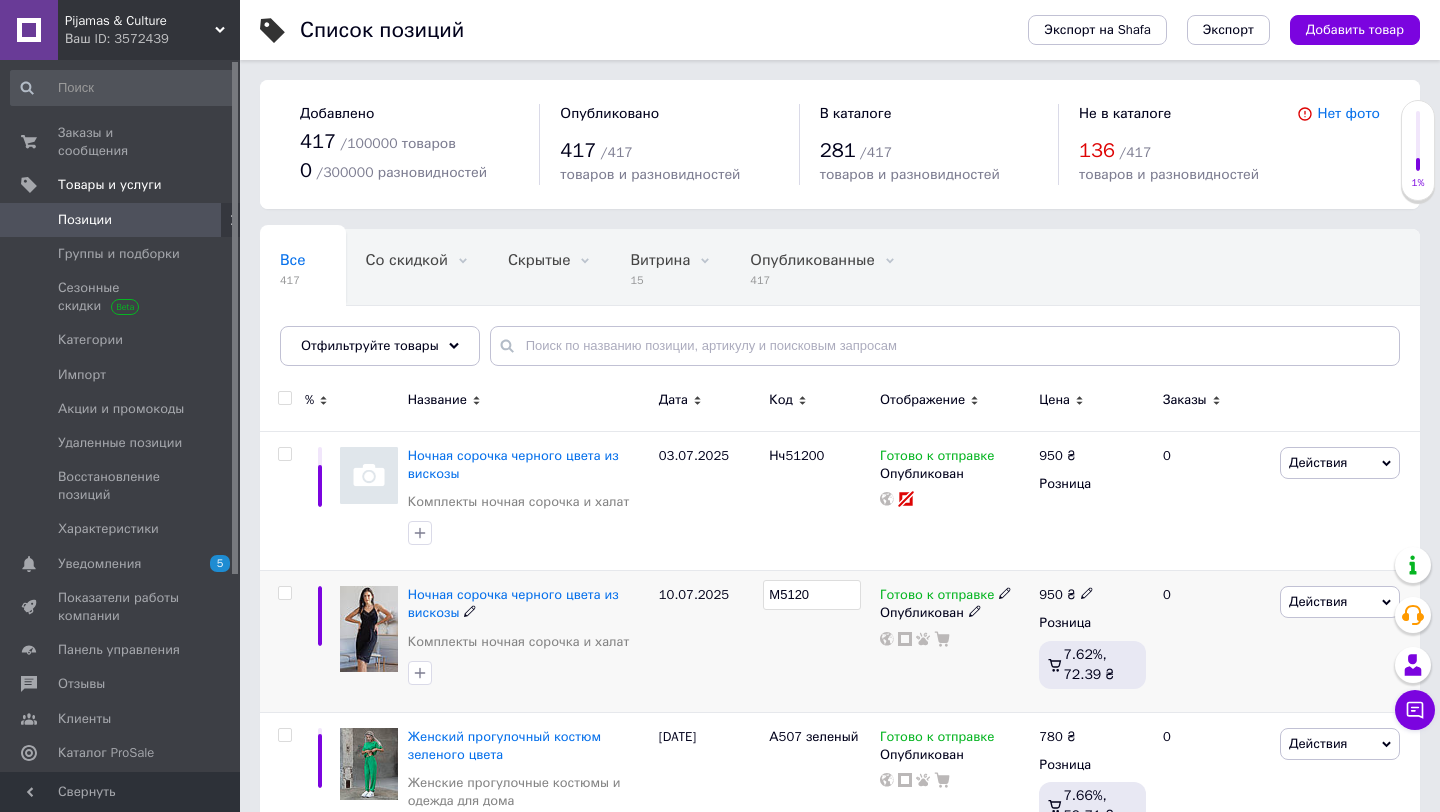 type on "М51200" 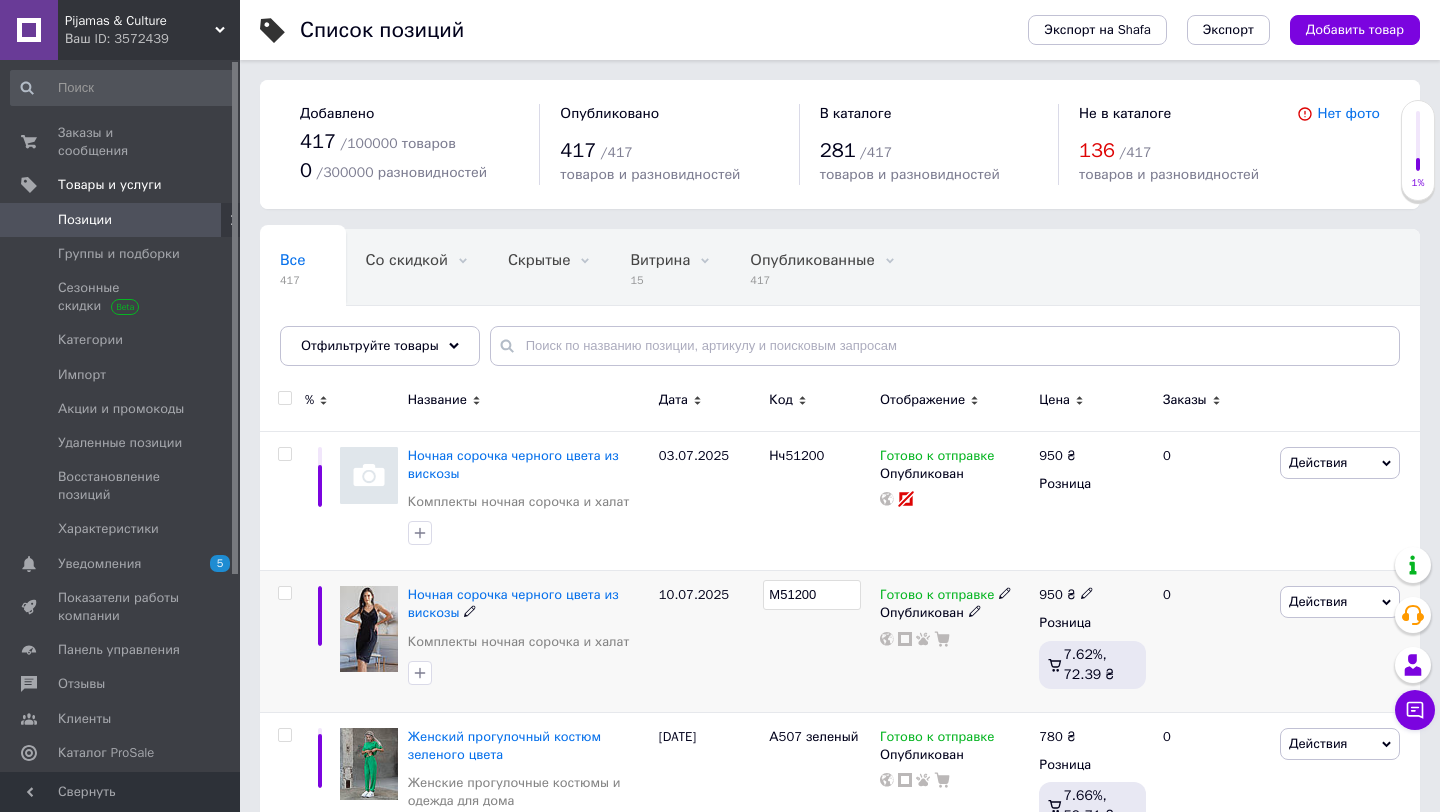 click on "М51200" at bounding box center [819, 641] 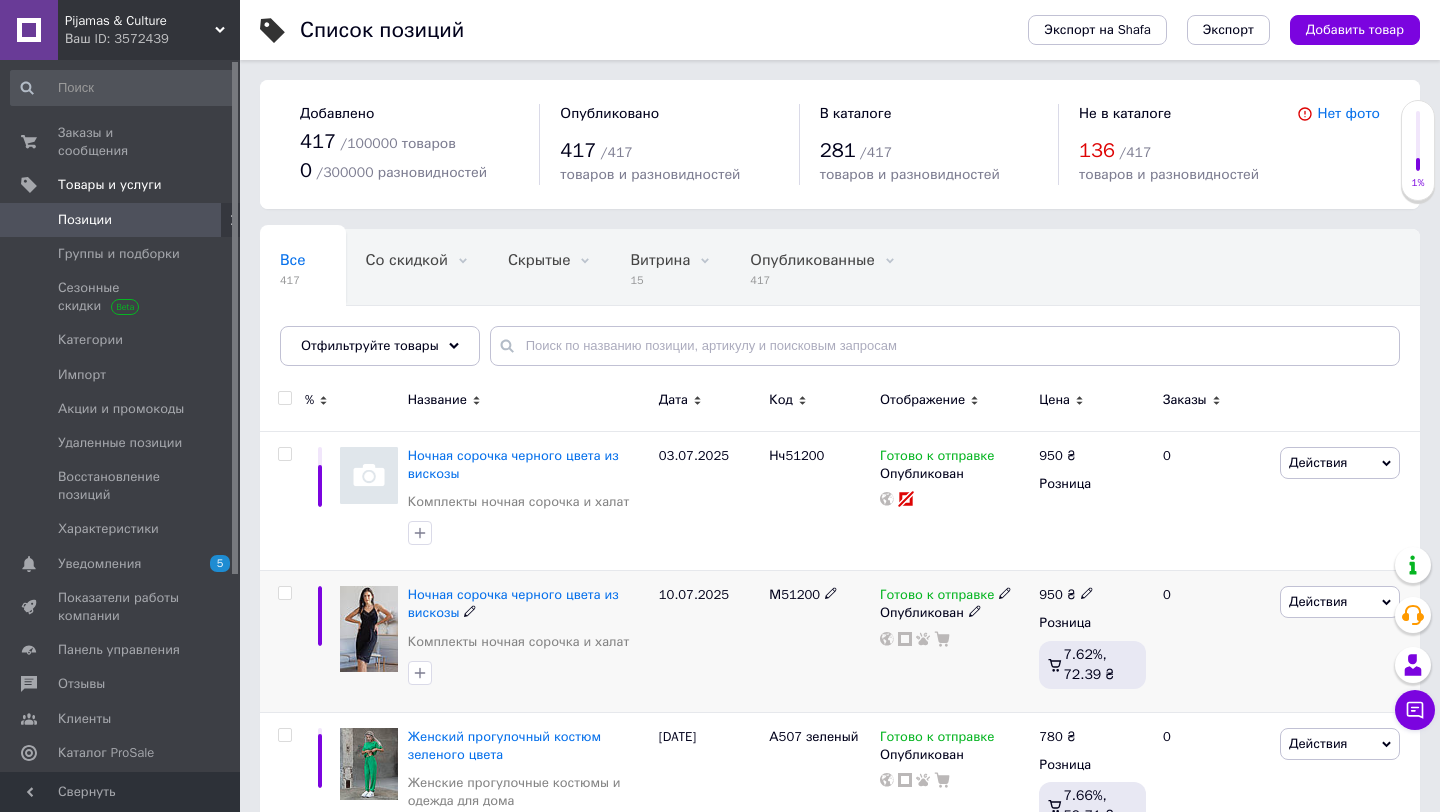 scroll, scrollTop: 4, scrollLeft: 0, axis: vertical 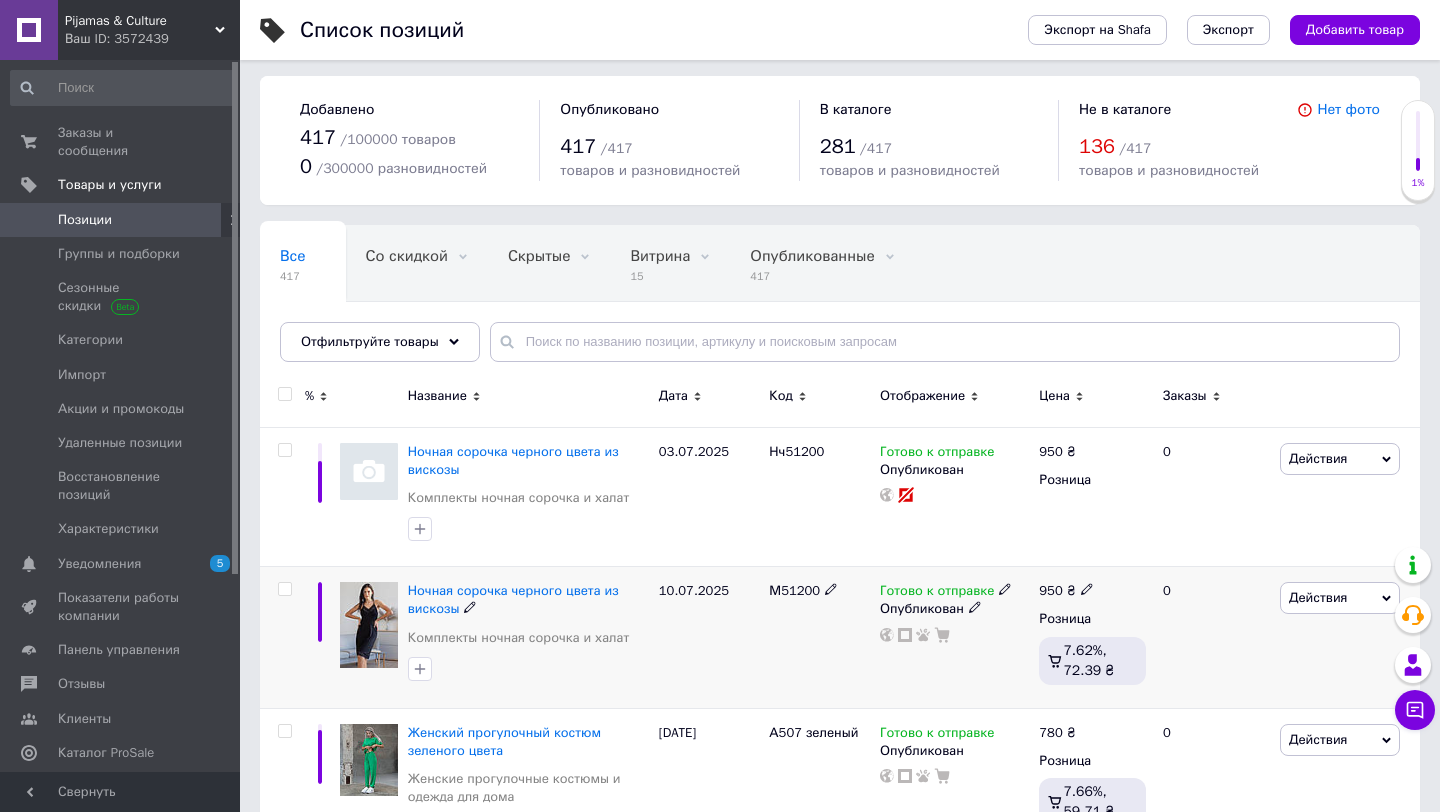 click 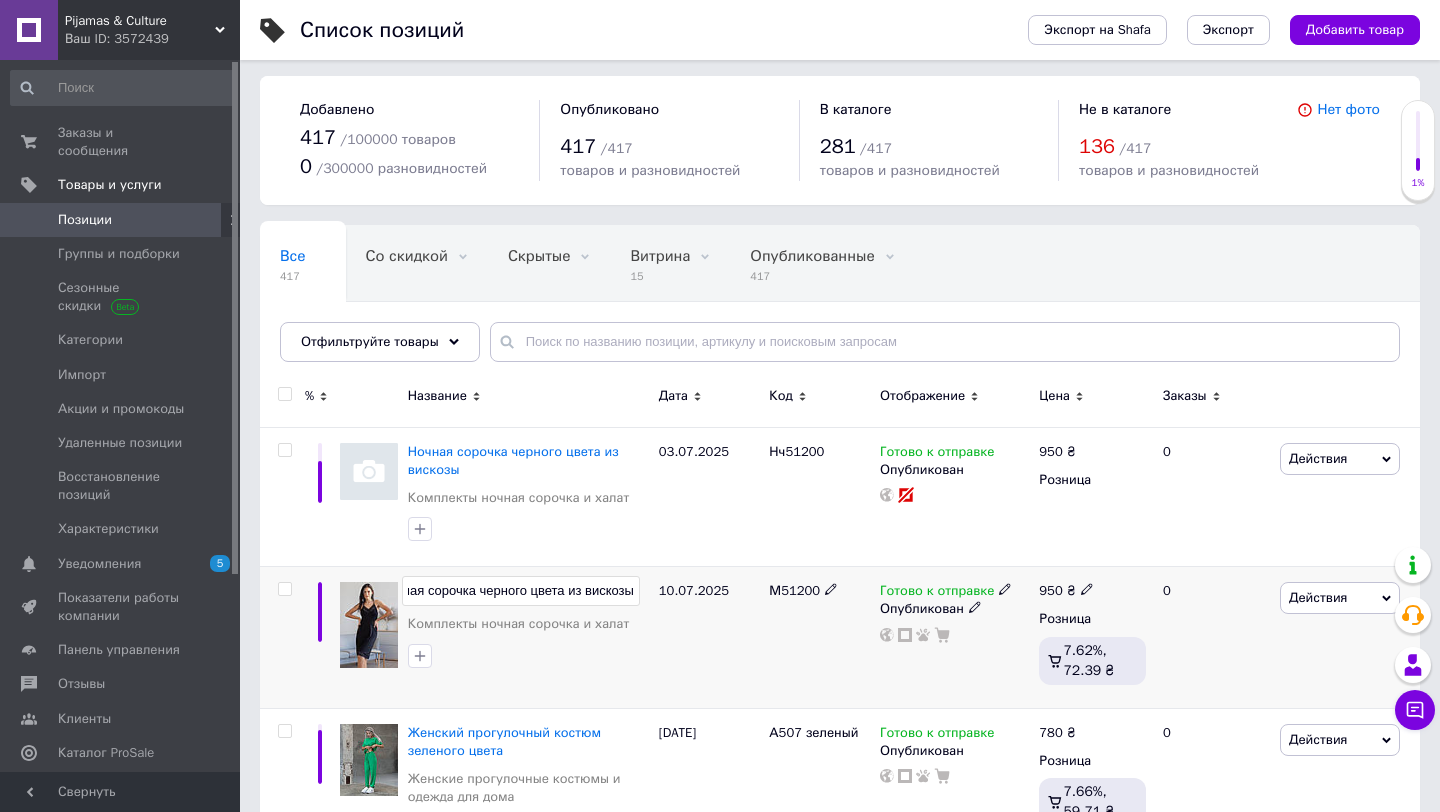 scroll, scrollTop: 0, scrollLeft: 0, axis: both 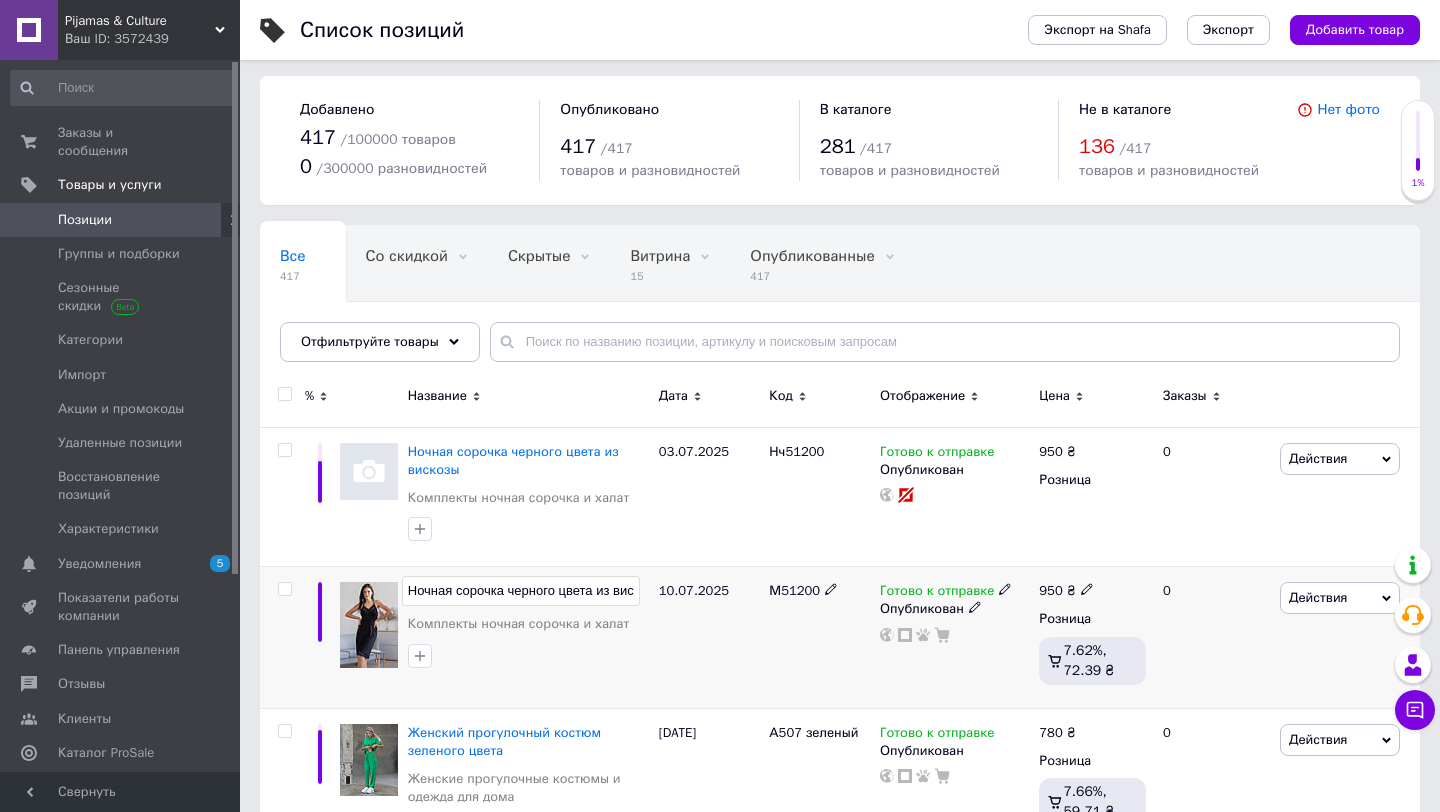 click on "Ночная сорочка черного цвета из вискозы" at bounding box center [521, 591] 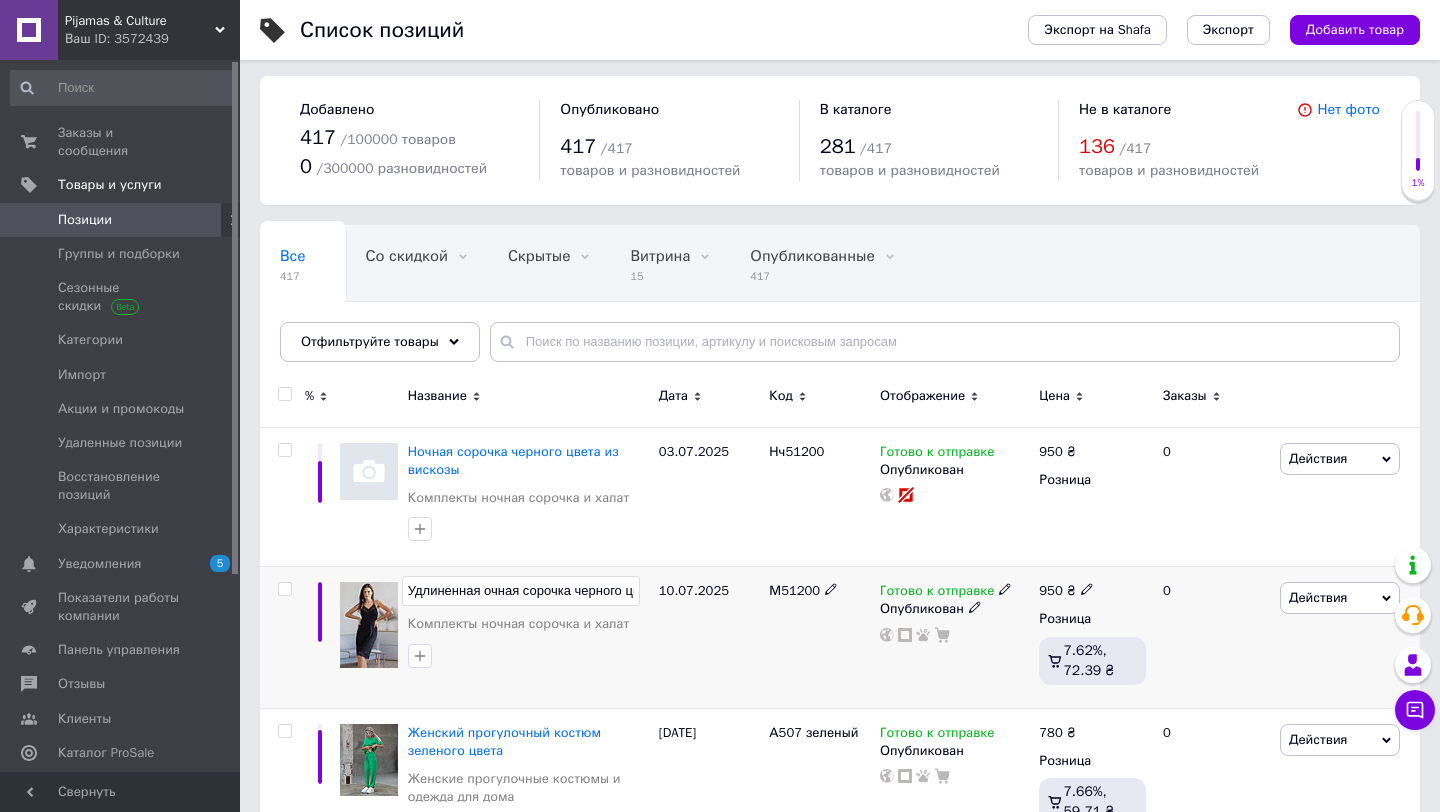 type on "Удлиненная ночная сорочка черного цвета из вискозы" 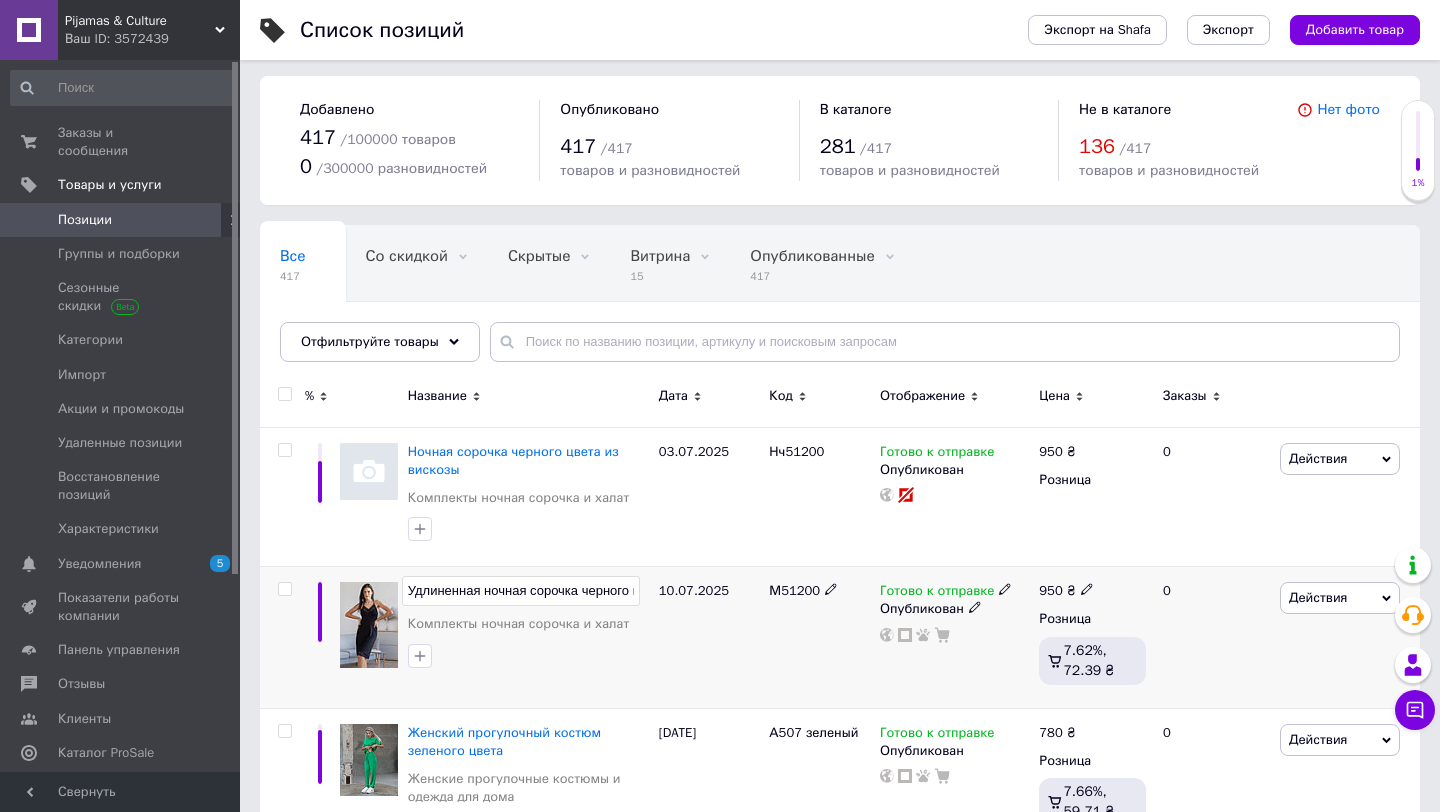 click on "М51200" at bounding box center [819, 637] 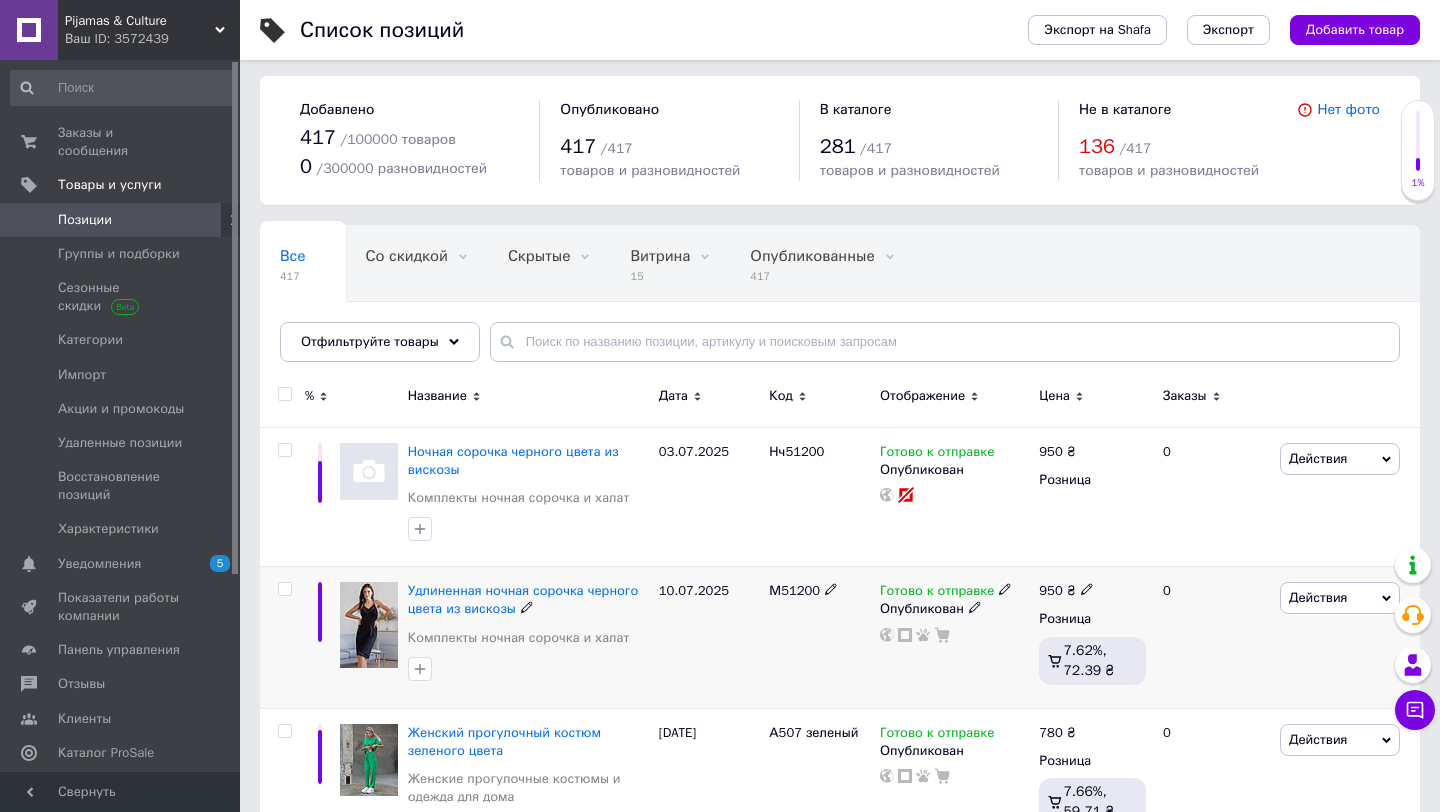 click on "Действия" at bounding box center (1318, 597) 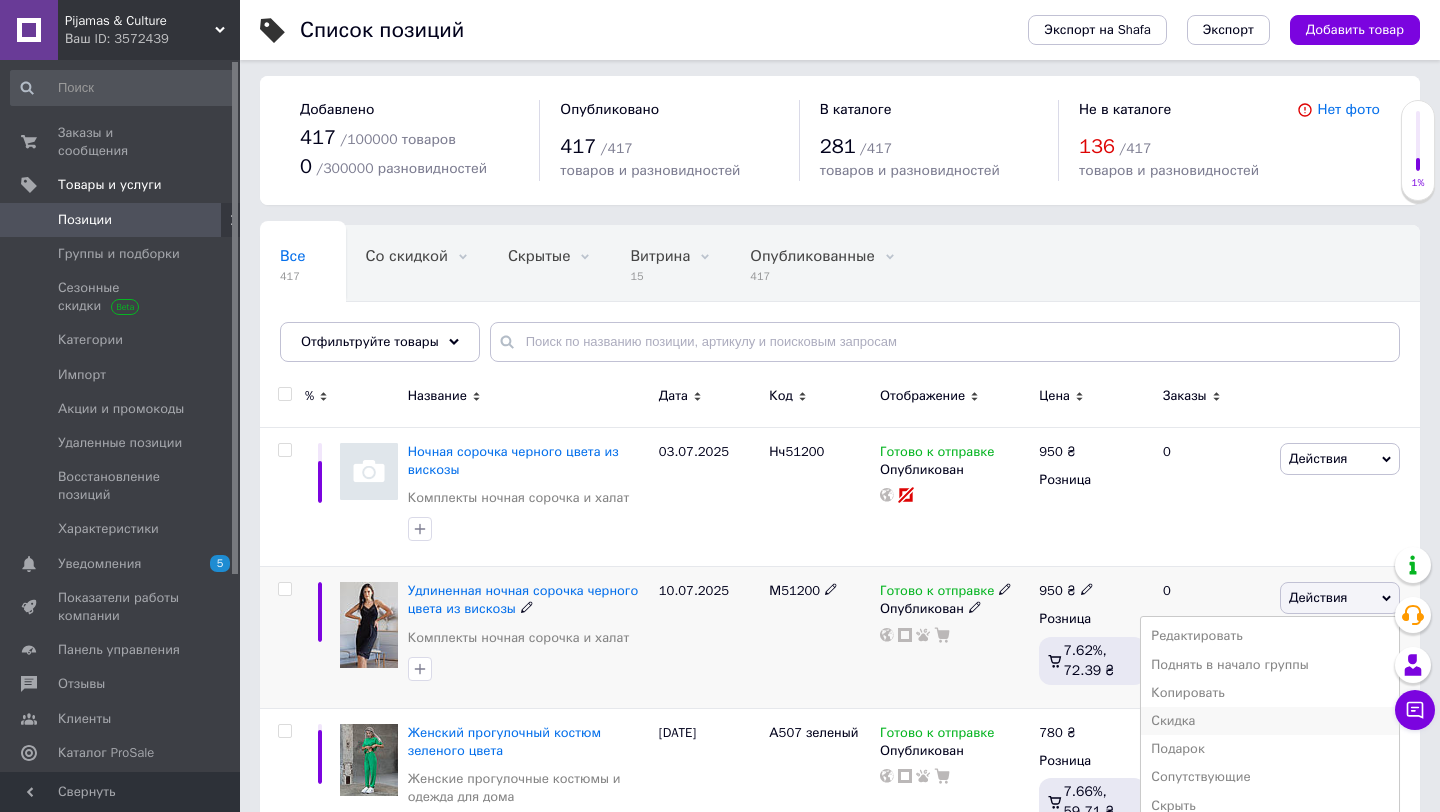 click on "Скидка" at bounding box center (1270, 721) 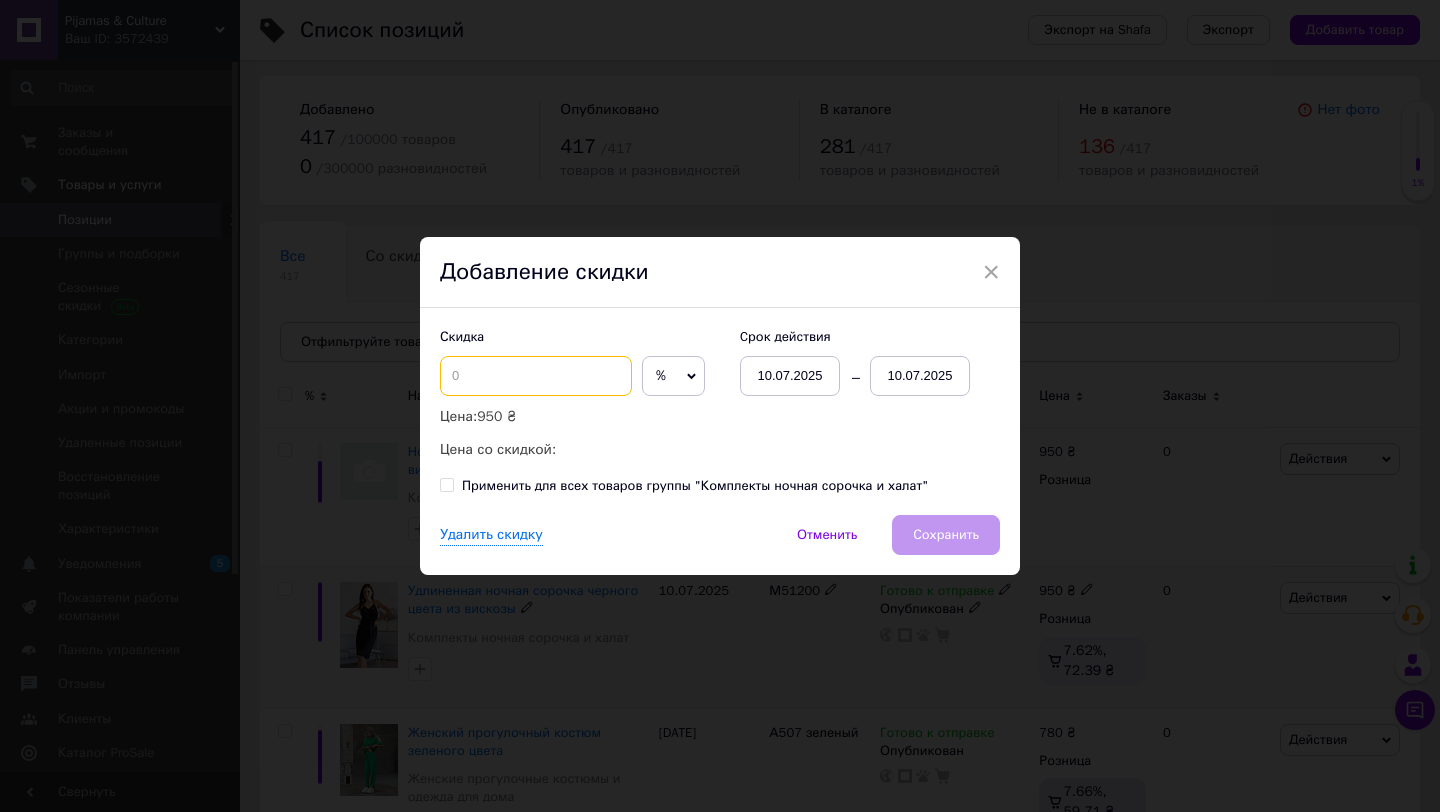 click at bounding box center (536, 376) 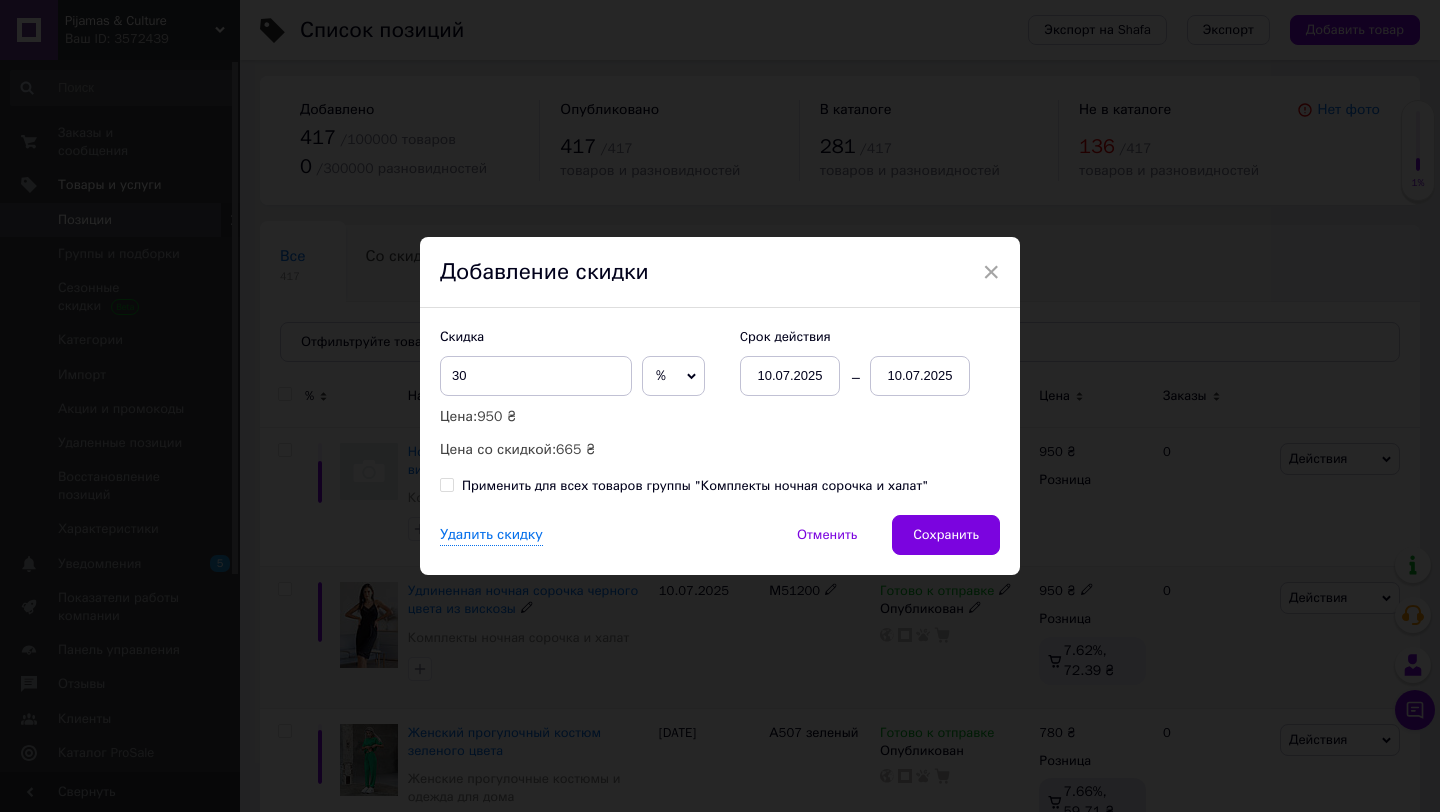 click 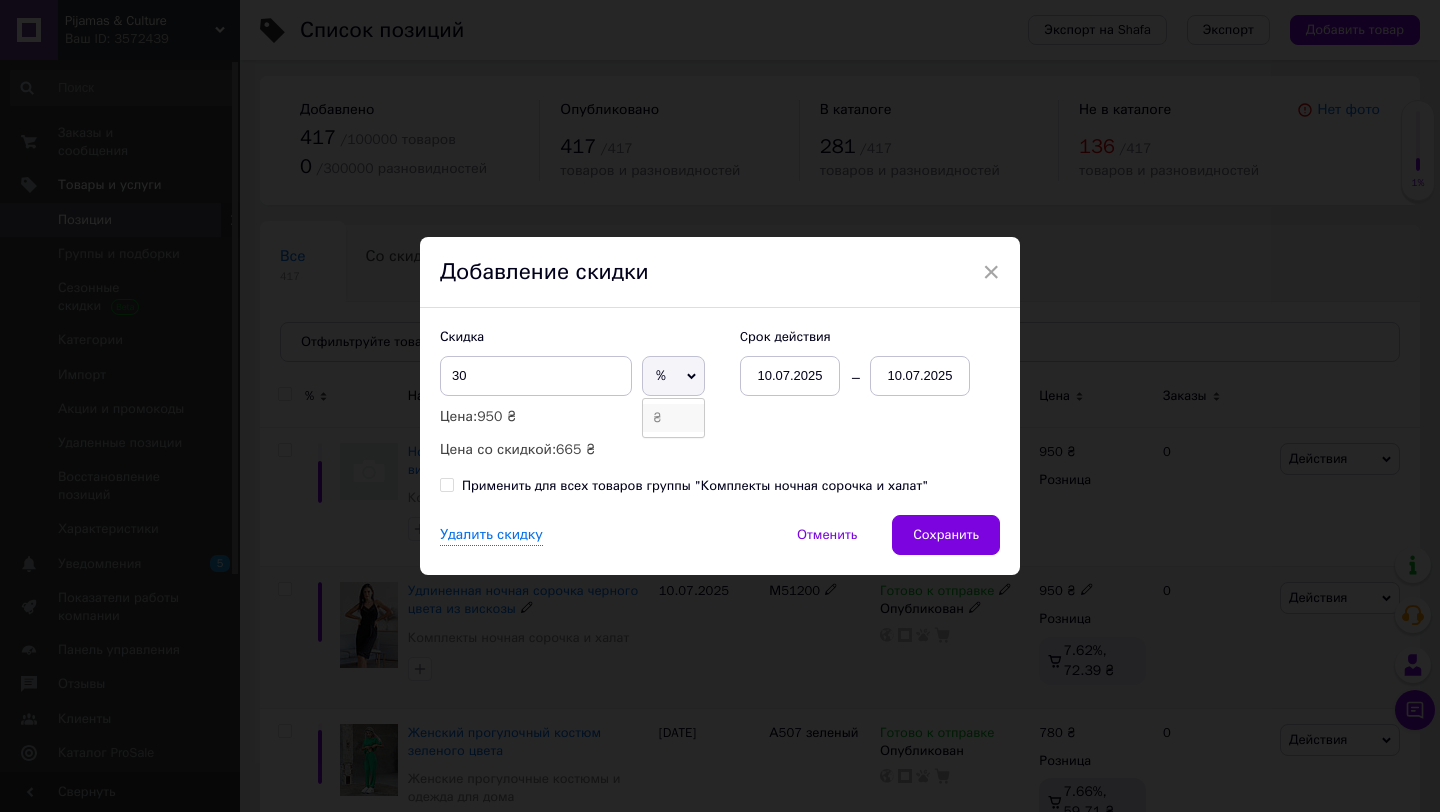 click on "₴" at bounding box center (673, 418) 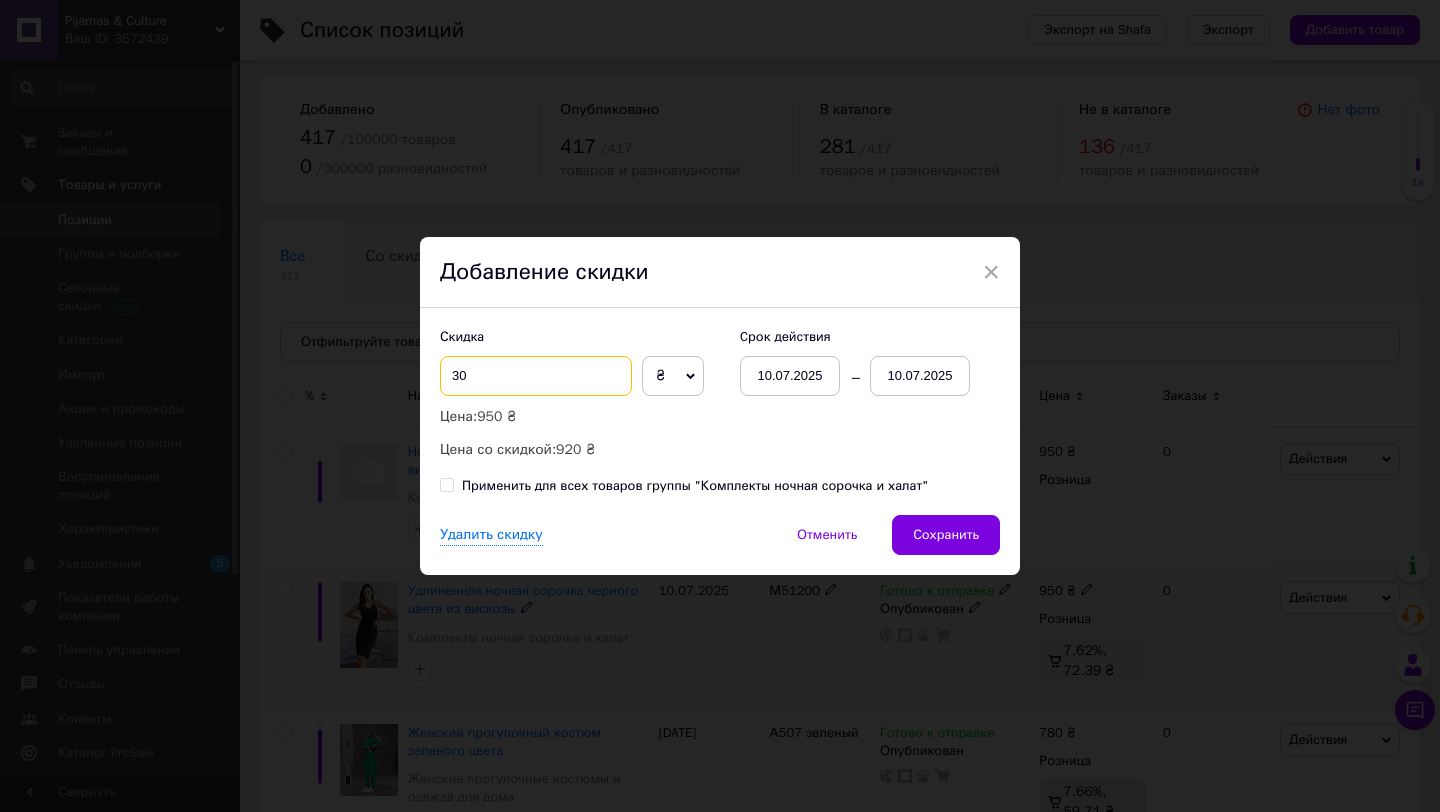 click on "30" at bounding box center (536, 376) 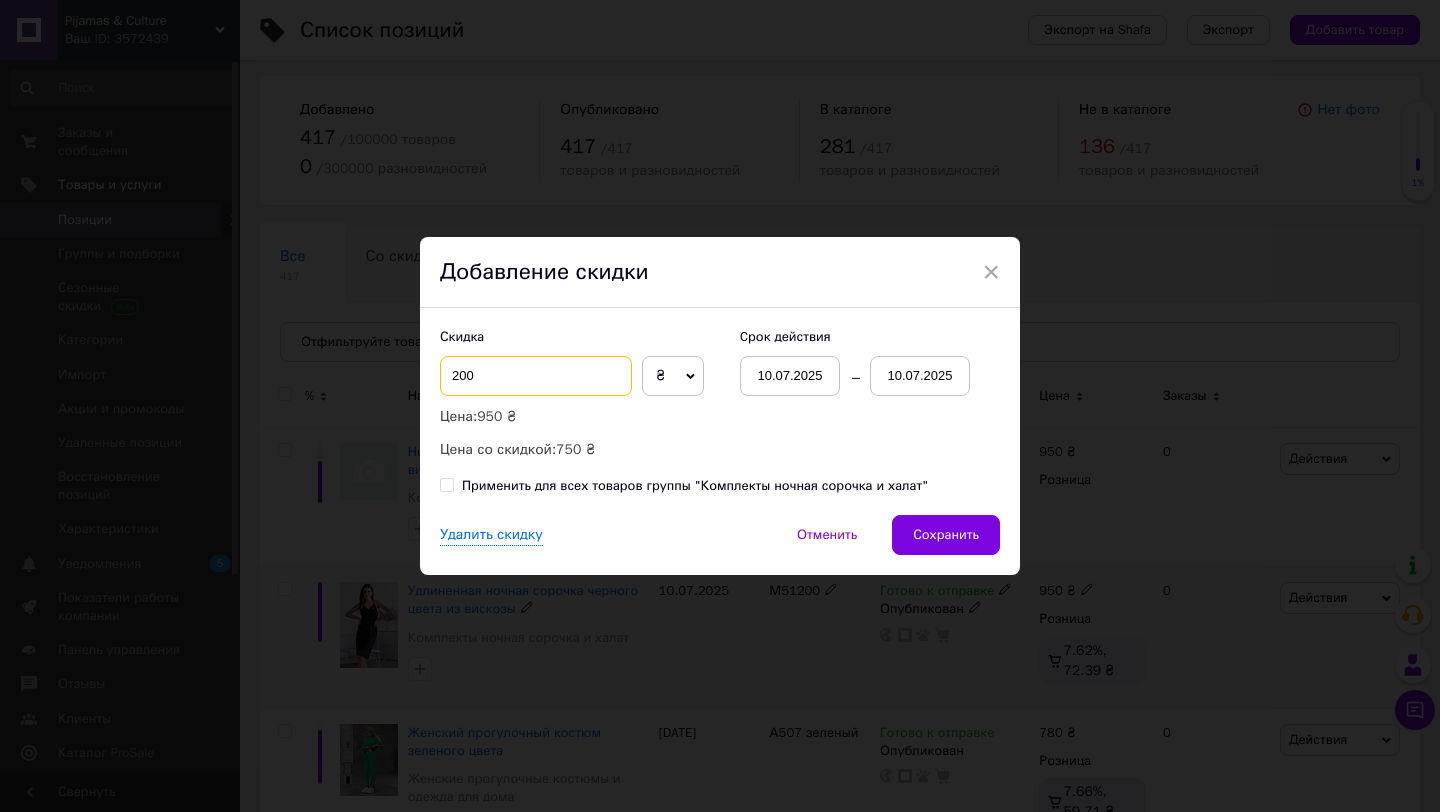 type on "200" 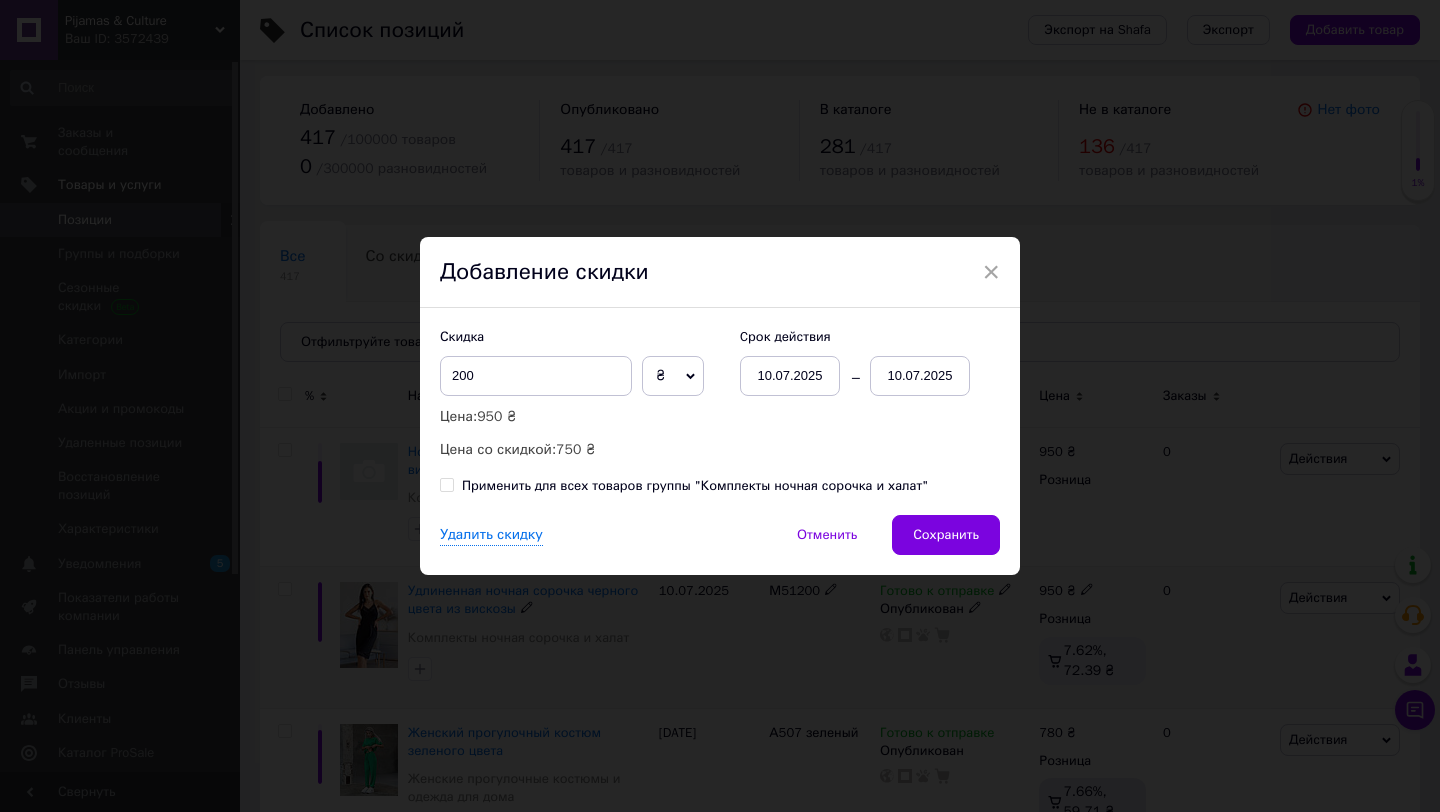 click on "10.07.2025" at bounding box center [920, 376] 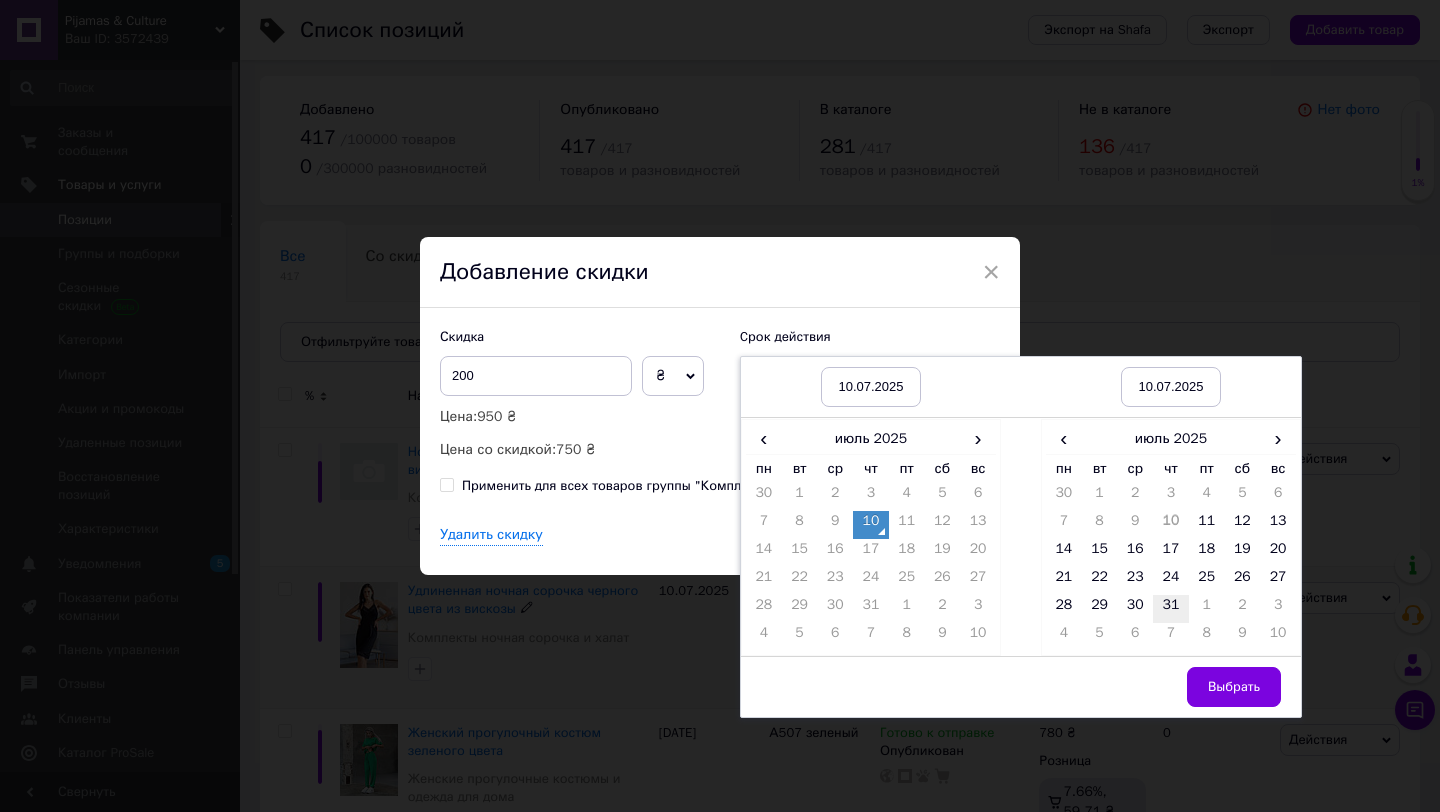 click on "31" at bounding box center (1171, 609) 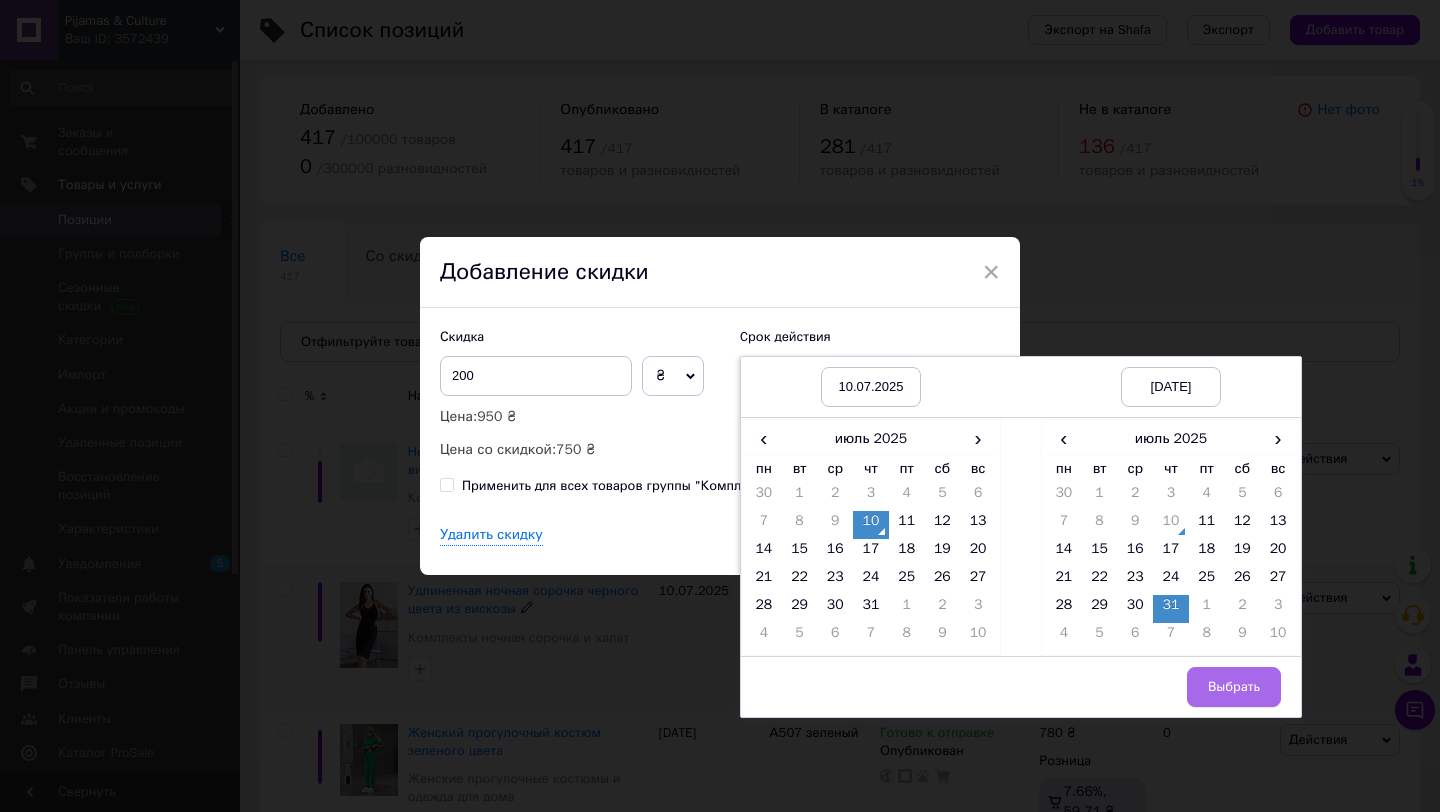 click on "Выбрать" at bounding box center (1234, 687) 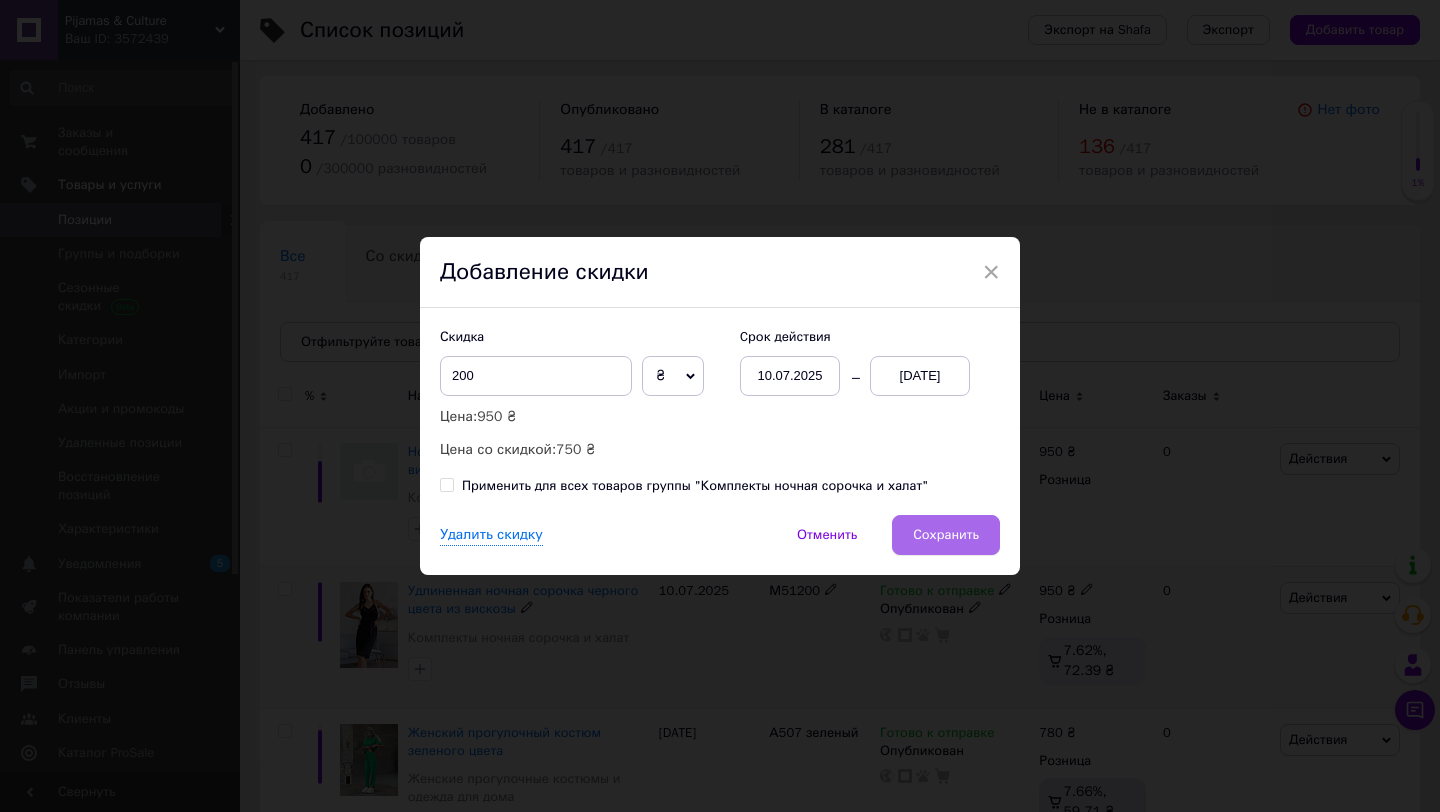 click on "Сохранить" at bounding box center (946, 535) 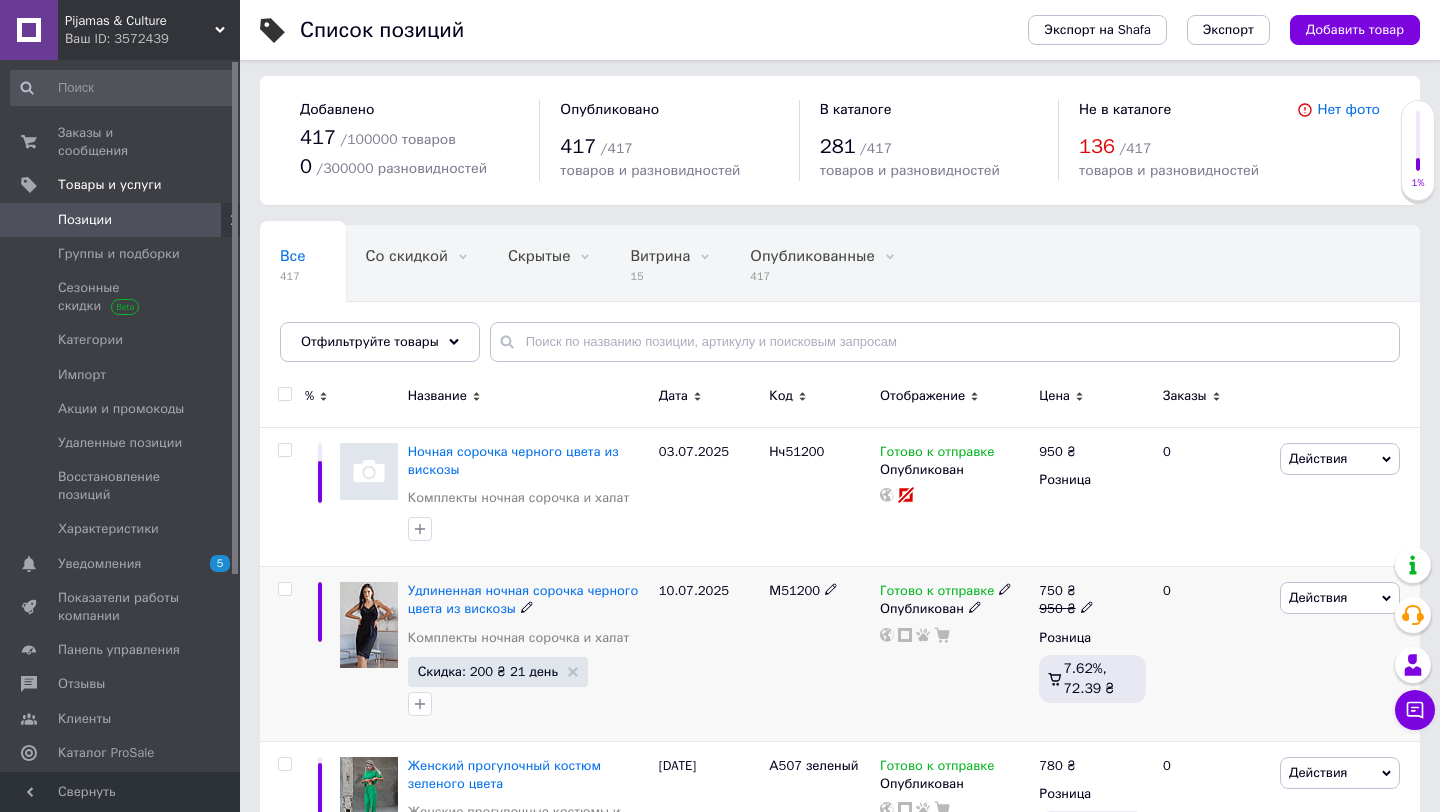 click on "Действия Редактировать Поднять в начало группы Копировать Скидка Подарок Сопутствующие Скрыть Ярлык Добавить на витрину Добавить в кампанию Каталог ProSale Удалить" at bounding box center [1340, 598] 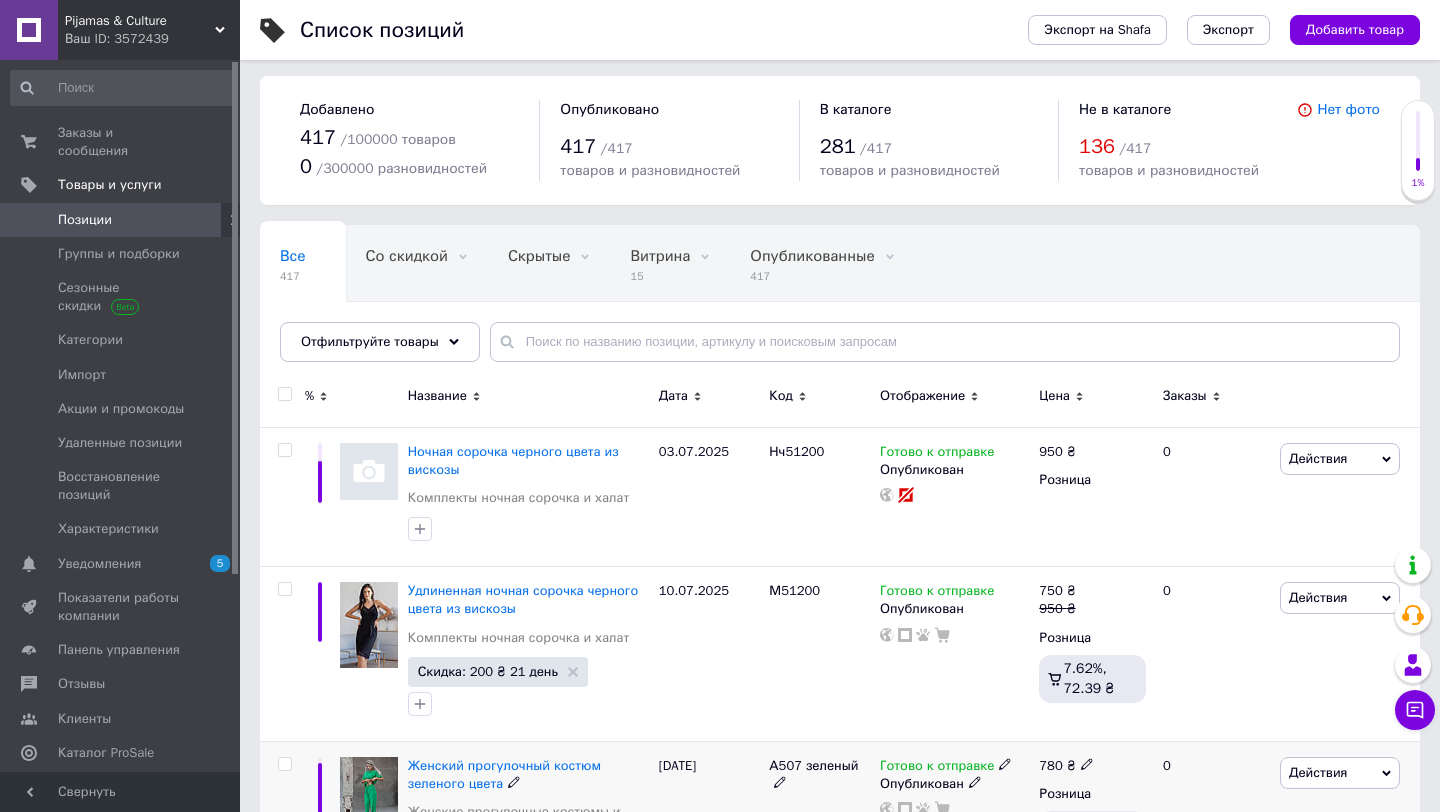 click on "Действия Редактировать Поднять в начало группы Копировать Скидка Подарок Сопутствующие Скрыть Ярлык Добавить на витрину Добавить в кампанию Каталог ProSale Удалить" at bounding box center [1347, 820] 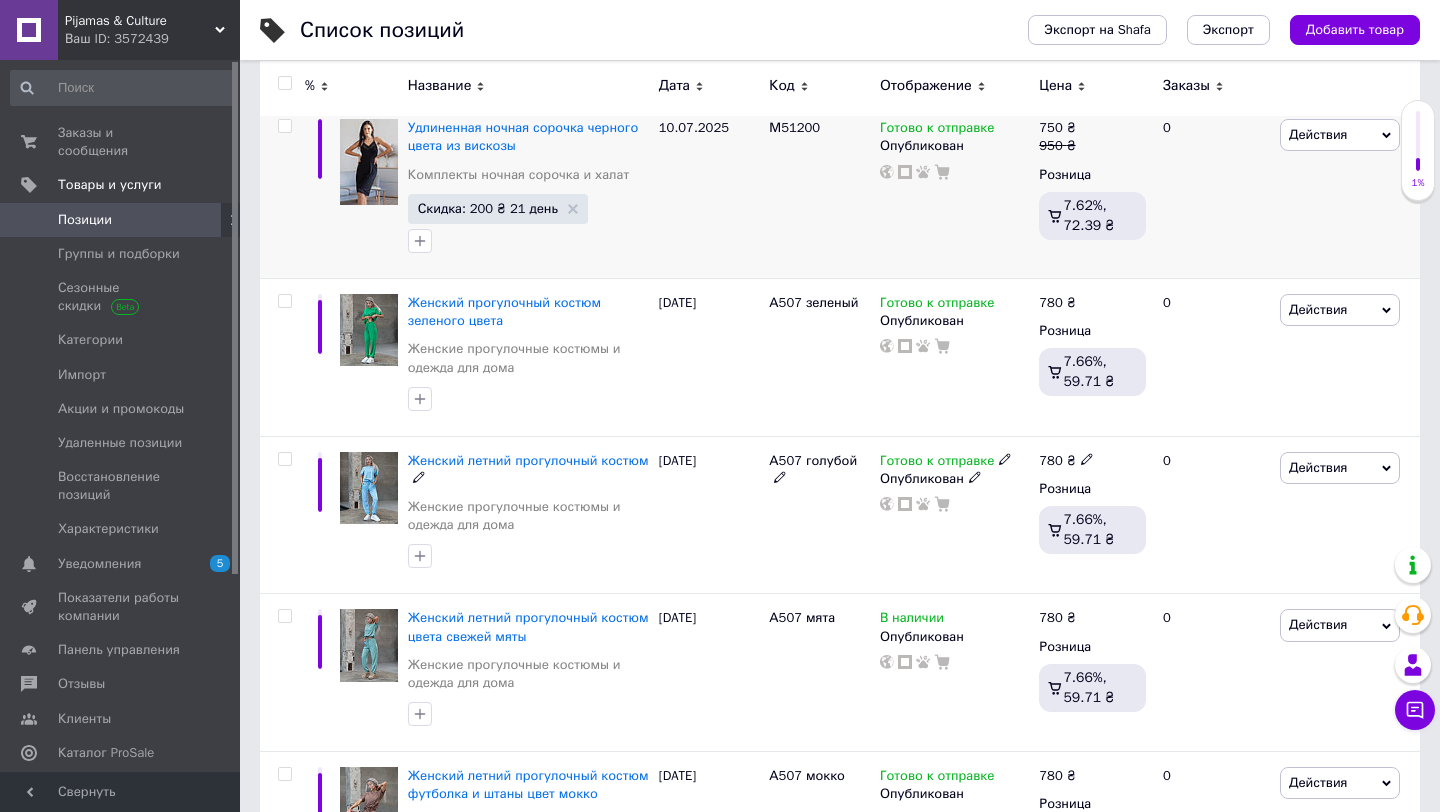 scroll, scrollTop: 470, scrollLeft: 0, axis: vertical 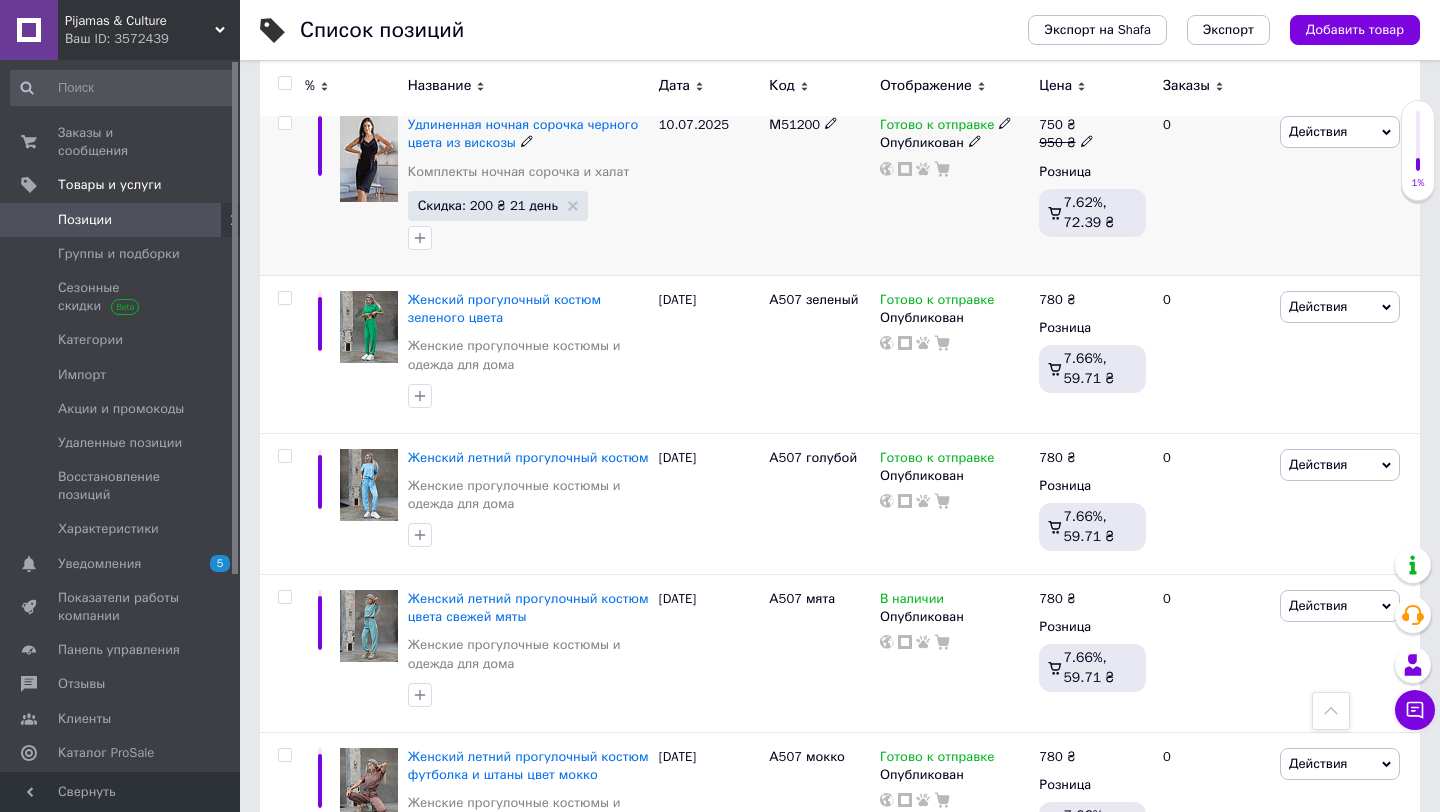 click on "Действия" at bounding box center [1340, 132] 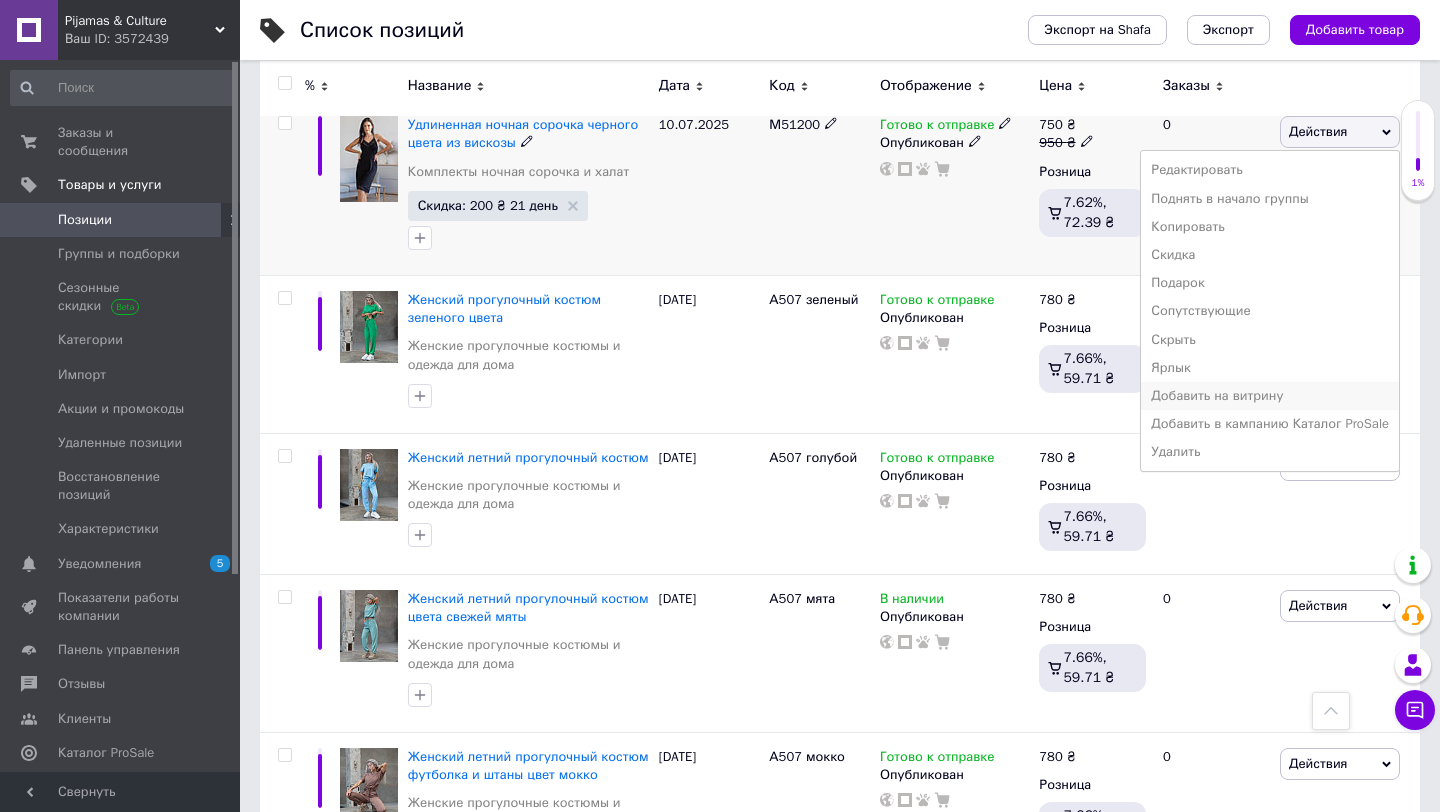 click on "Добавить на витрину" at bounding box center [1270, 396] 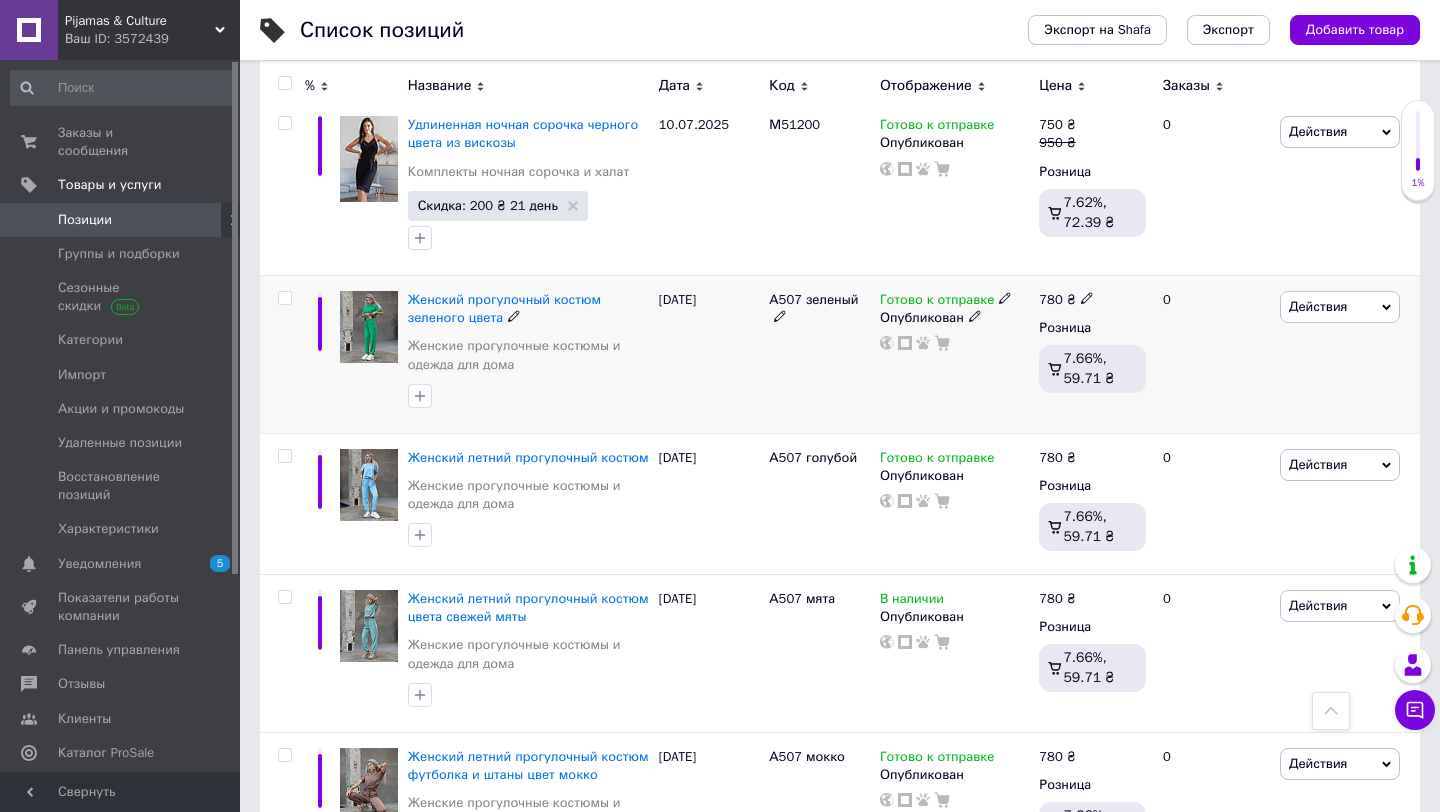 click on "Действия" at bounding box center [1340, 307] 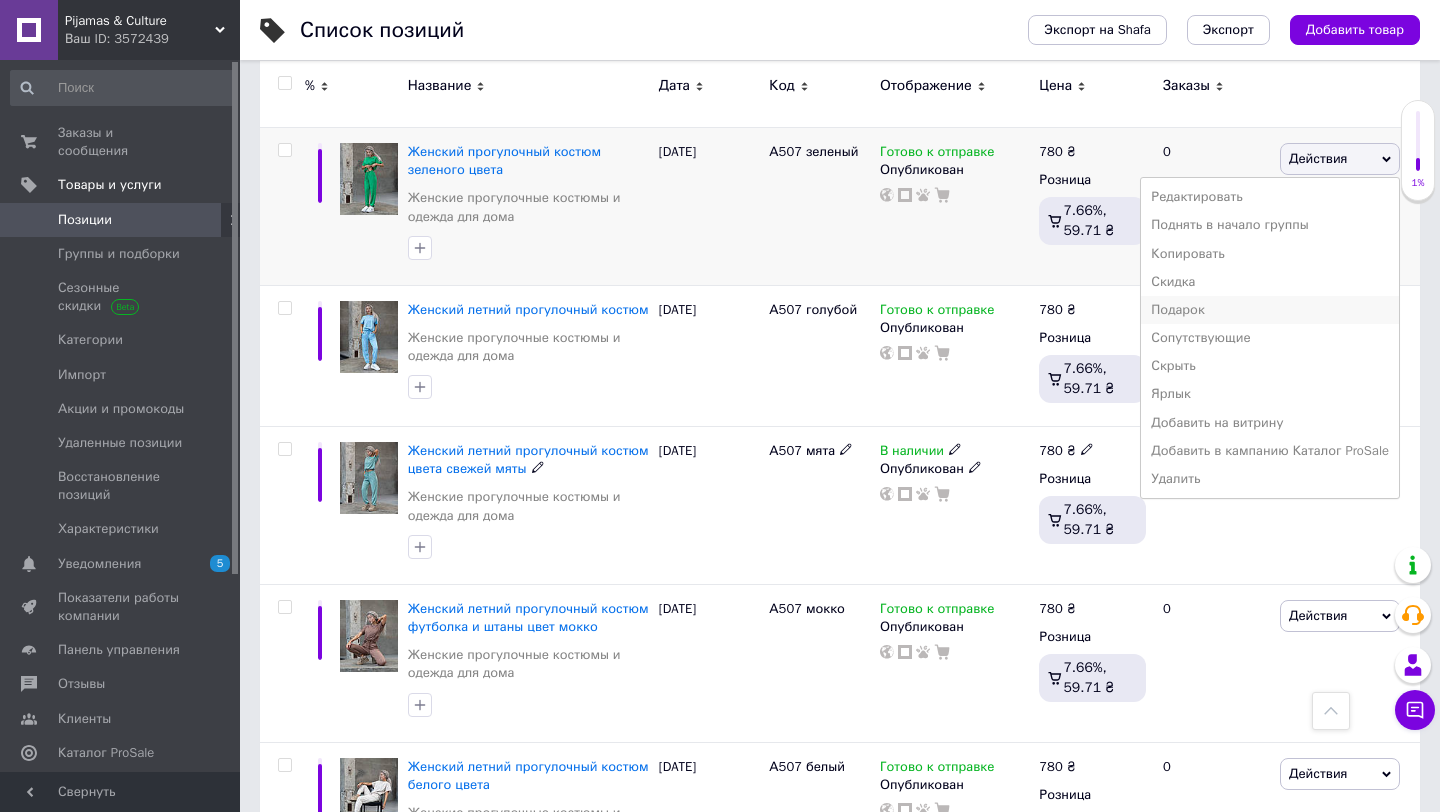 scroll, scrollTop: 620, scrollLeft: 0, axis: vertical 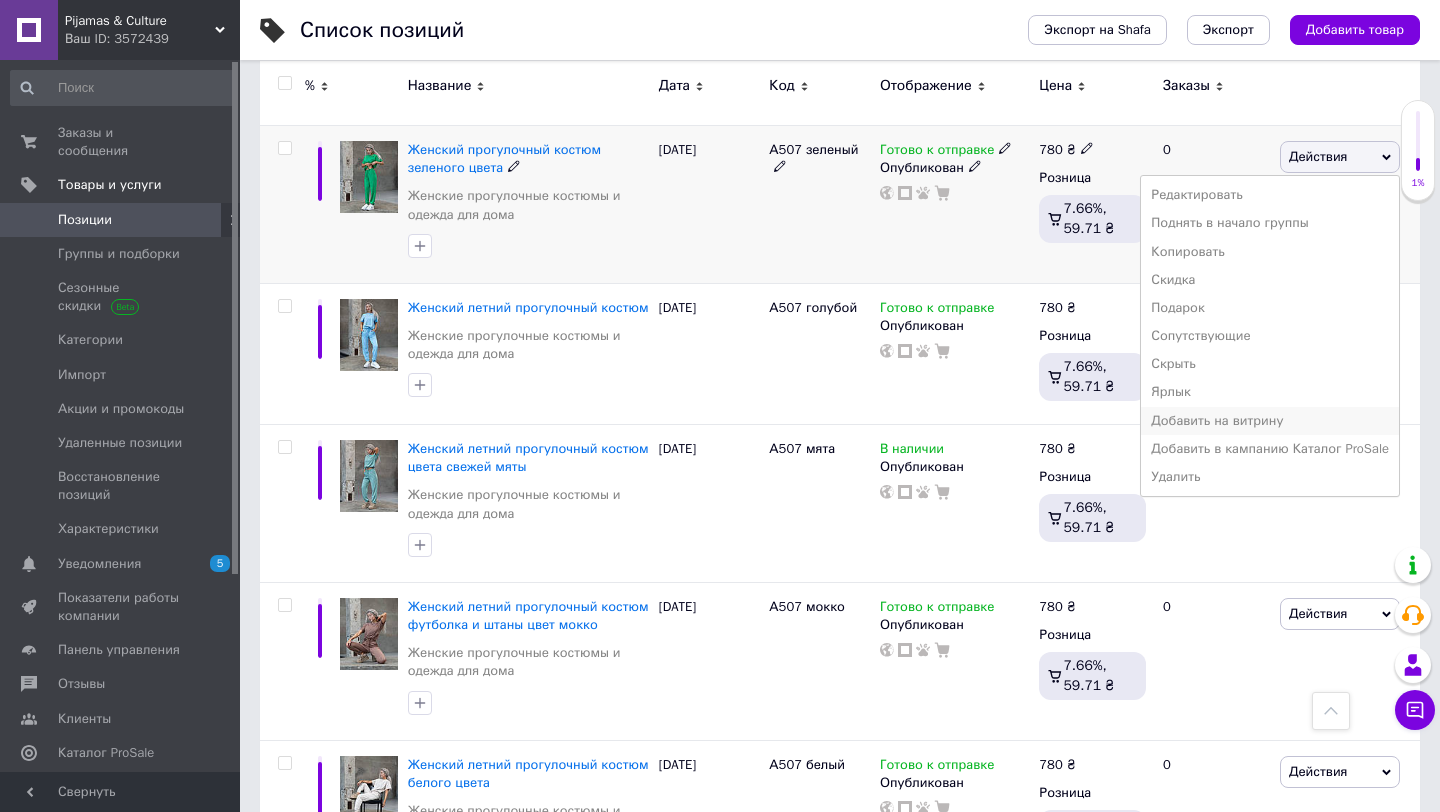 click on "Добавить на витрину" at bounding box center (1270, 421) 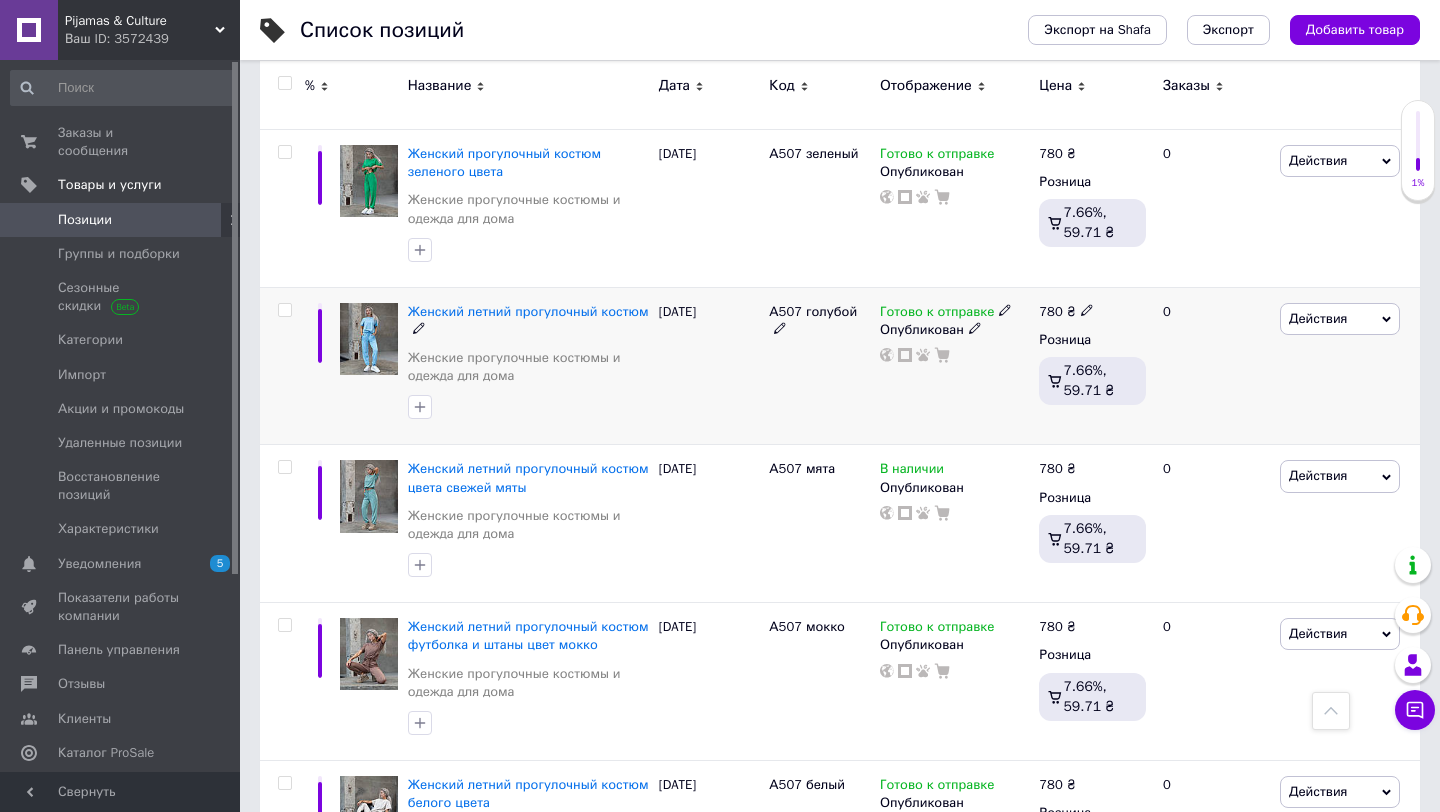 scroll, scrollTop: 615, scrollLeft: 0, axis: vertical 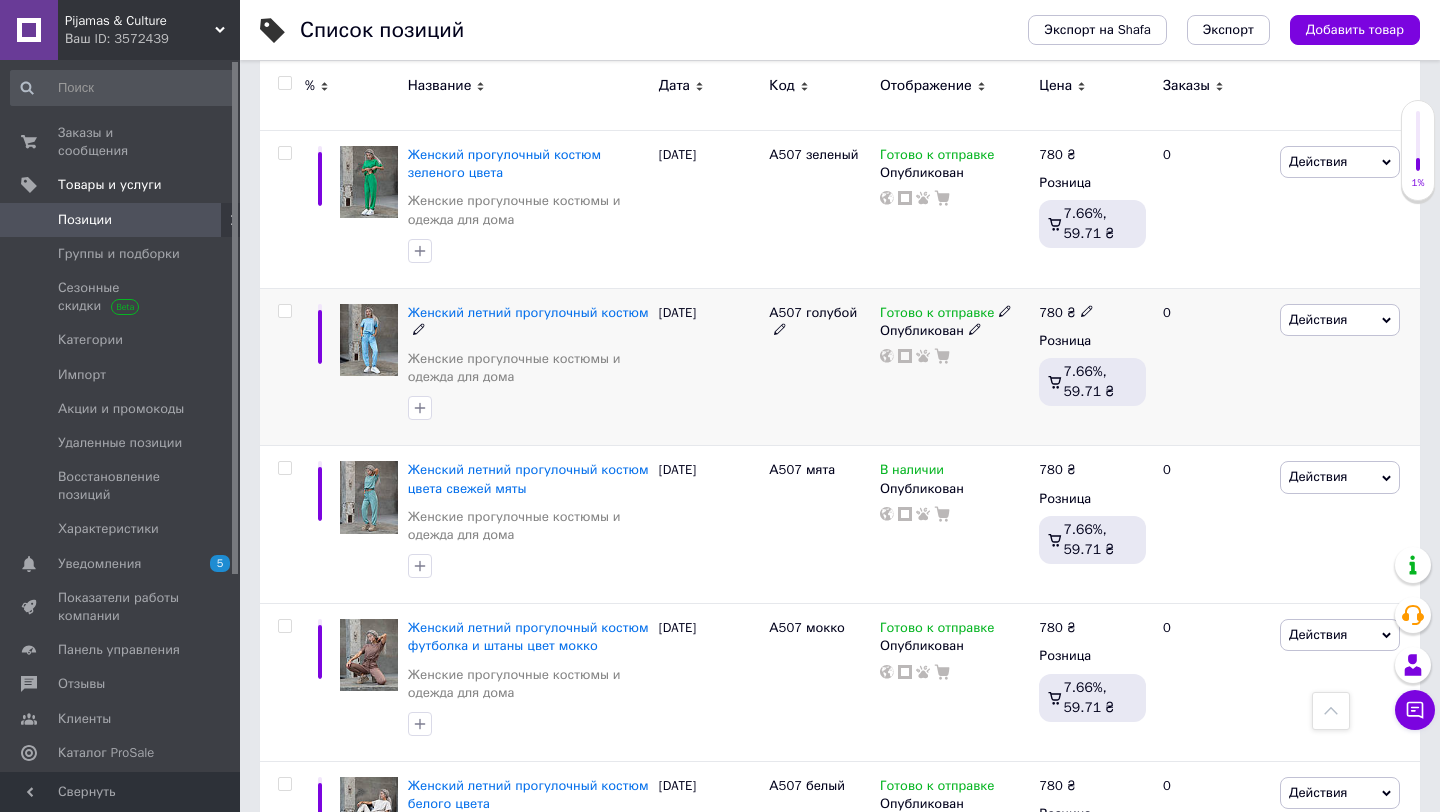 click on "Действия" at bounding box center (1318, 319) 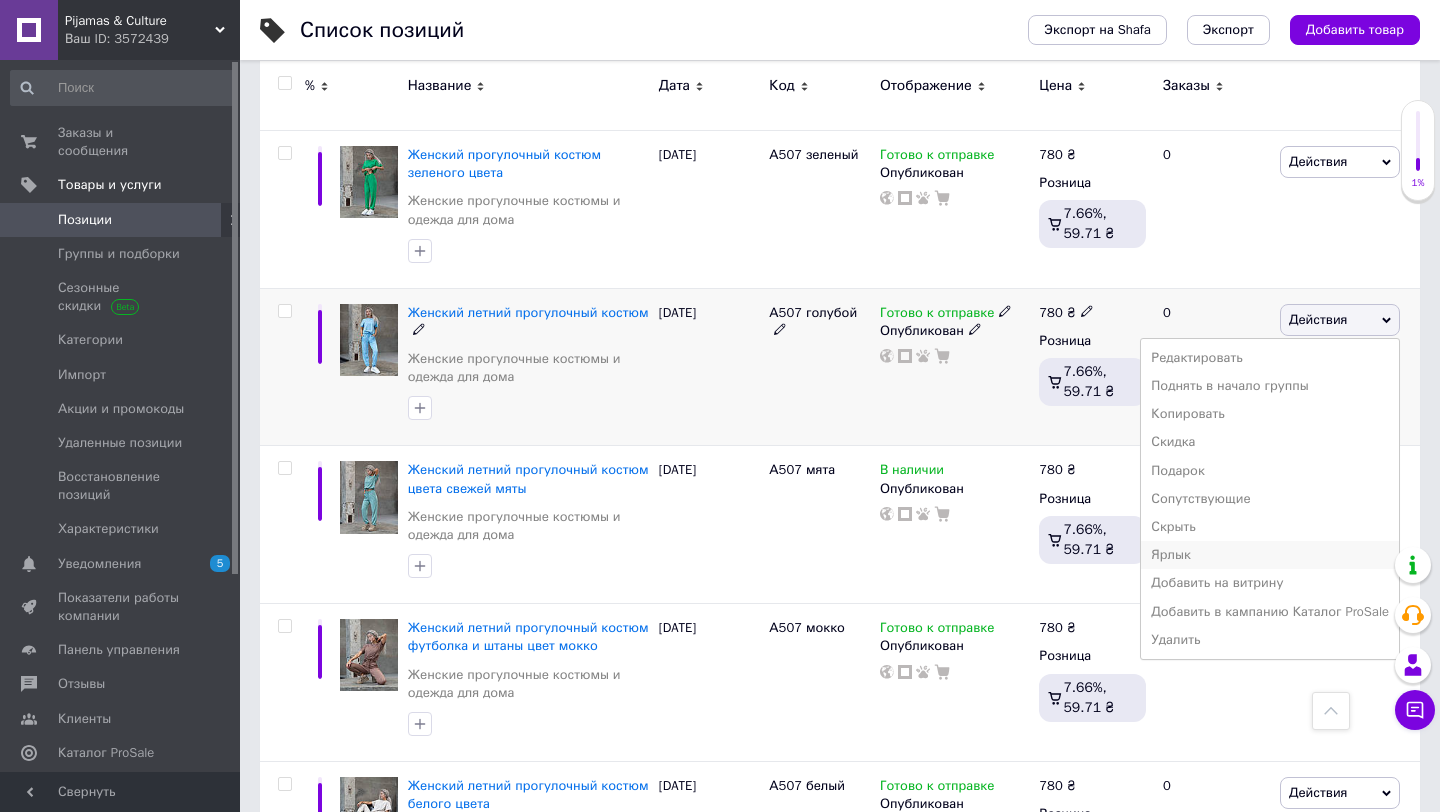 click on "Ярлык" at bounding box center (1270, 555) 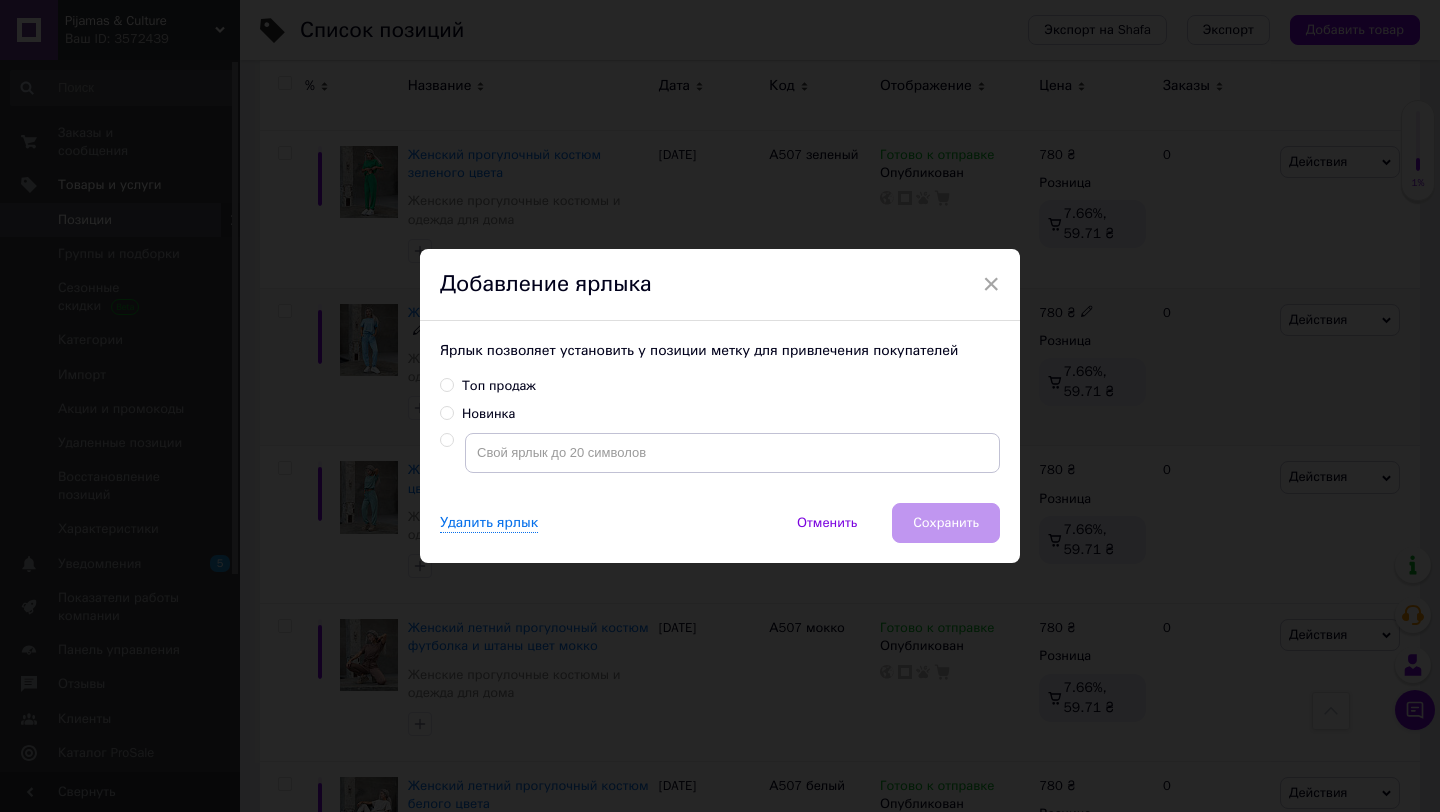 click on "Новинка" at bounding box center (446, 412) 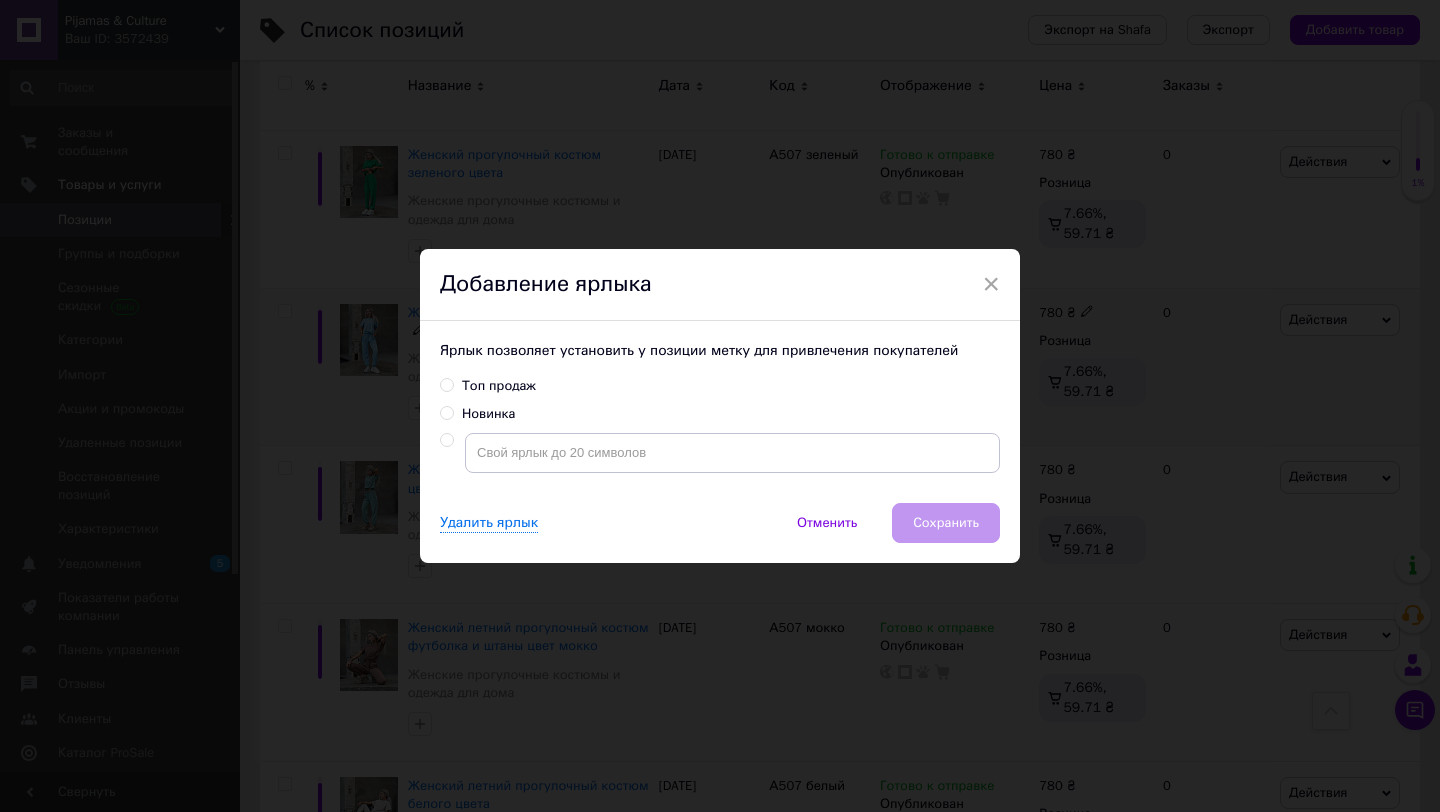 radio on "true" 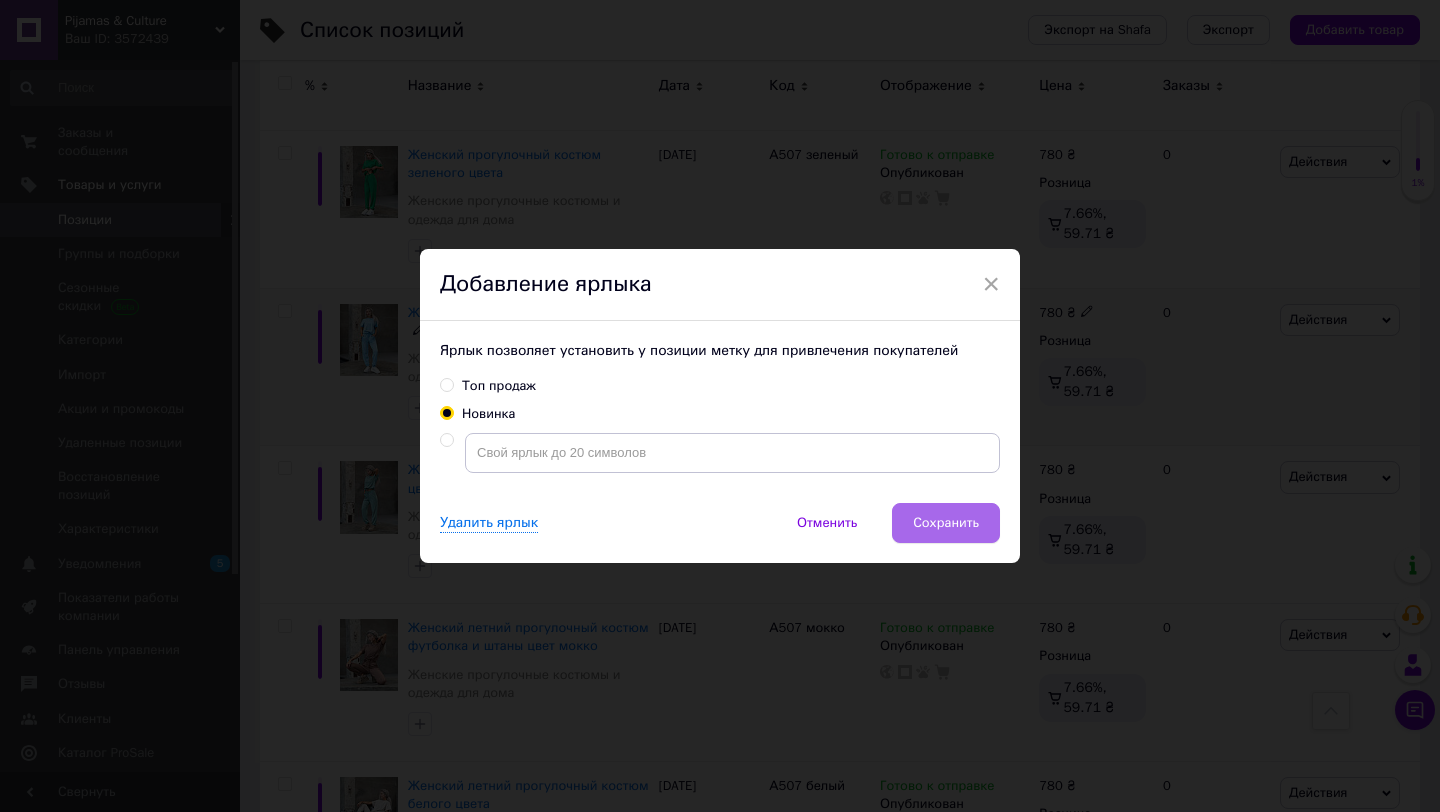 click on "Сохранить" at bounding box center [946, 523] 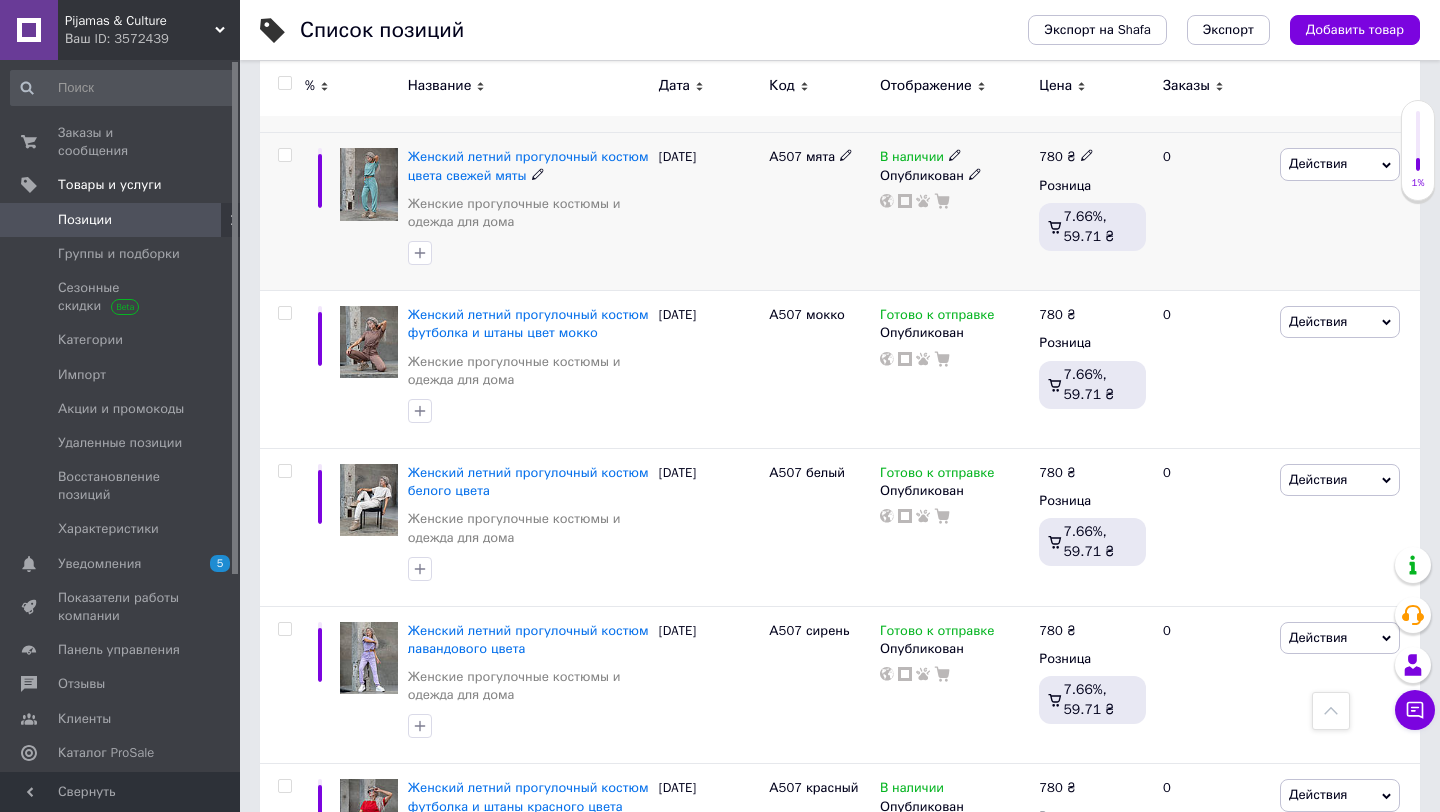 scroll, scrollTop: 952, scrollLeft: 0, axis: vertical 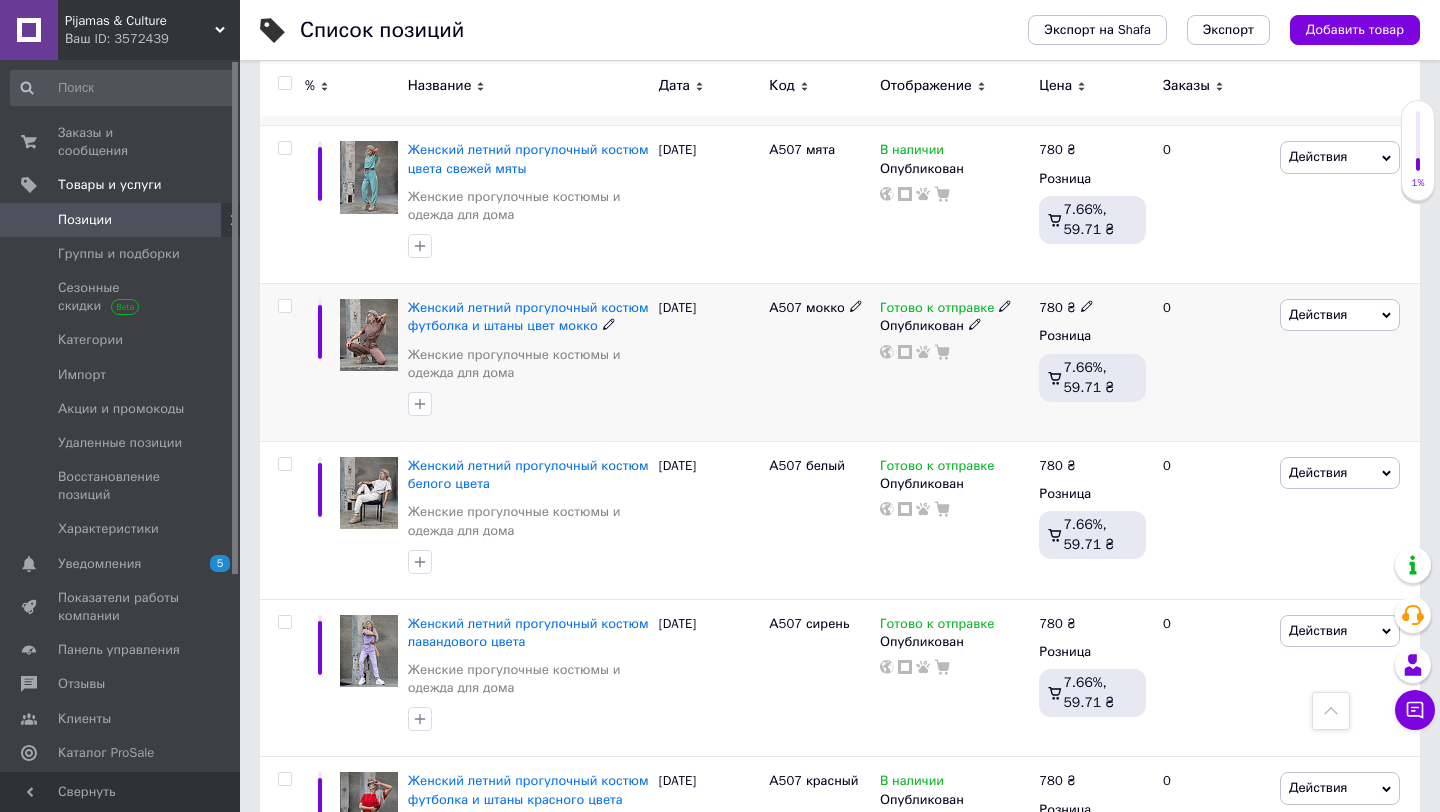 click on "Действия" at bounding box center [1340, 315] 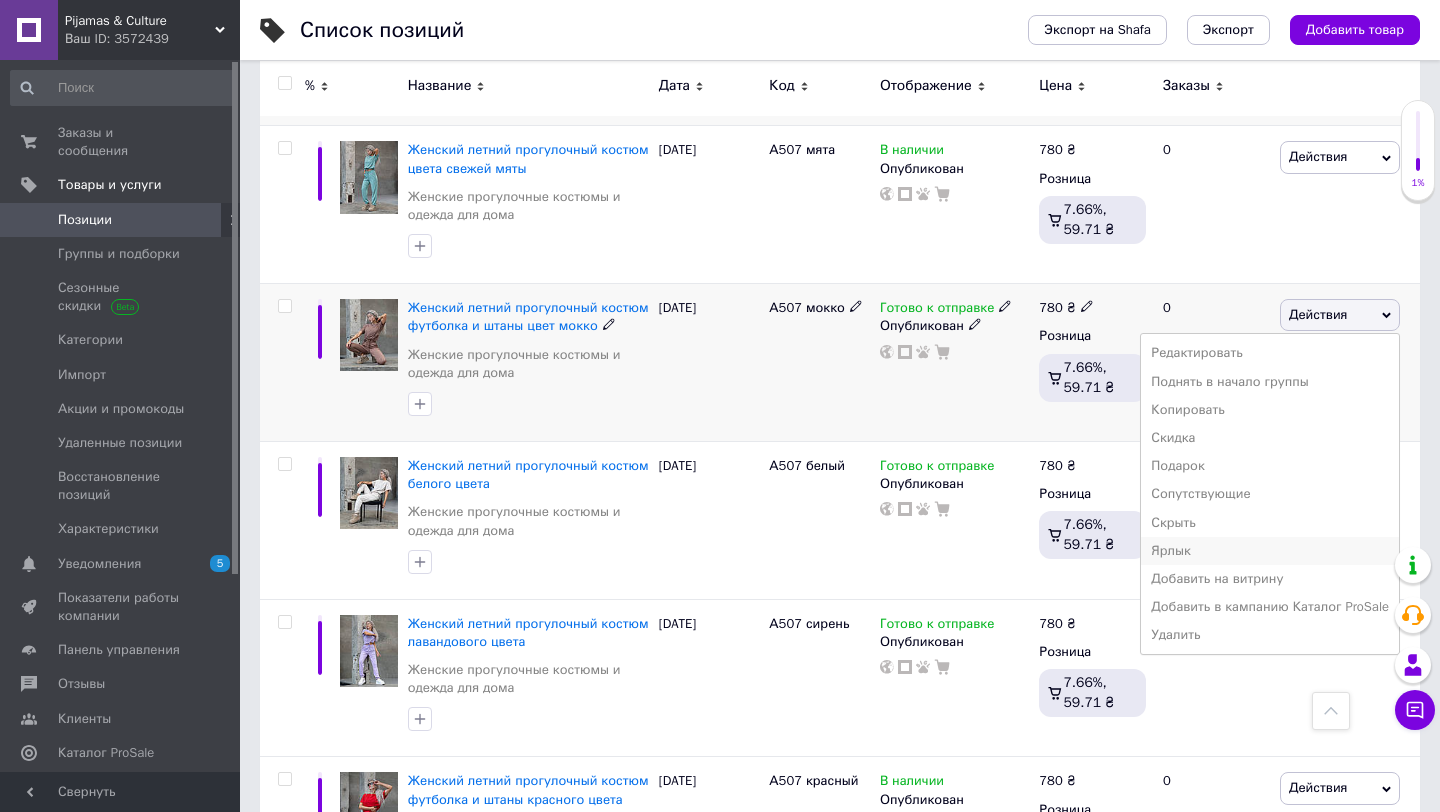 click on "Ярлык" at bounding box center (1270, 551) 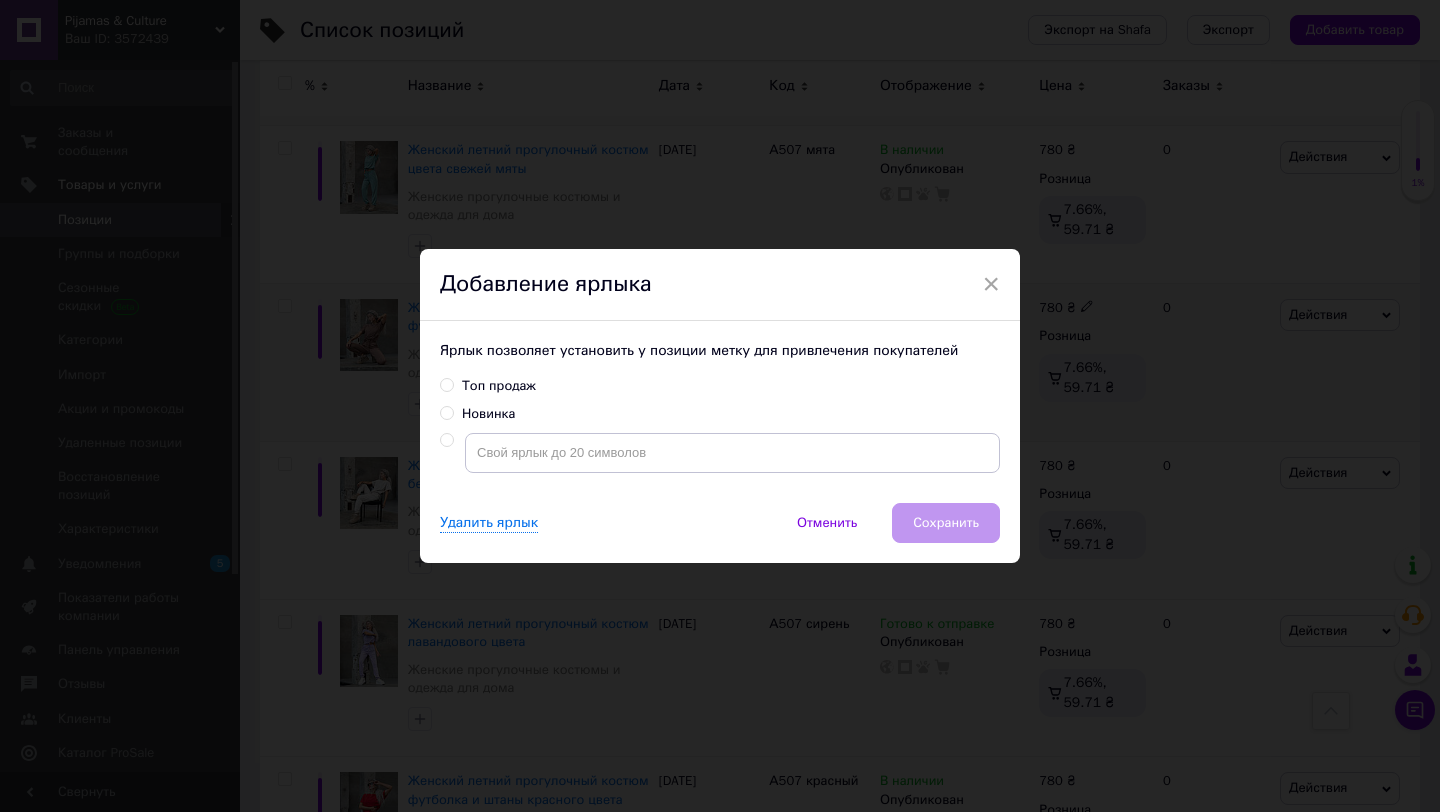 click on "Новинка" at bounding box center (446, 412) 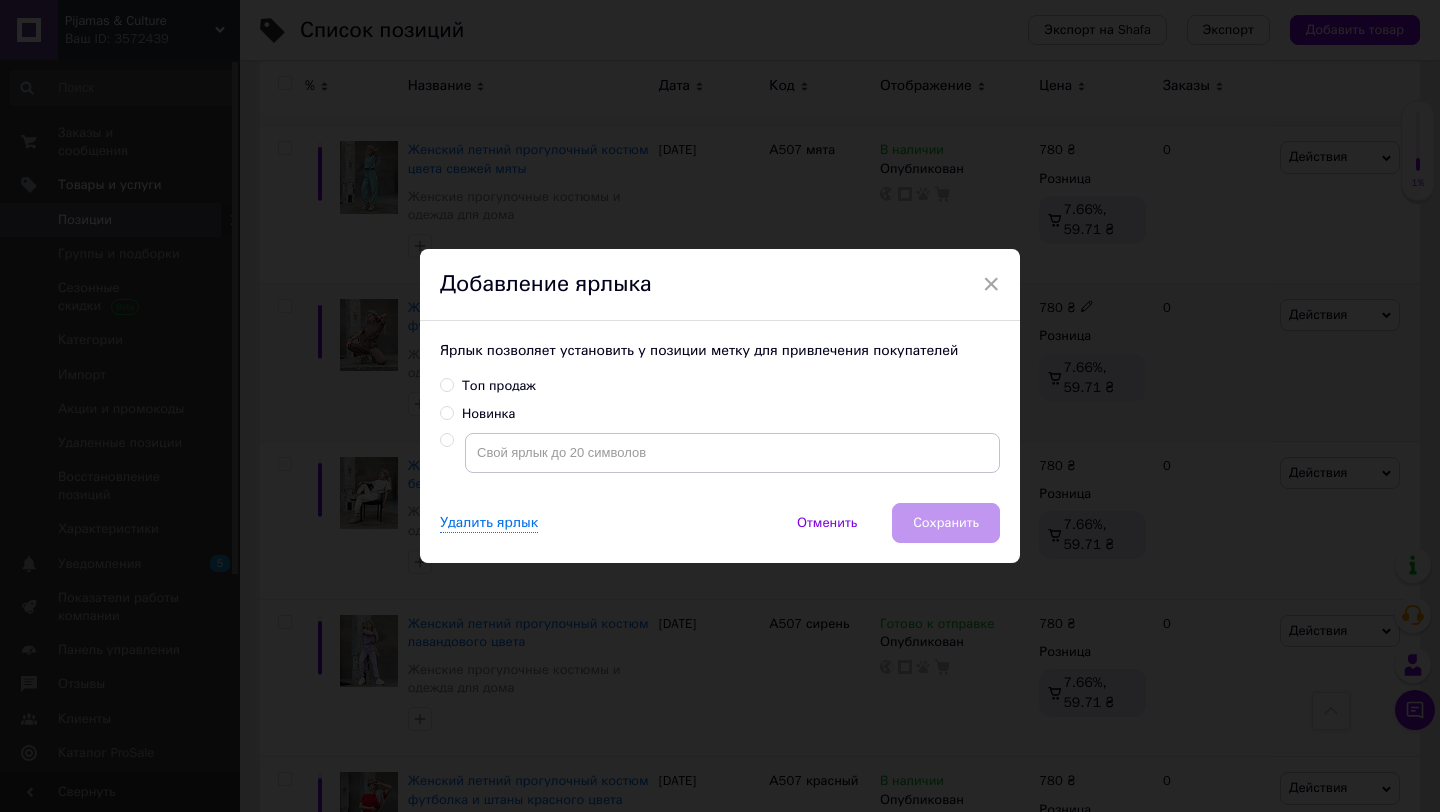 radio on "true" 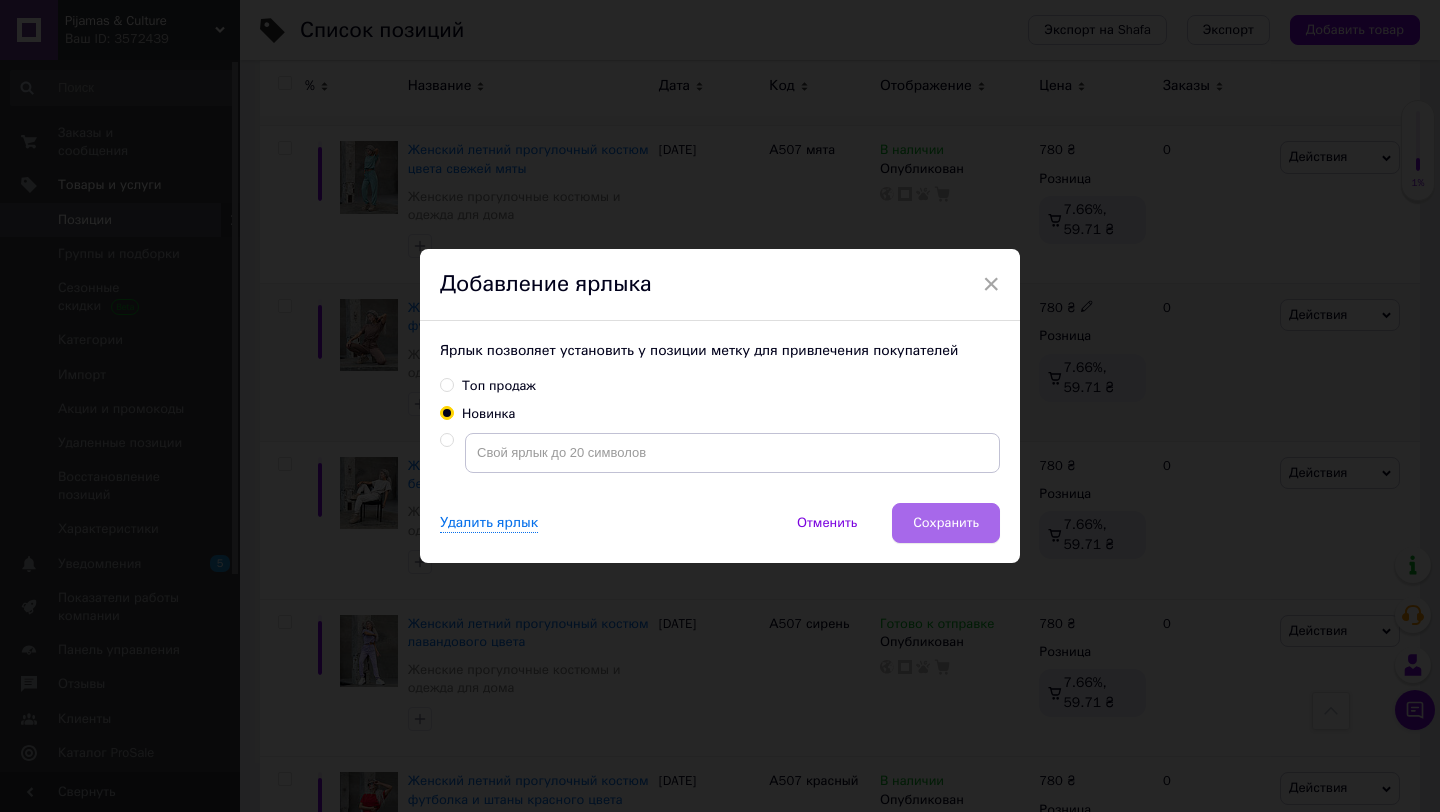 click on "Сохранить" at bounding box center [946, 523] 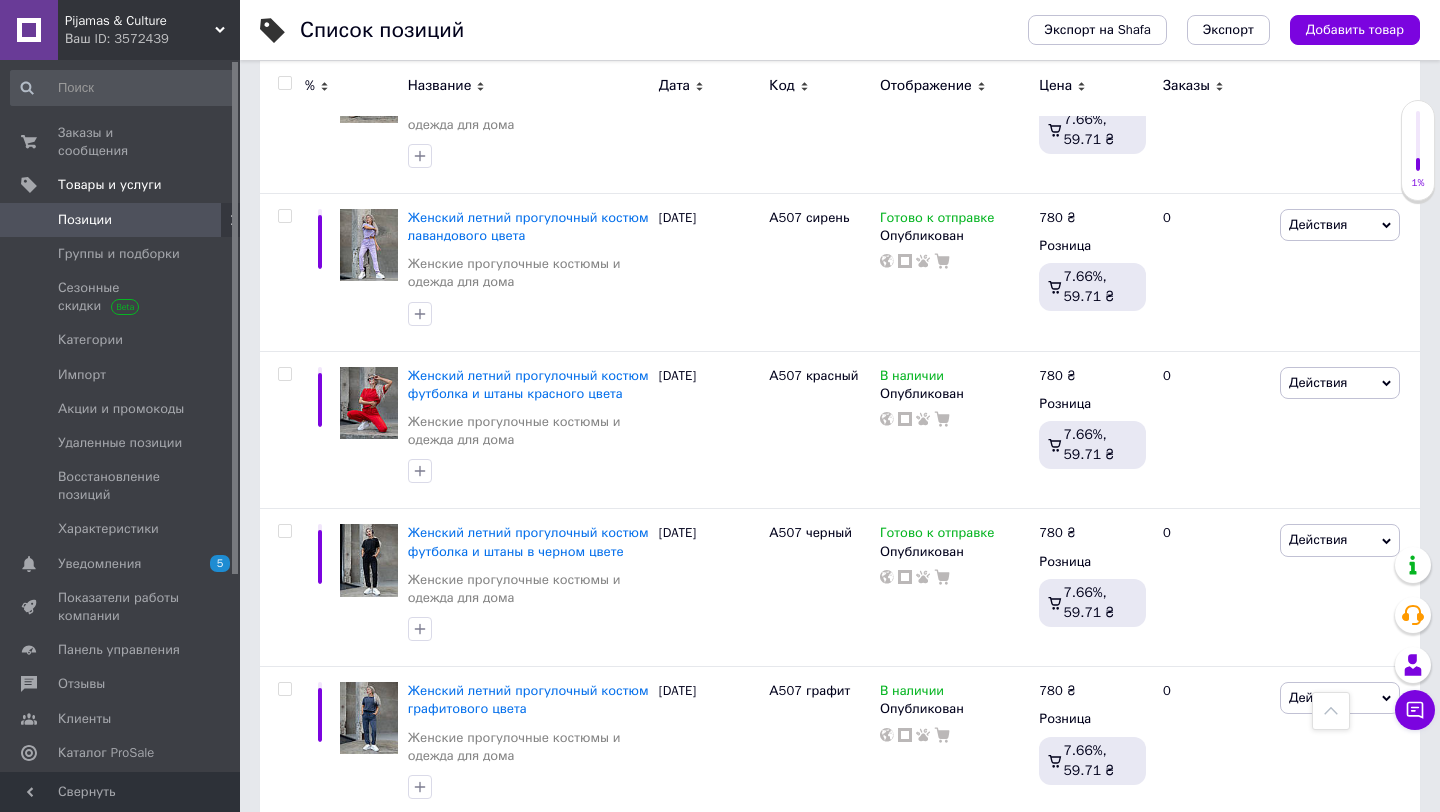 scroll, scrollTop: 1391, scrollLeft: 0, axis: vertical 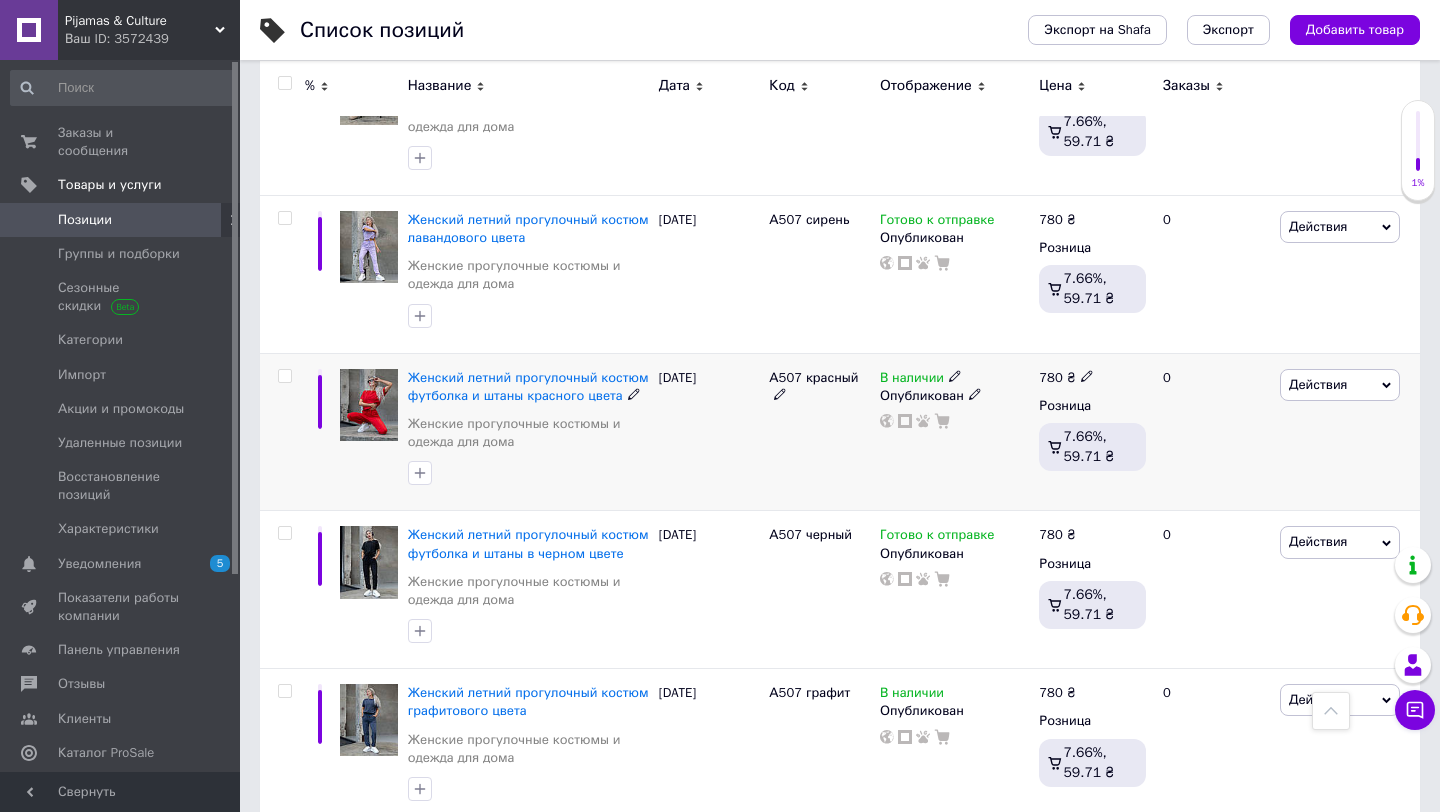 click 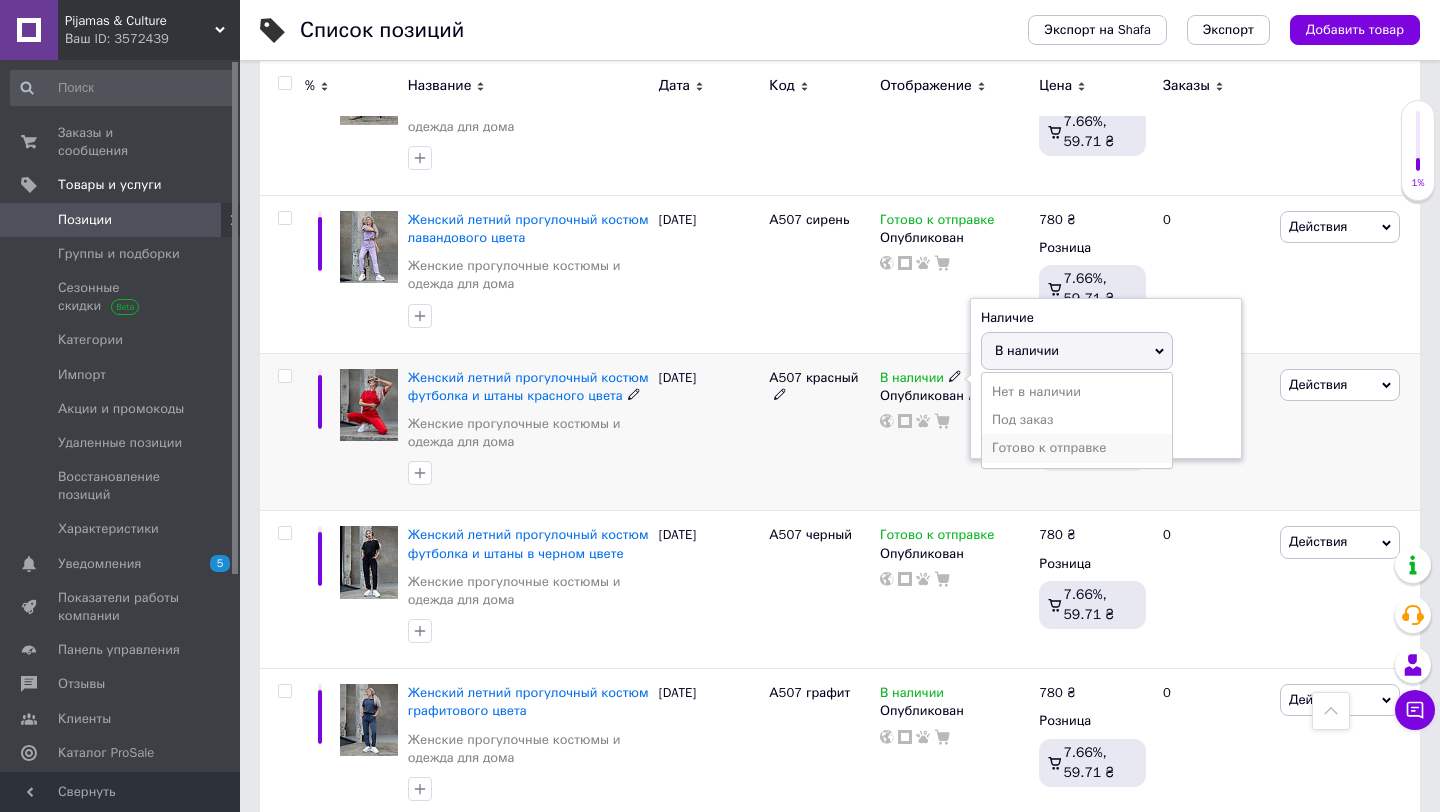 click on "Готово к отправке" at bounding box center [1077, 448] 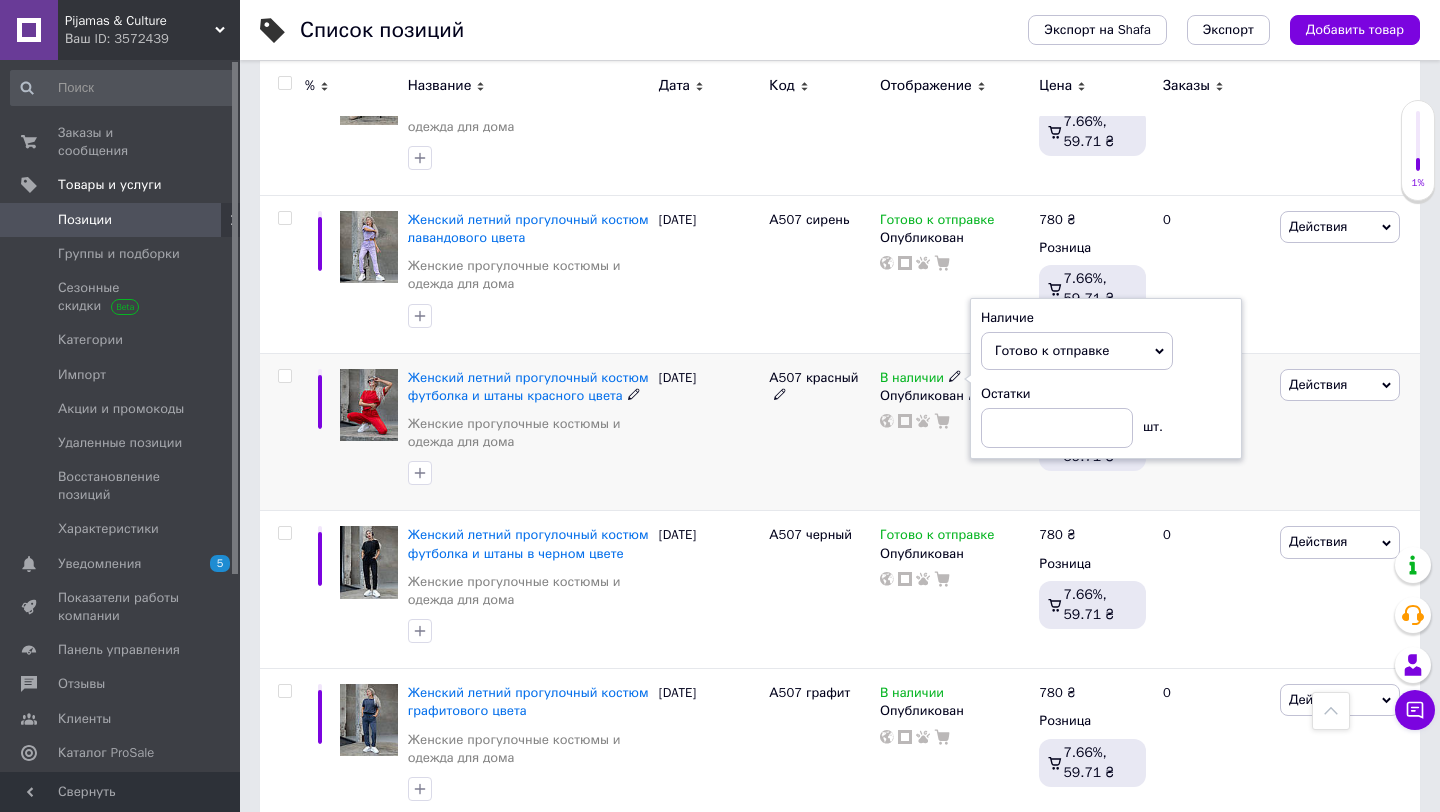 click on "В наличии Наличие Готово к отправке В наличии Нет в наличии Под заказ Остатки шт. Опубликован" at bounding box center [954, 432] 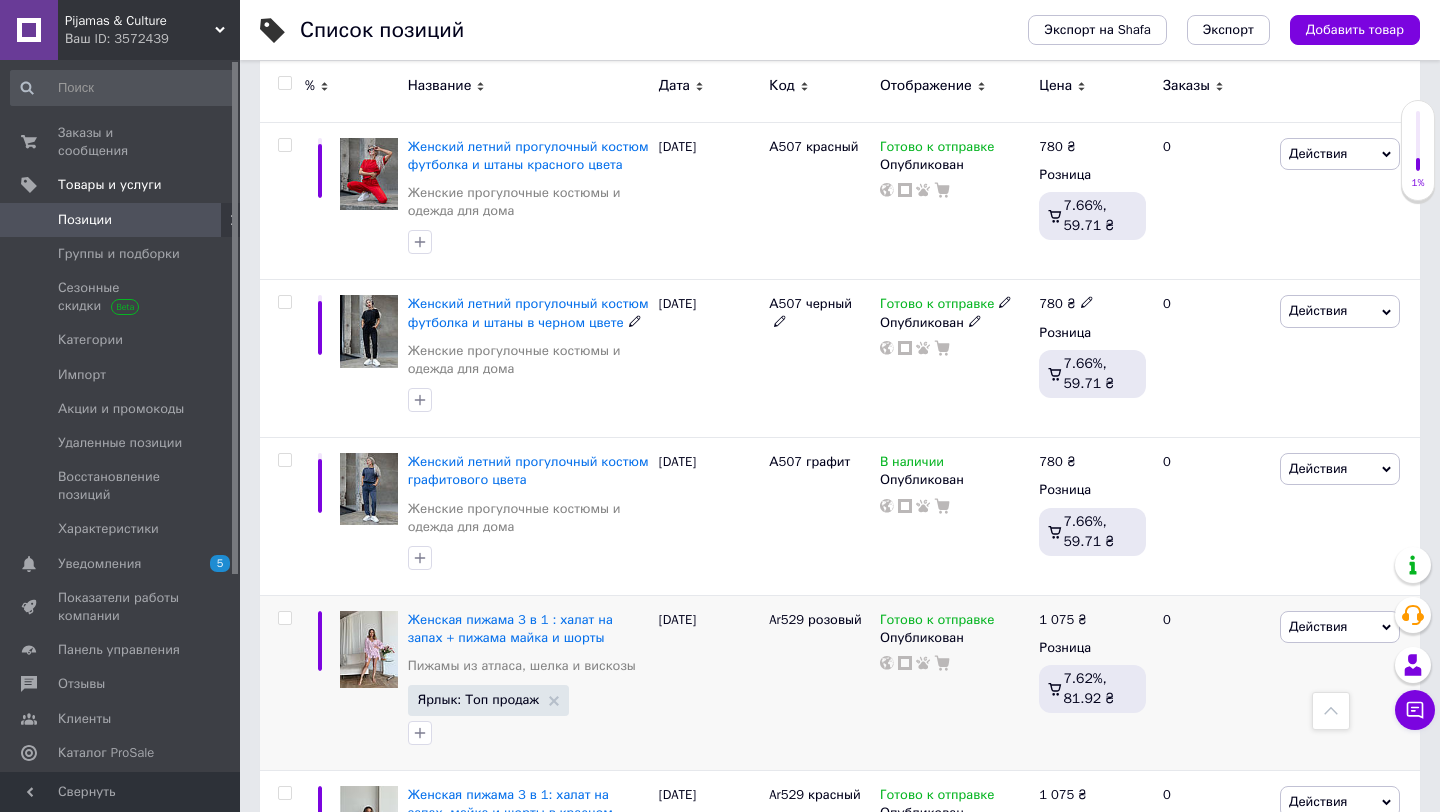 scroll, scrollTop: 1623, scrollLeft: 0, axis: vertical 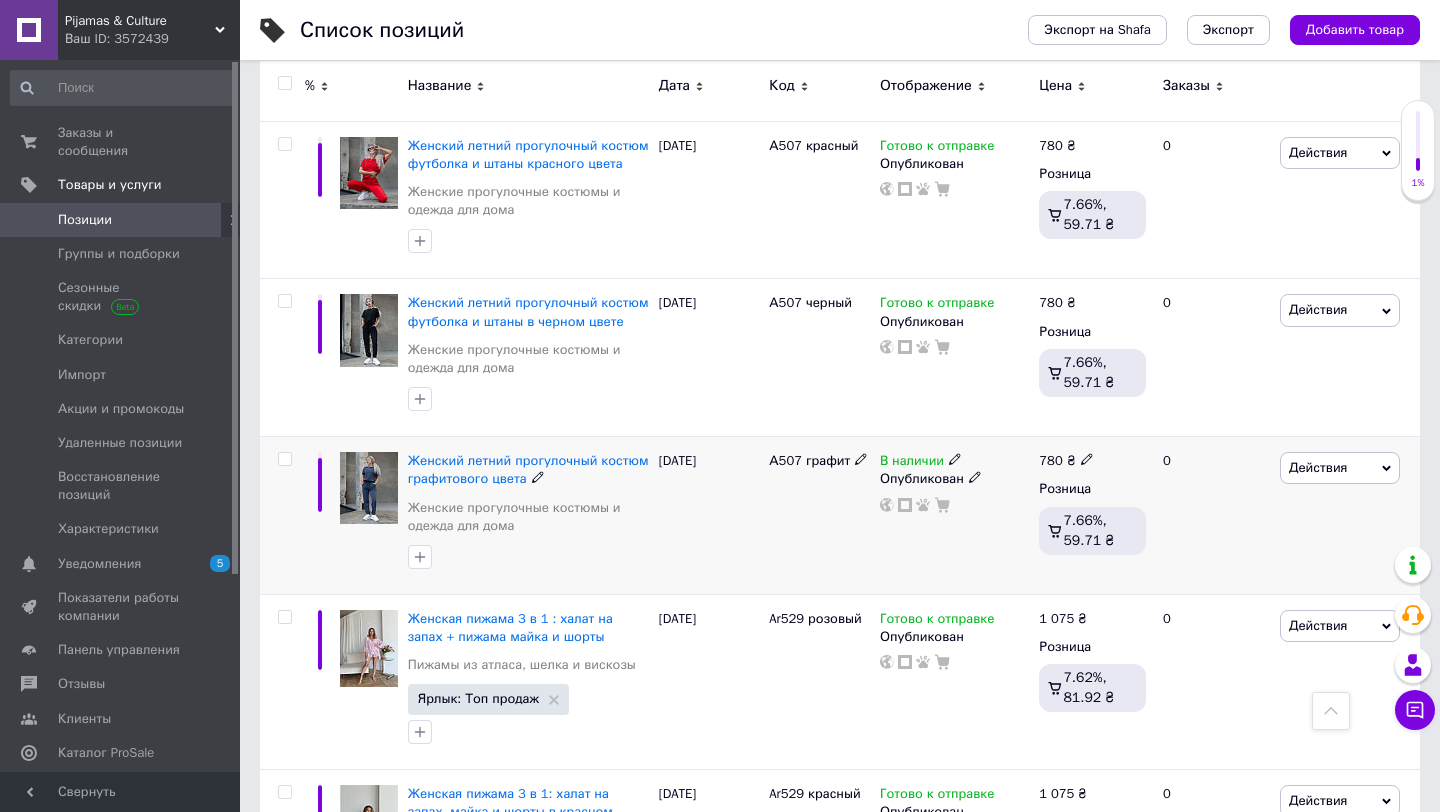 click 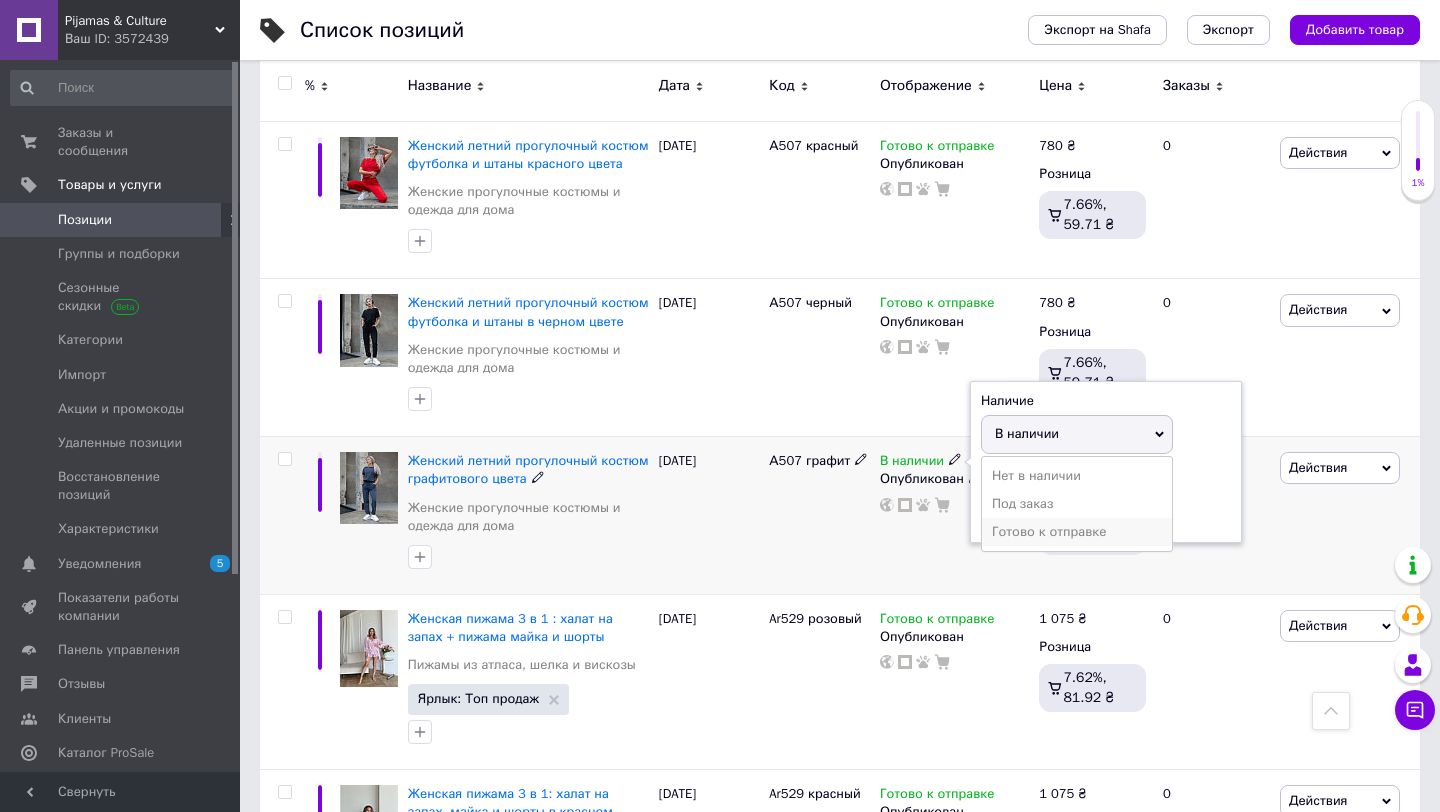 click on "Готово к отправке" at bounding box center (1077, 532) 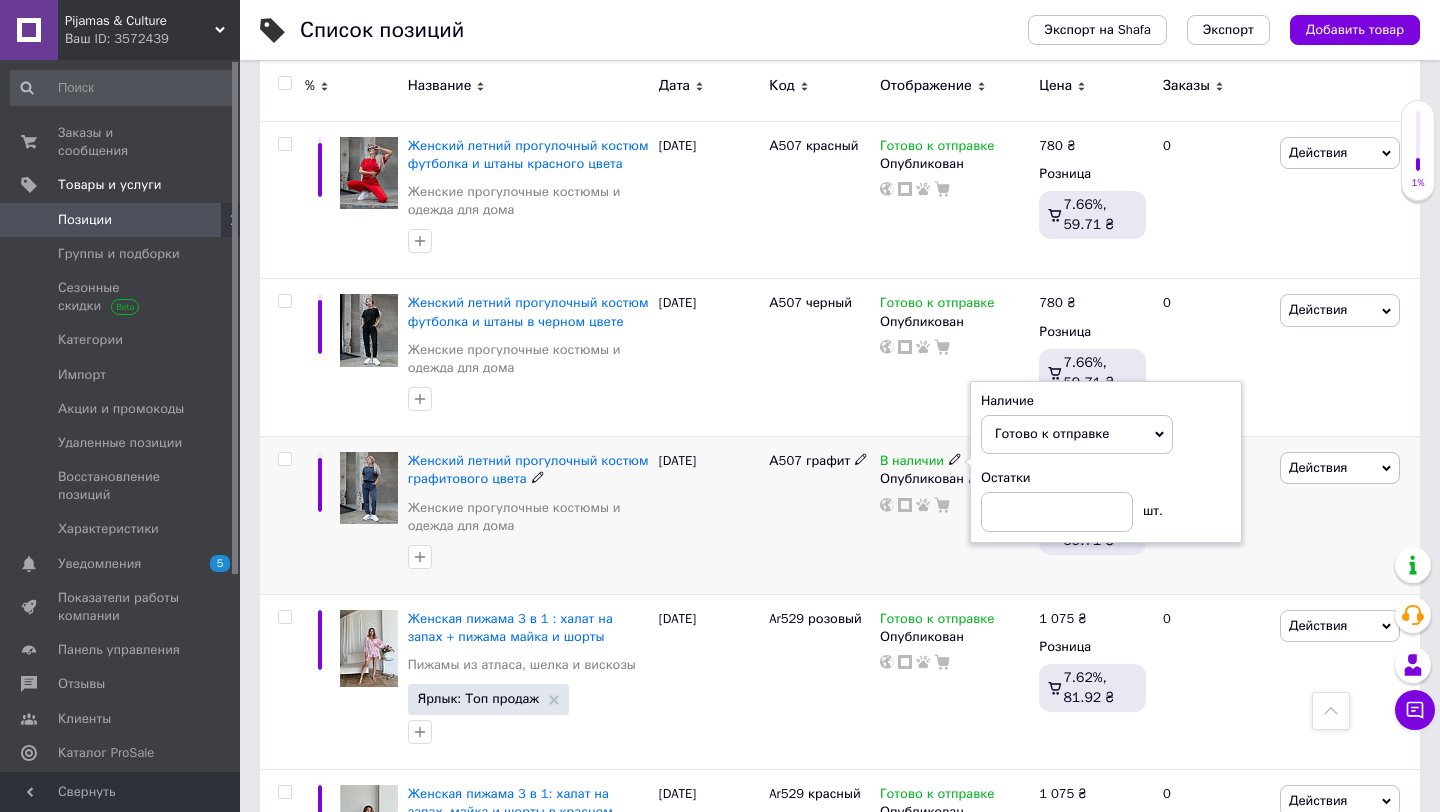 click on "А507 графит" at bounding box center (819, 516) 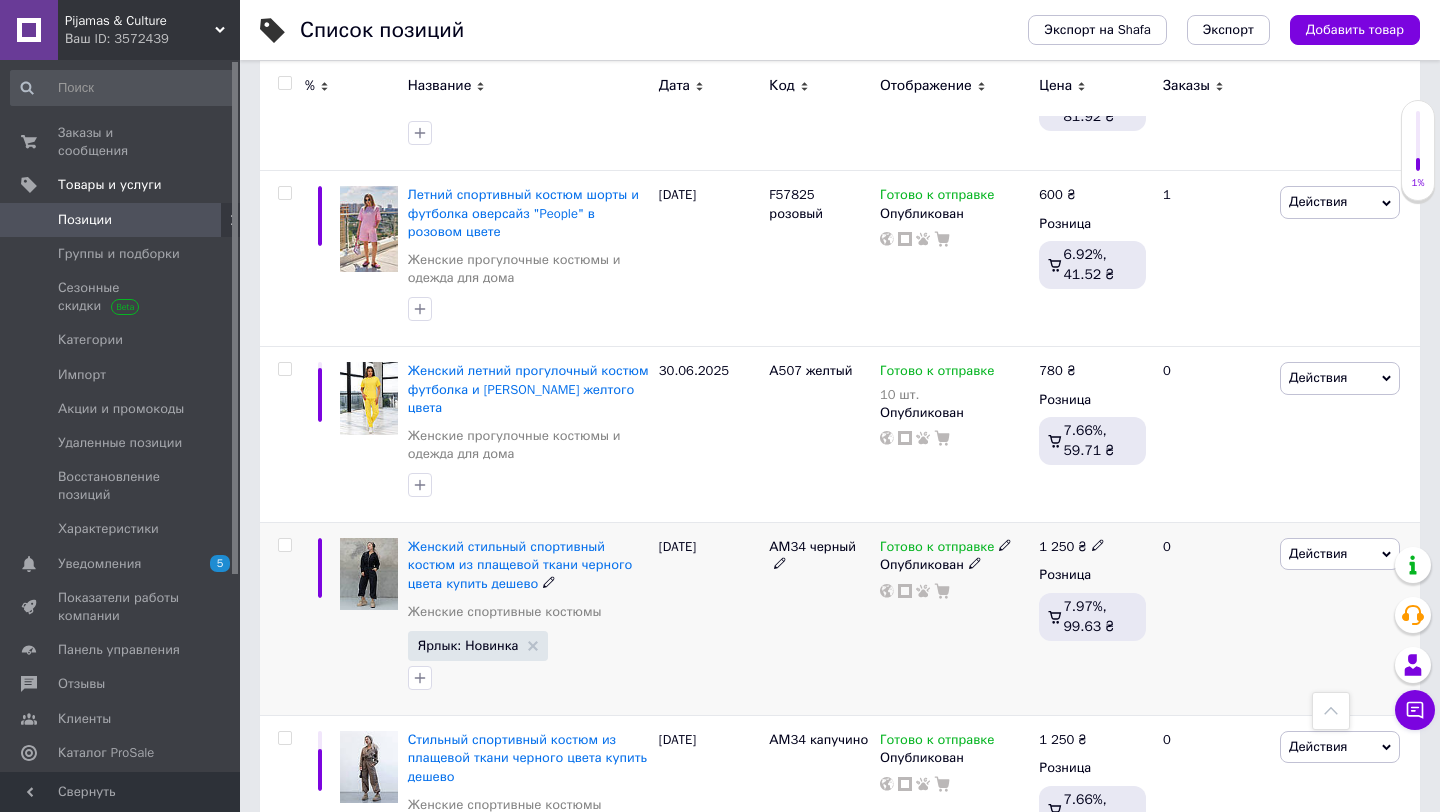 scroll, scrollTop: 2374, scrollLeft: 0, axis: vertical 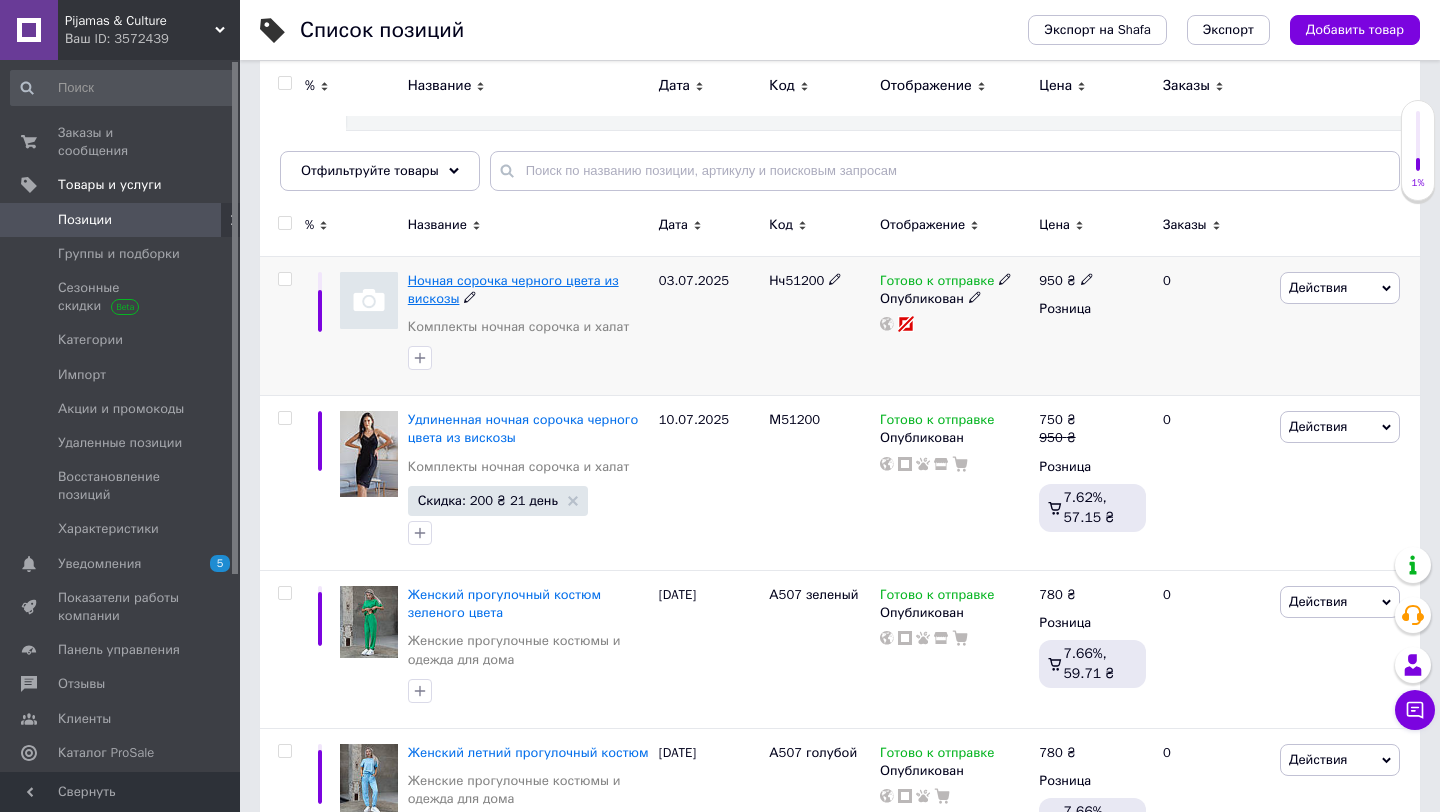 click on "Ночная сорочка черного цвета из вискозы" at bounding box center (513, 289) 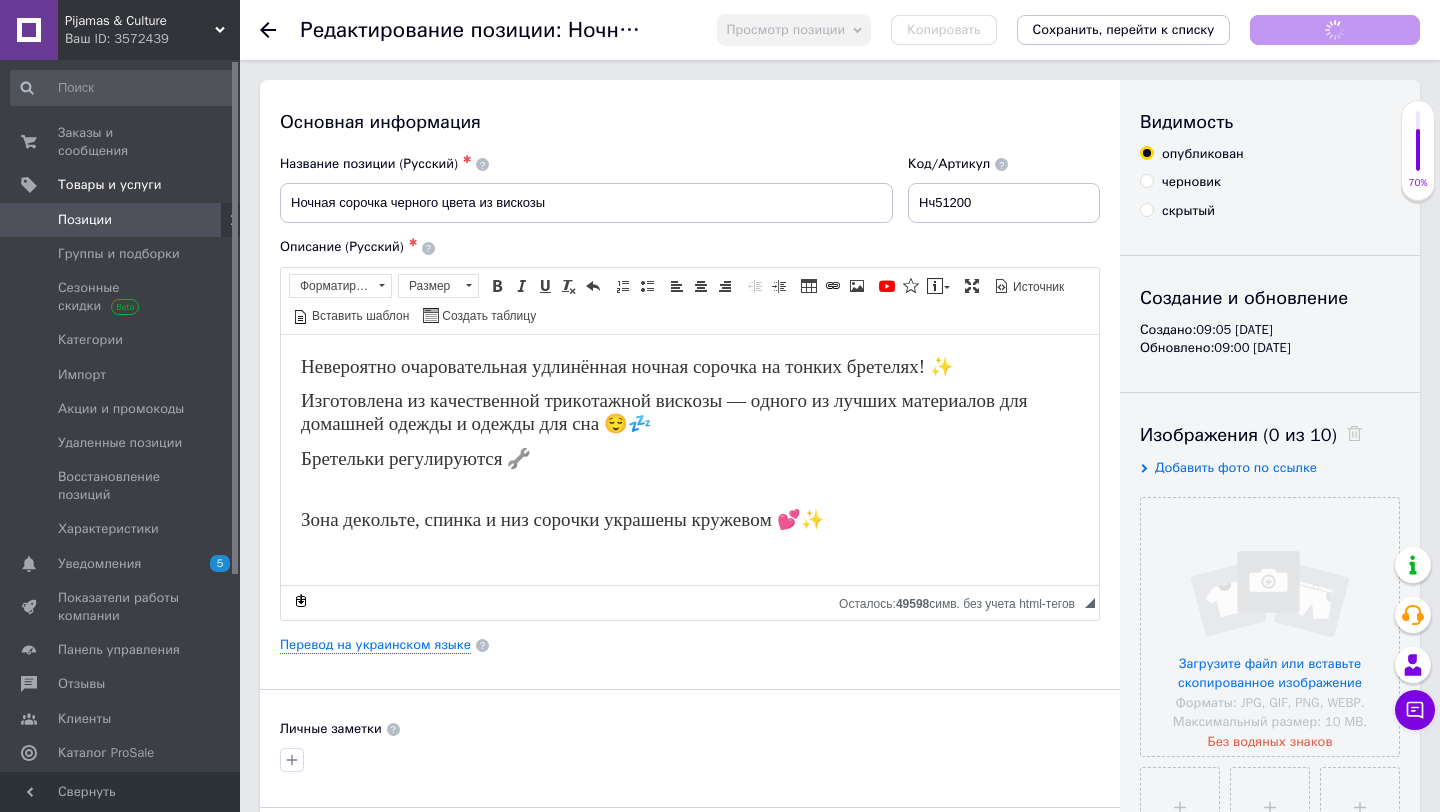 scroll, scrollTop: 0, scrollLeft: 0, axis: both 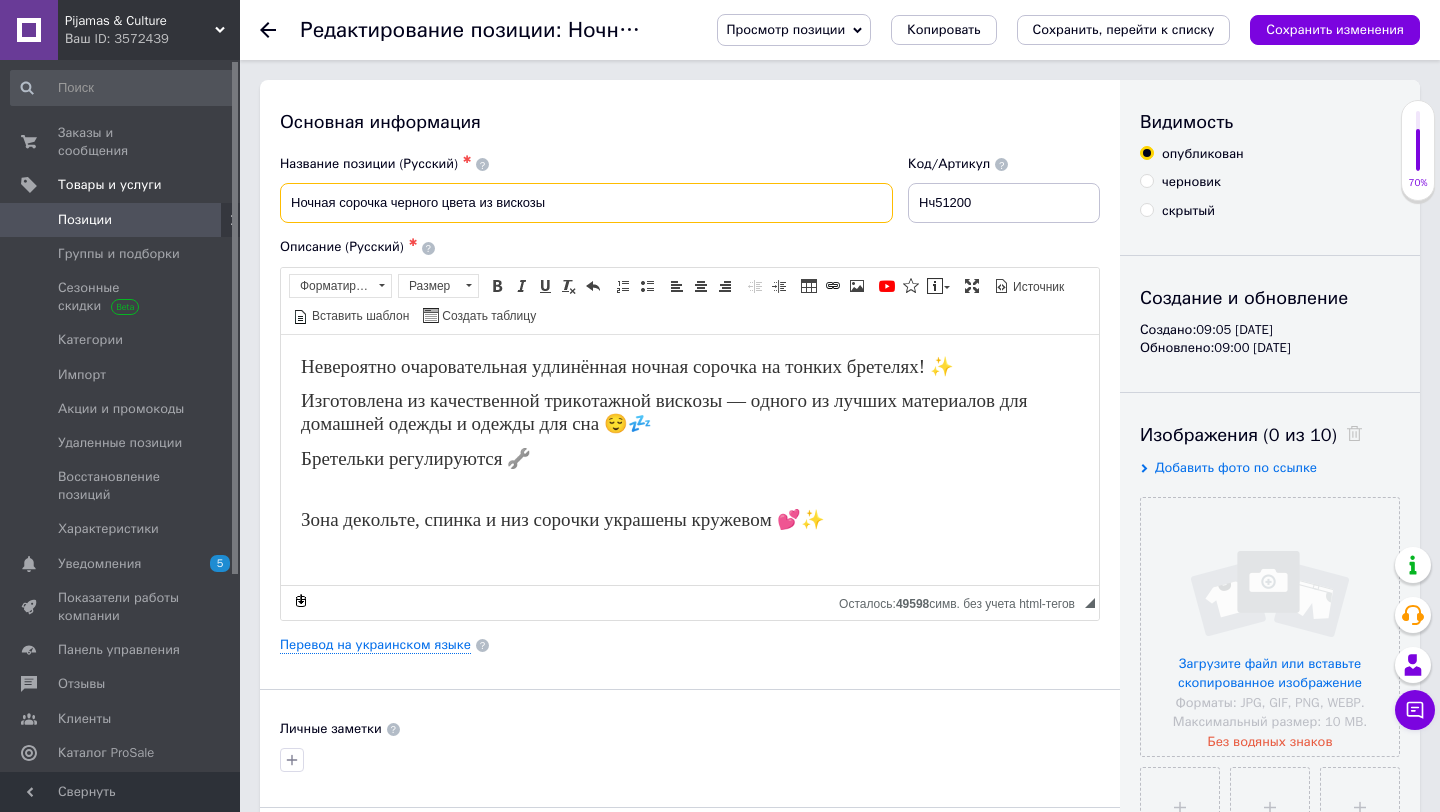 click on "Ночная сорочка черного цвета из вискозы" at bounding box center (586, 203) 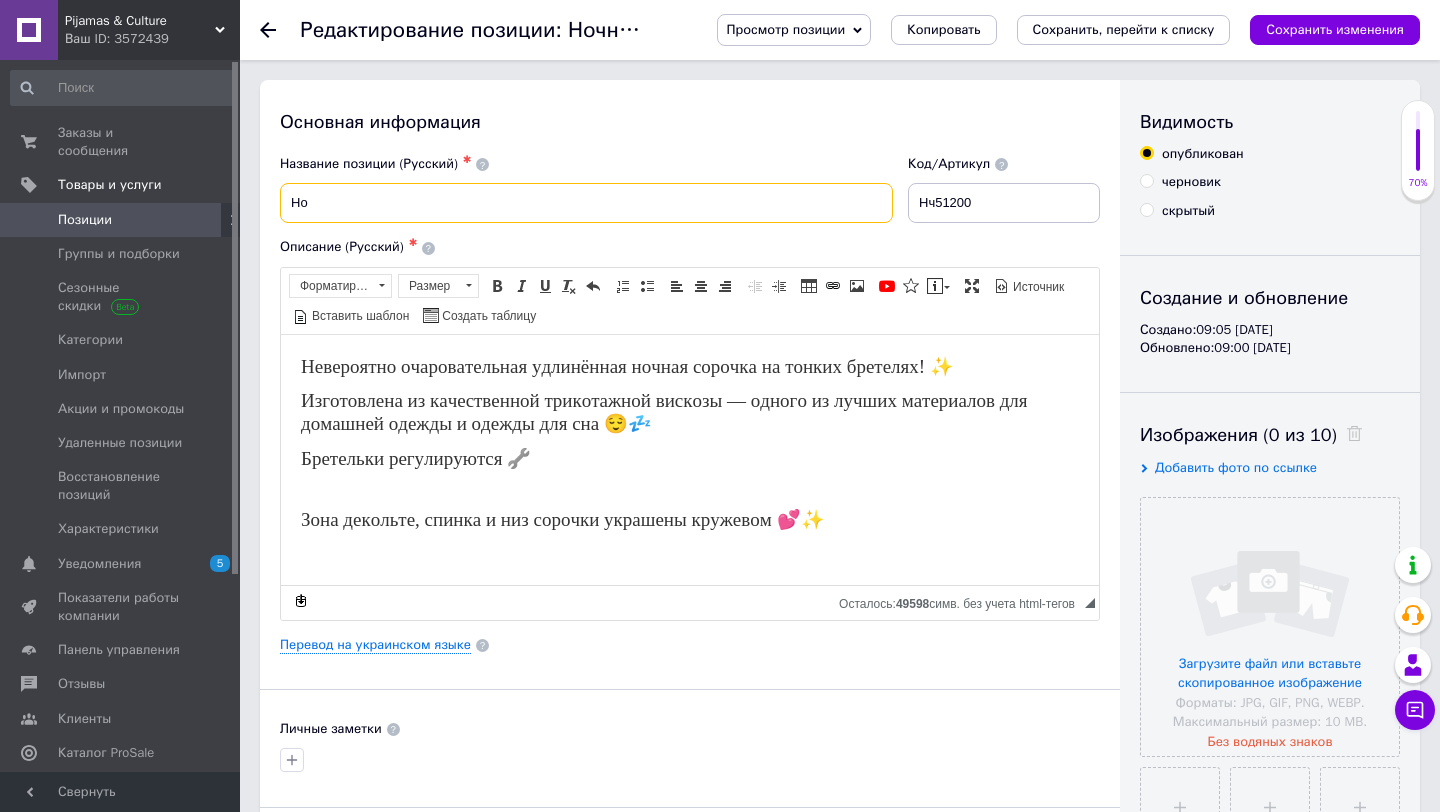 type on "Н" 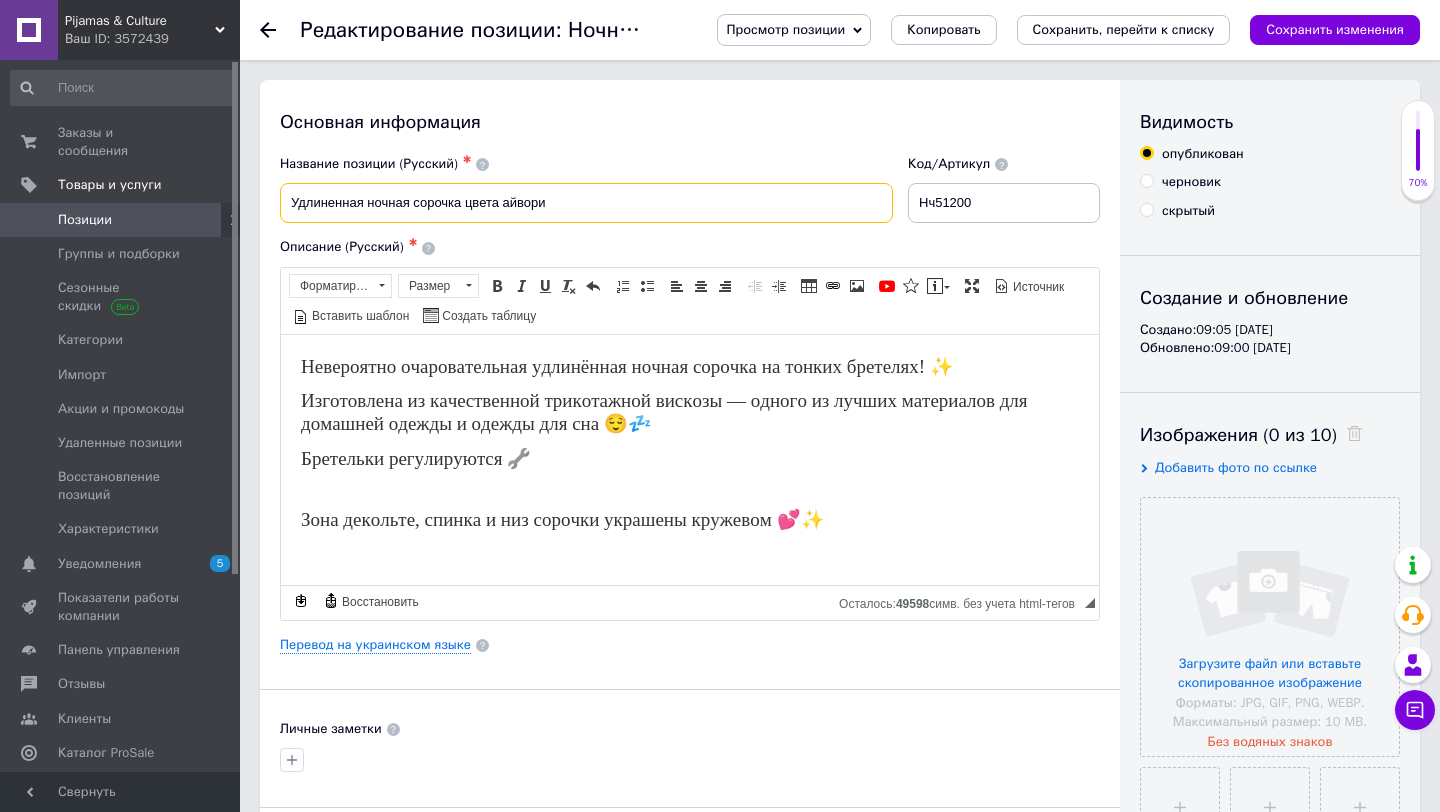 type on "Удлиненная ночная сорочка цвета айвори" 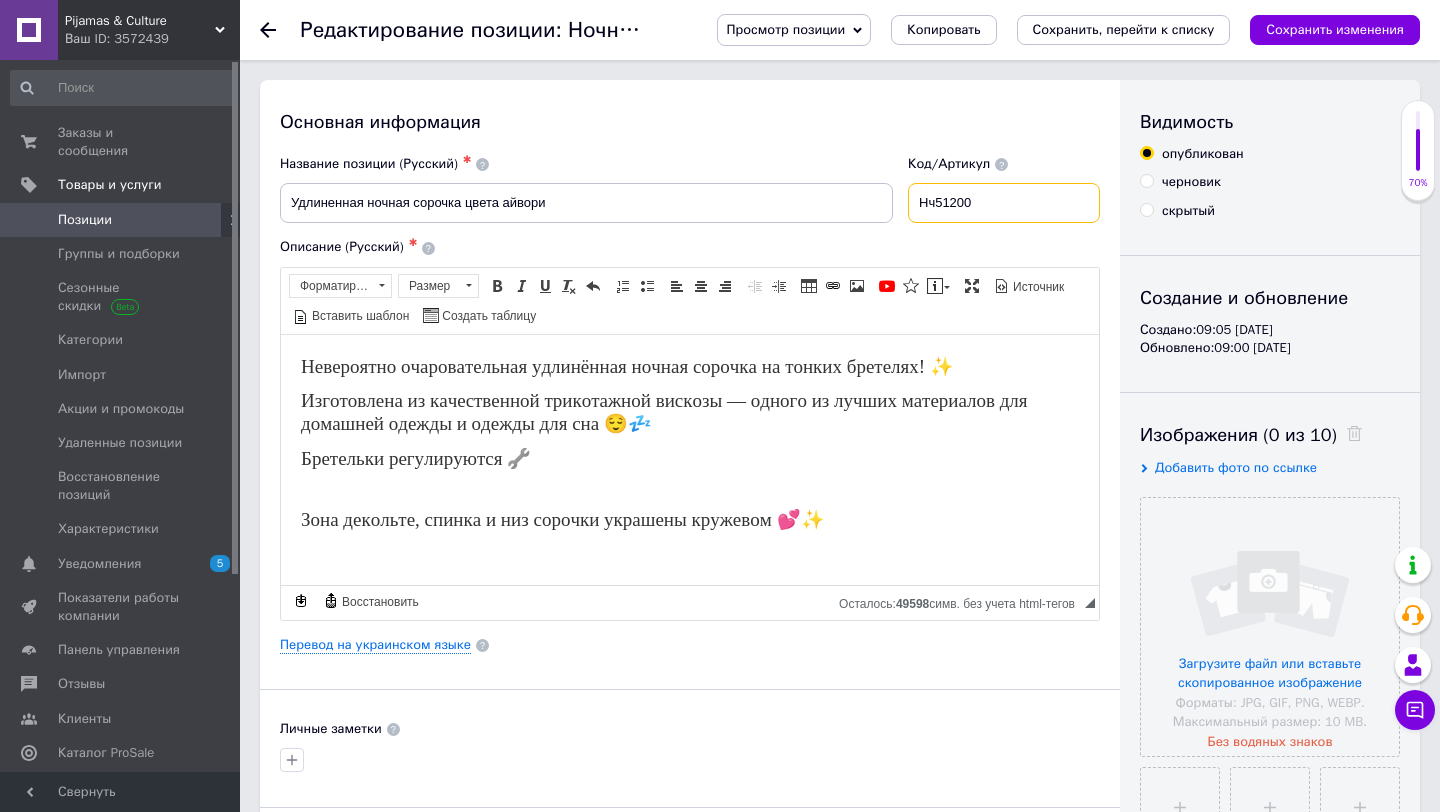 click on "Нч51200" at bounding box center (1004, 203) 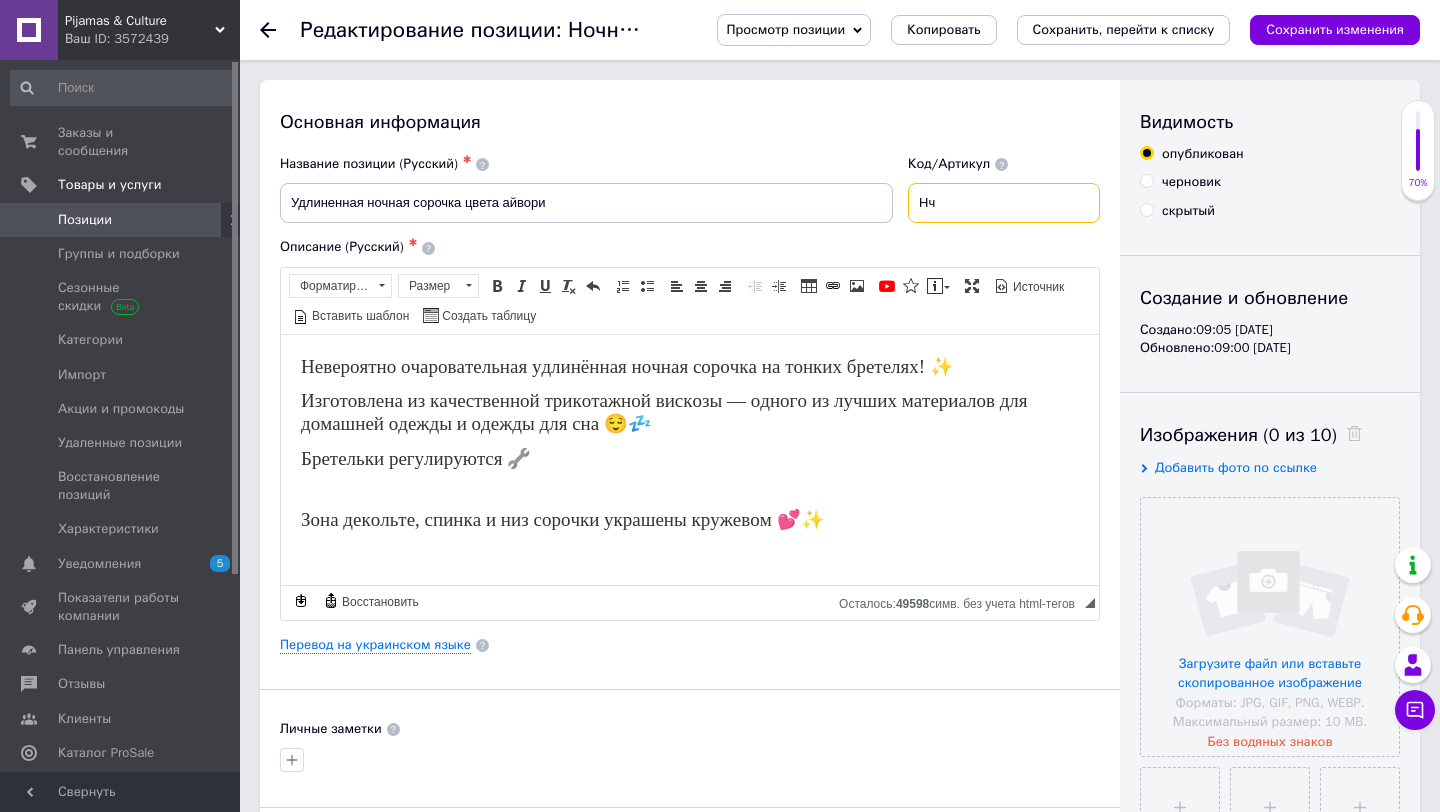 type on "Н" 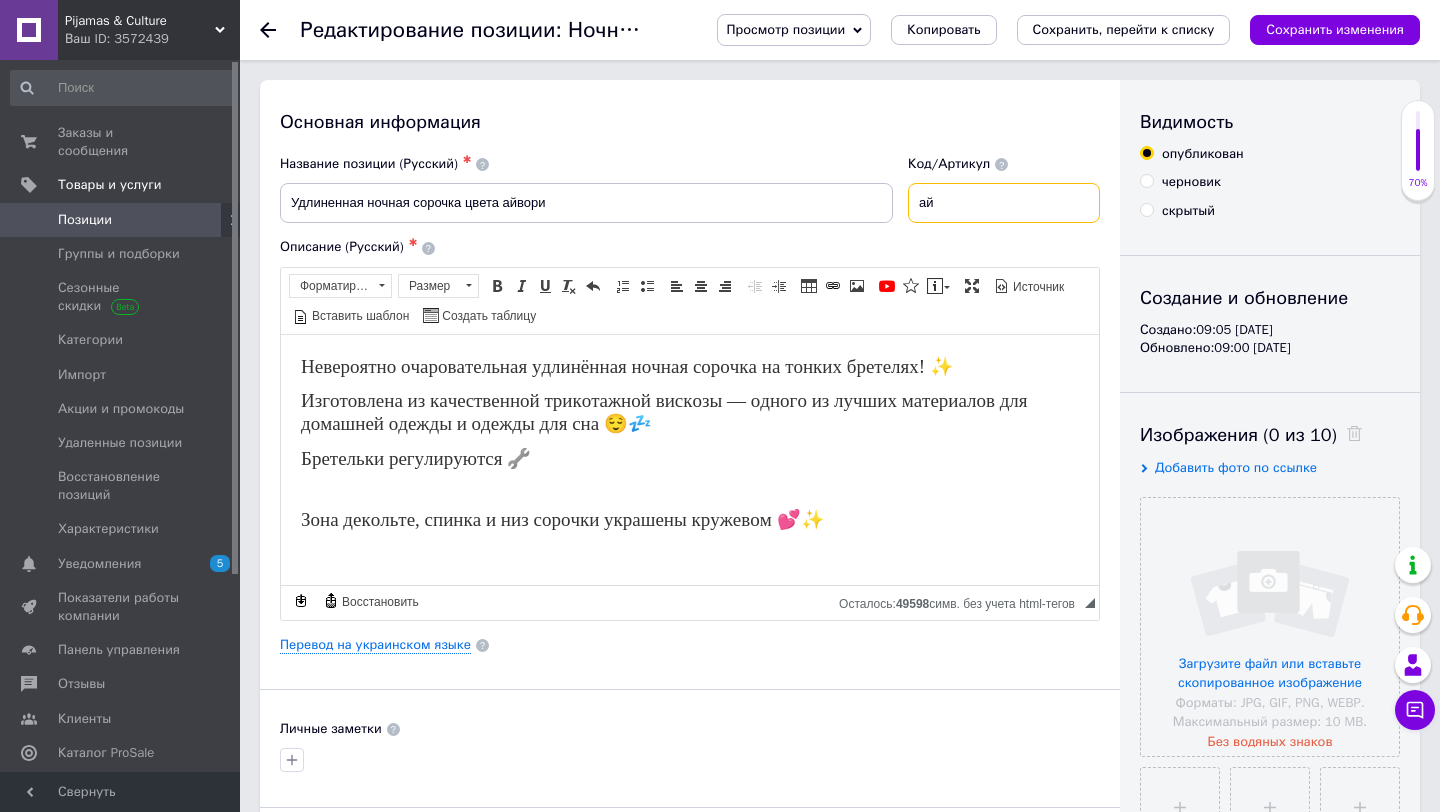 type on "а" 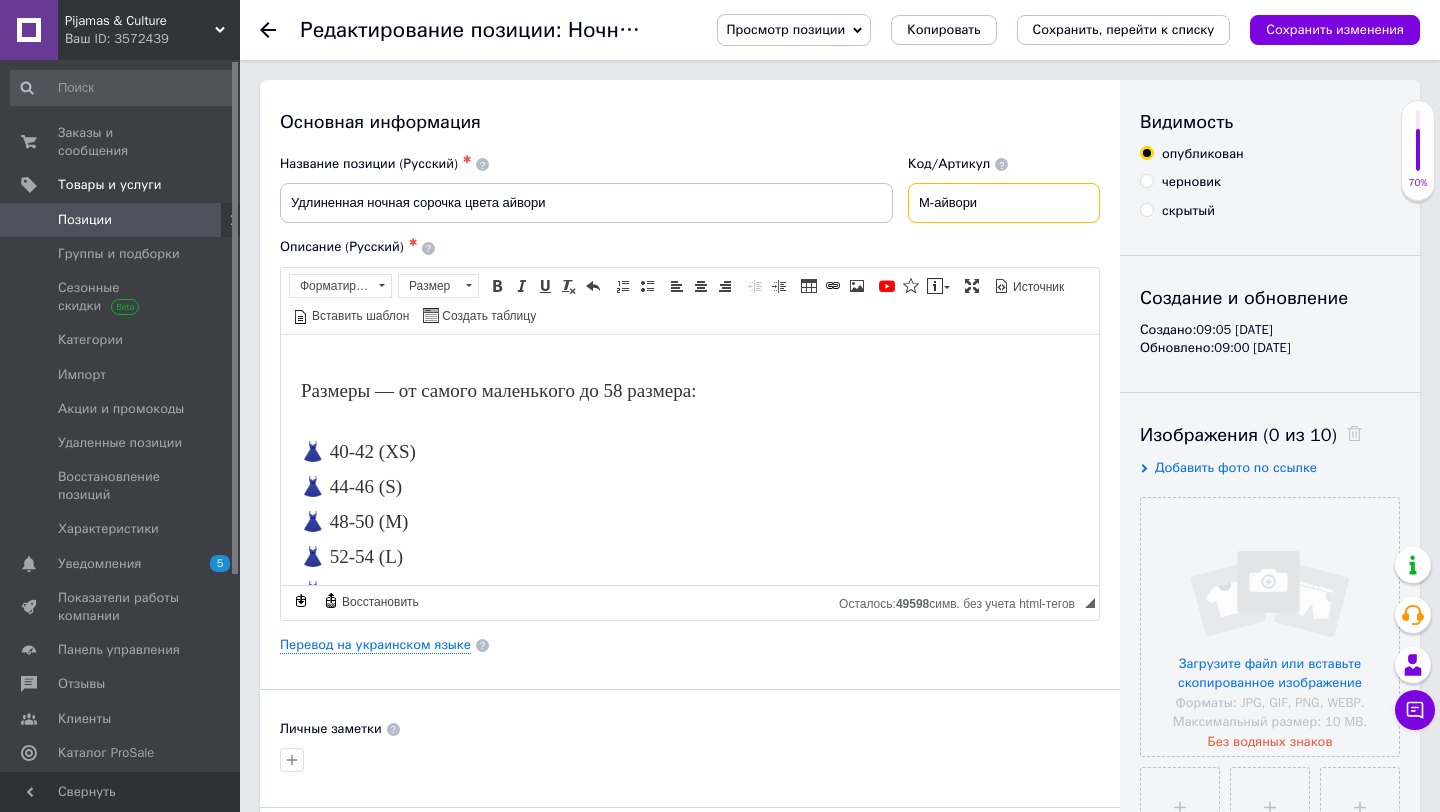 scroll, scrollTop: 330, scrollLeft: 0, axis: vertical 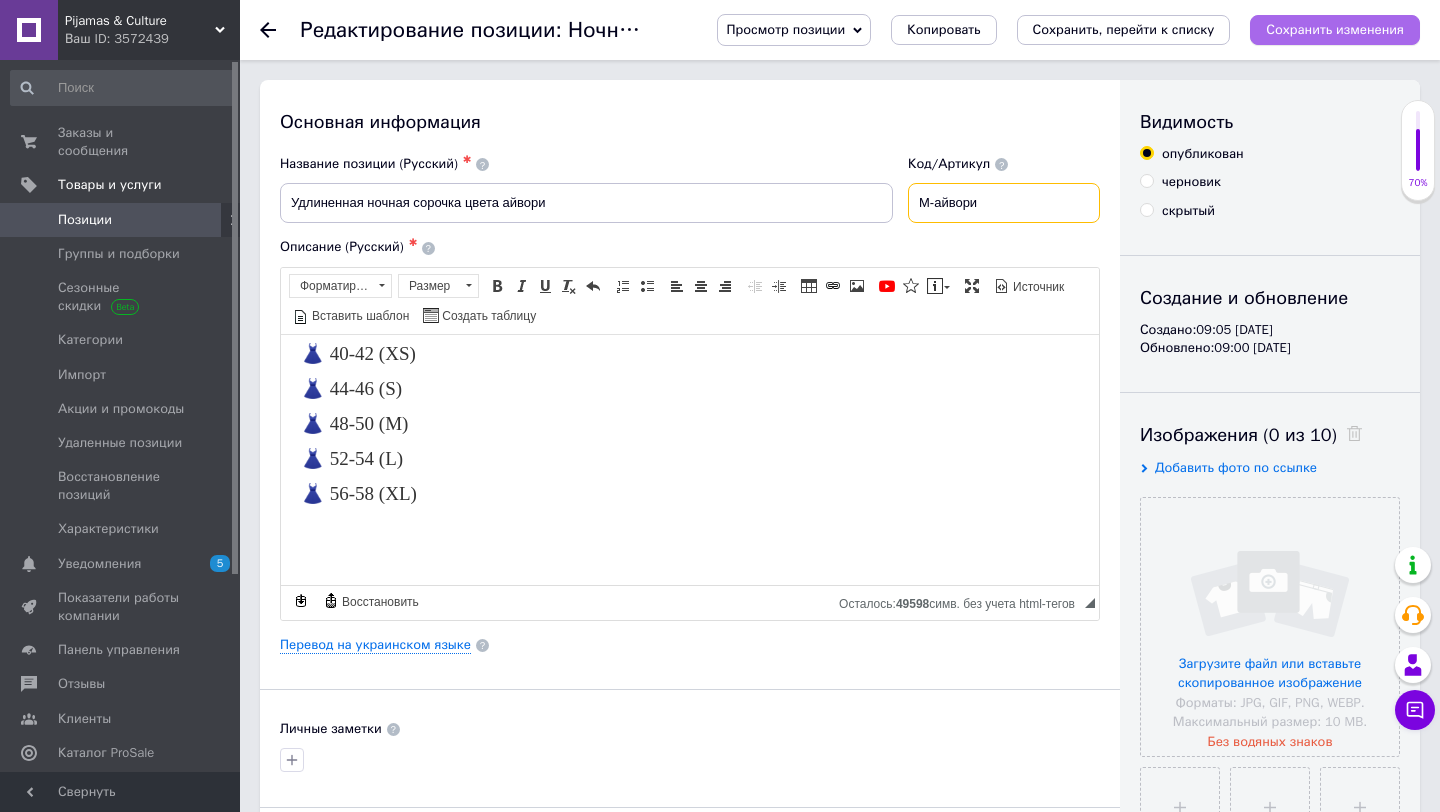 type on "М-айвори" 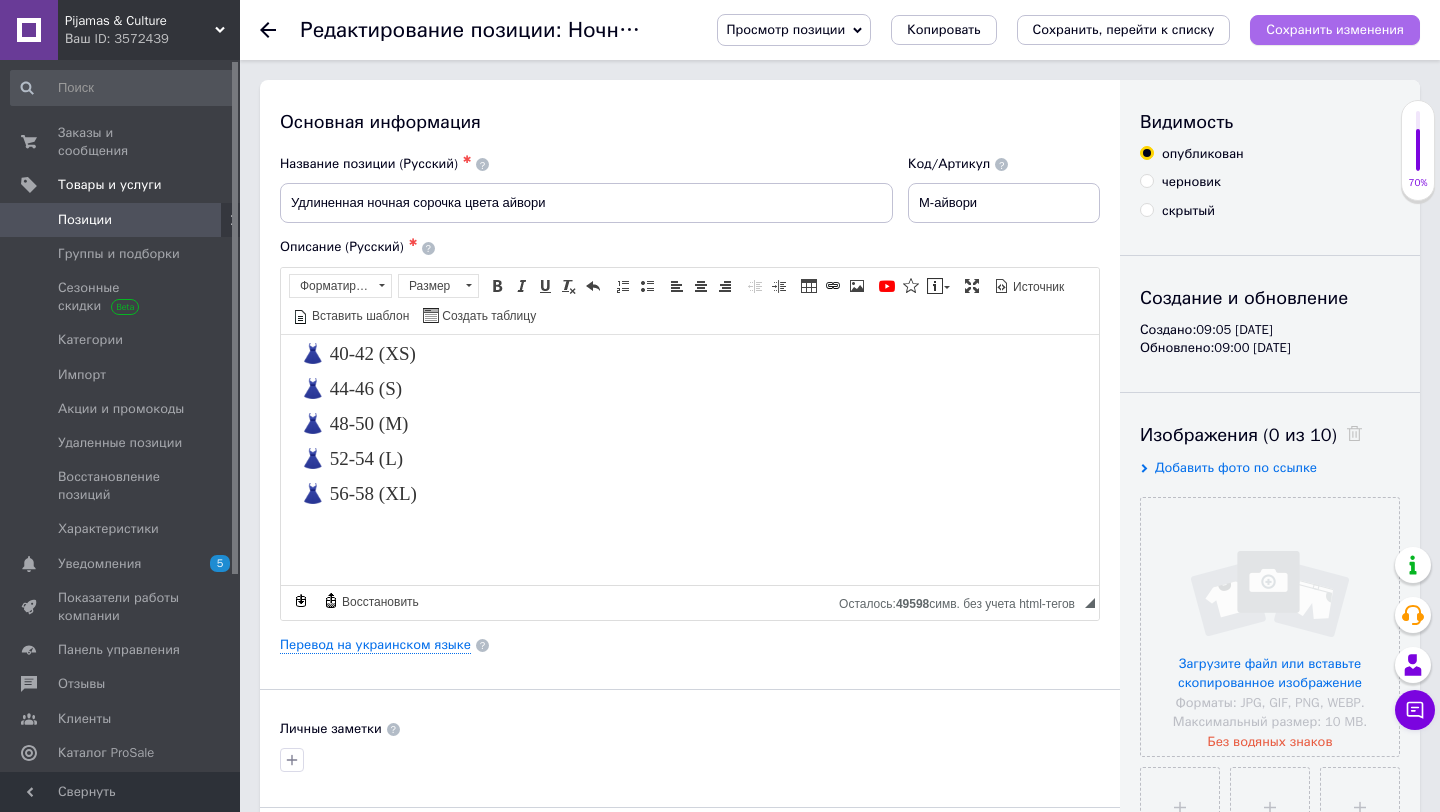 click on "Сохранить изменения" at bounding box center (1335, 29) 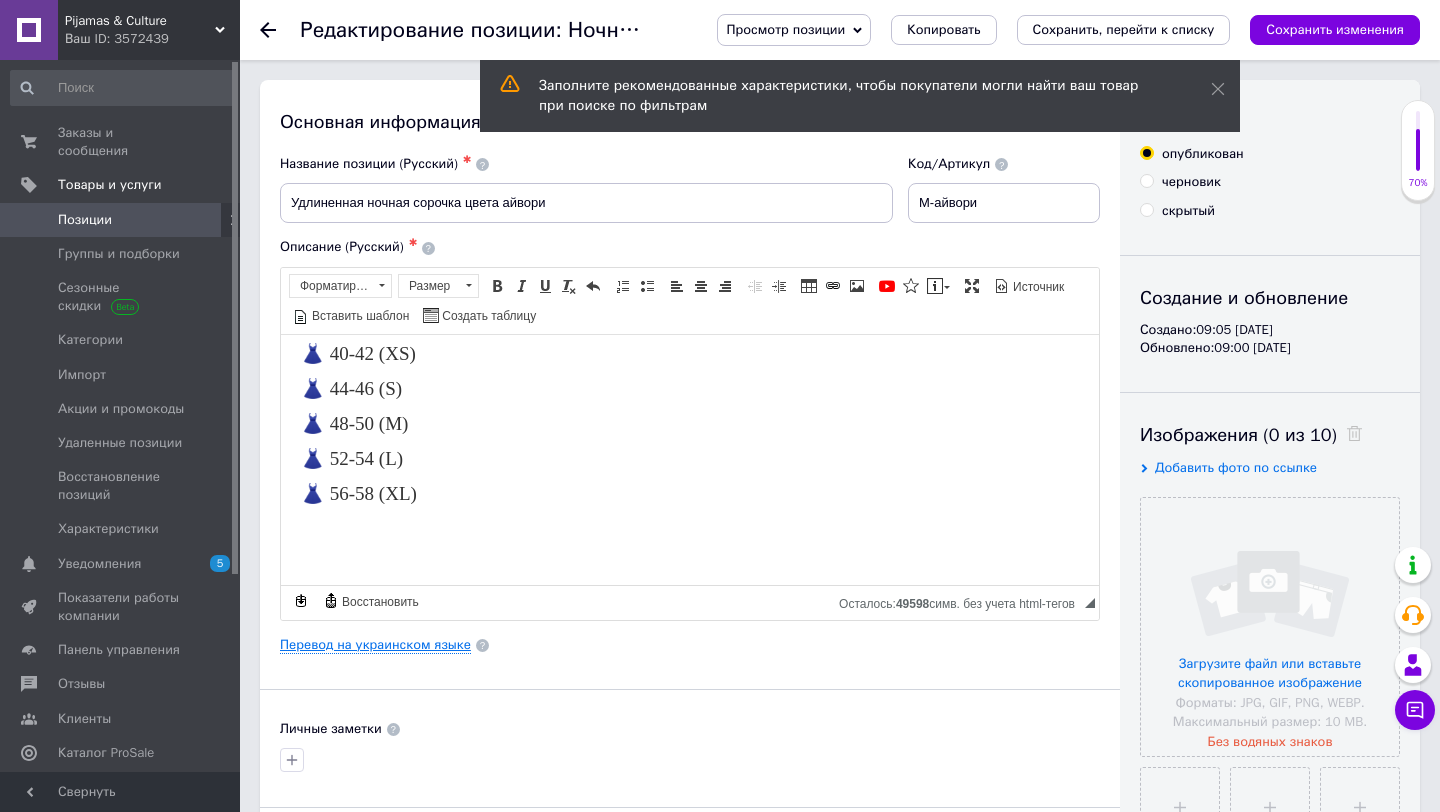 click on "Перевод на украинском языке" at bounding box center (375, 645) 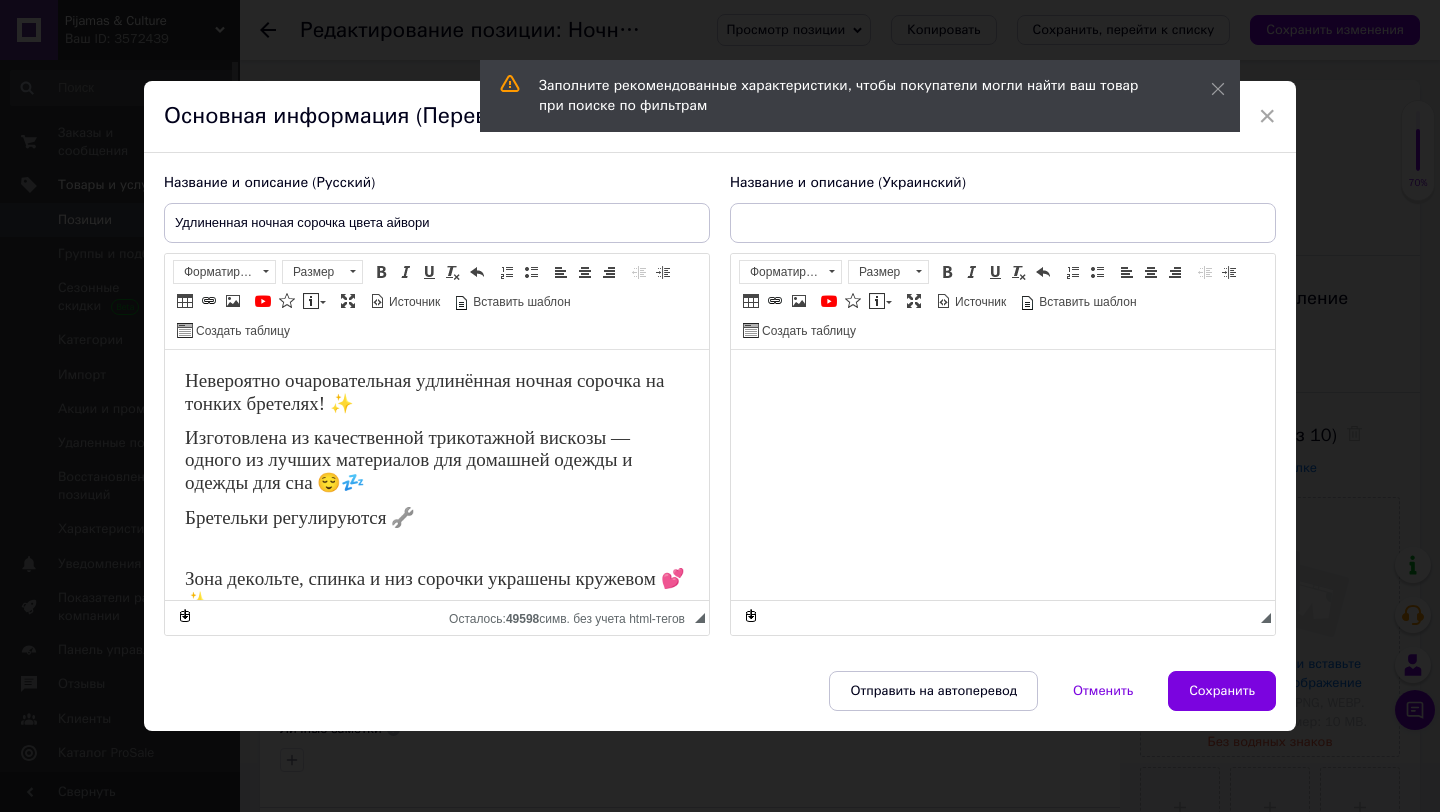 scroll, scrollTop: 0, scrollLeft: 0, axis: both 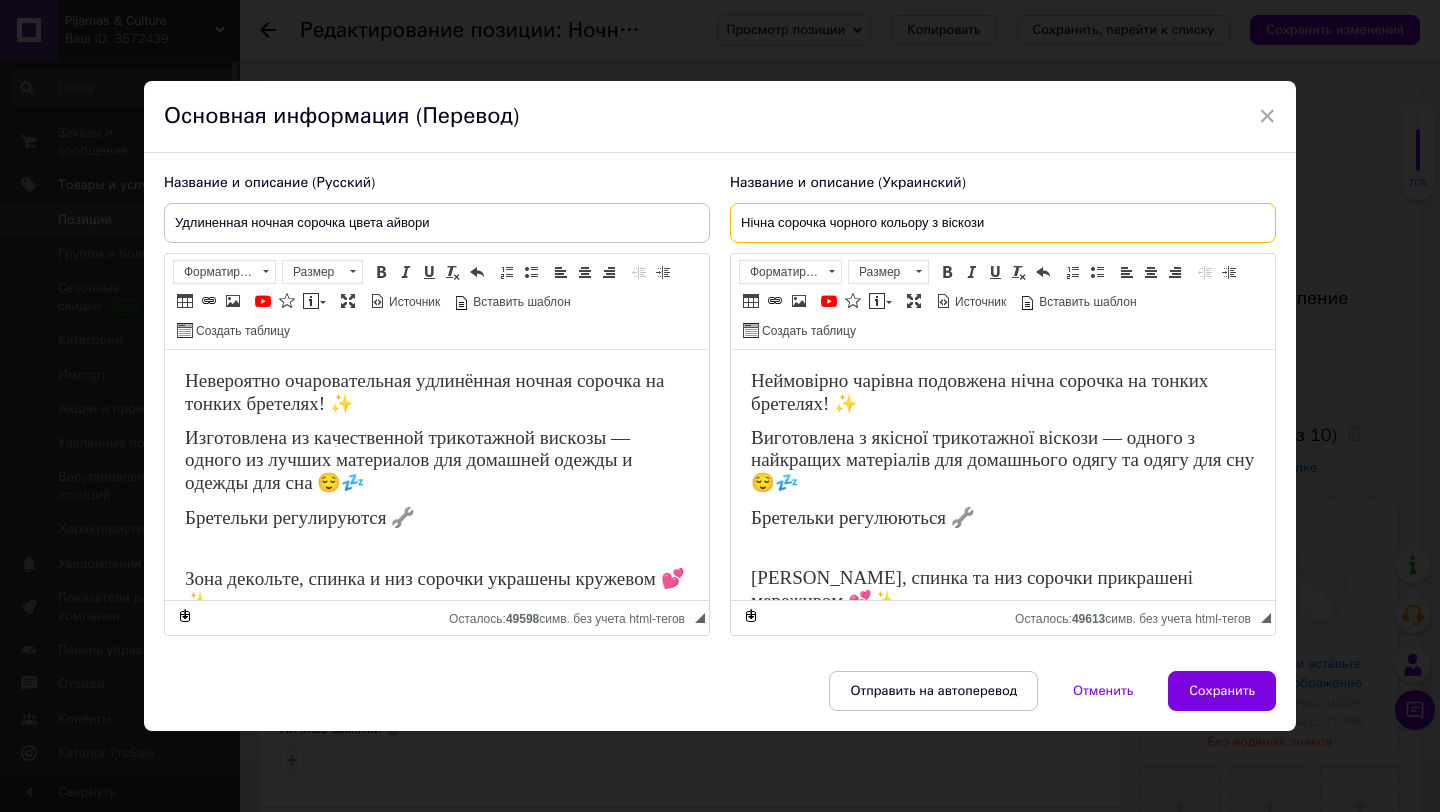 click on "Нічна сорочка чорного кольору з віскози" at bounding box center (1003, 223) 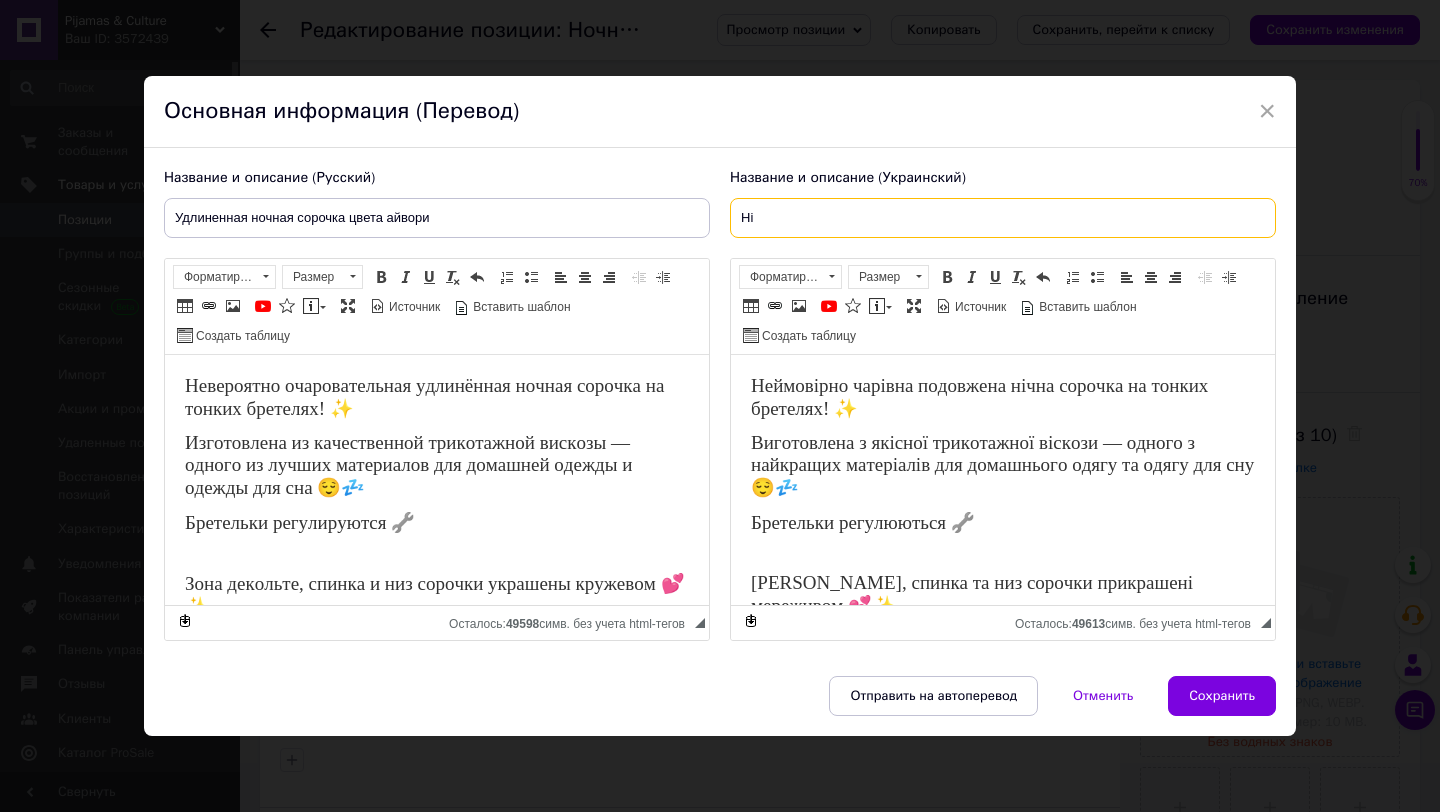 type on "Н" 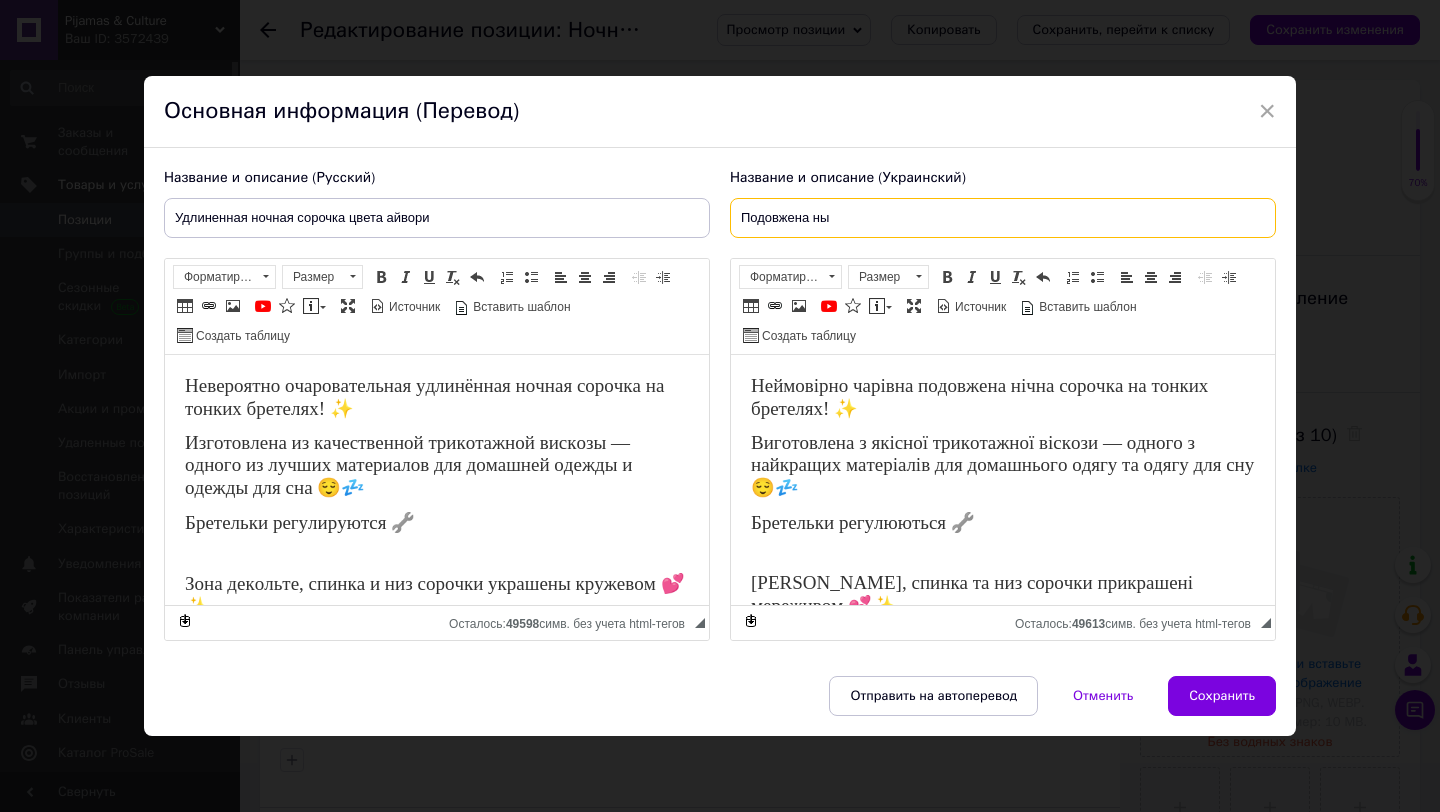 drag, startPoint x: 1021, startPoint y: 228, endPoint x: 1020, endPoint y: 214, distance: 14.035668 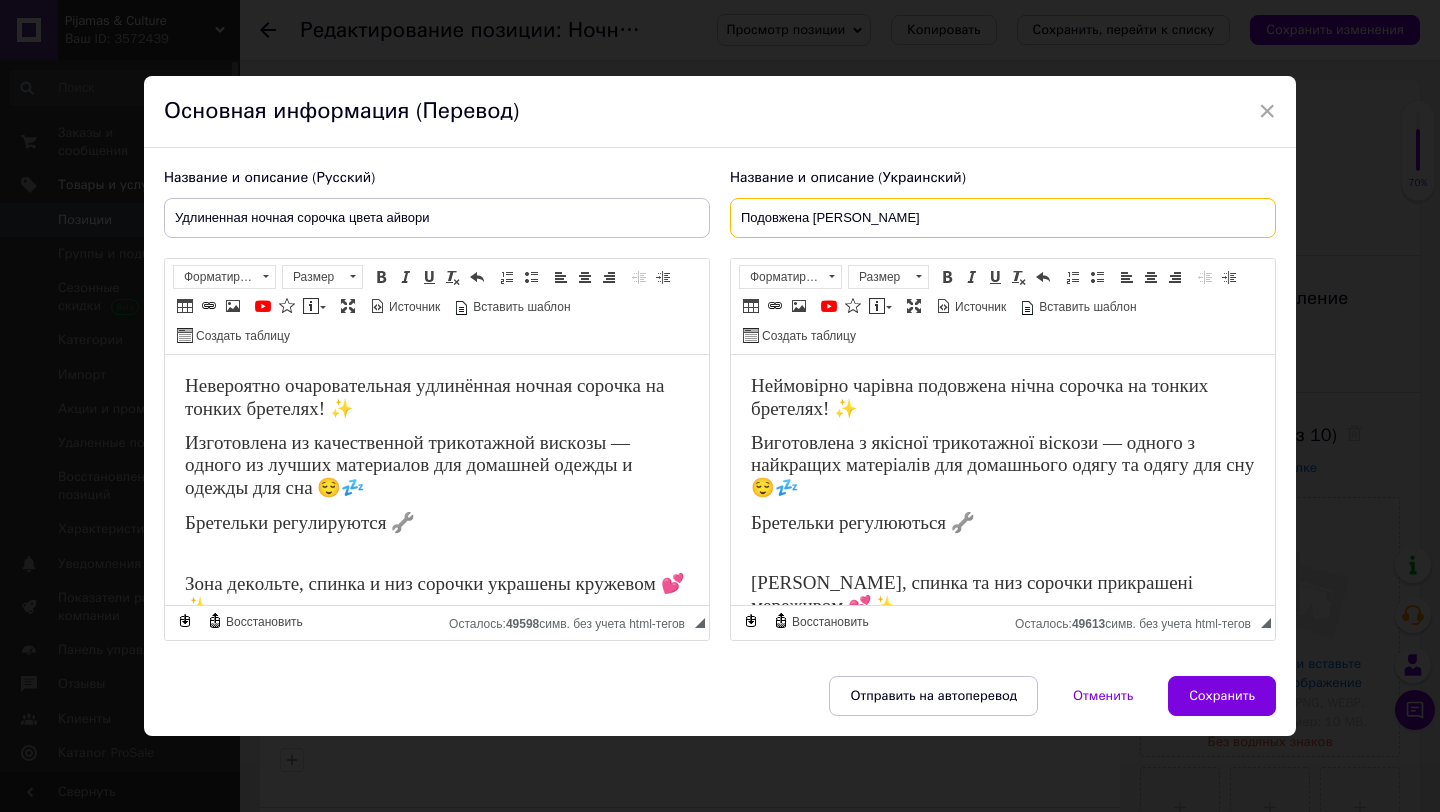 click on "Подовжена [PERSON_NAME]" at bounding box center [1003, 218] 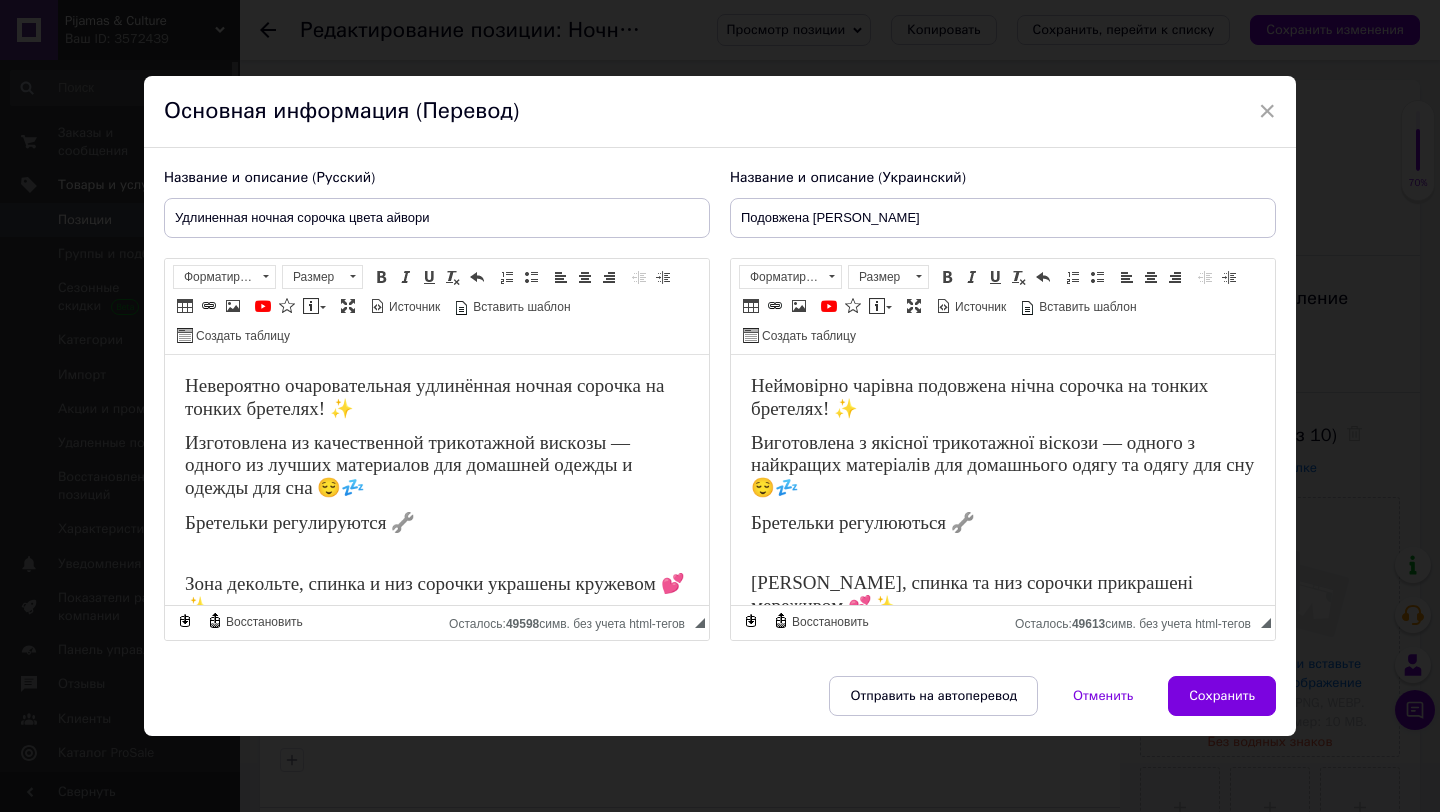 click on "Название и описание (Русский) Удлиненная ночная сорочка цвета айвори Невероятно очаровательная удлинённая ночная сорочка на тонких бретелях! ✨
Изготовлена из качественной трикотажной вискозы — одного из лучших материалов для домашней одежды и одежды для сна 😌💤
Бретельки регулируются 🔧
Зона декольте, спинка и низ сорочки украшены кружевом 💕✨
Размеры — от самого маленького до 58 размера:
👗 40-42 (XS)
👗 44-46 (S)
👗 48-50 (M)
👗 52-54 (L)
👗 56-58 (XL)
Rich Text Editor, 91529D8B-F13B-4E4D-B3B5-D94368FD290A Панели инструментов редактора Форматирование Размер Размер" at bounding box center (720, 412) 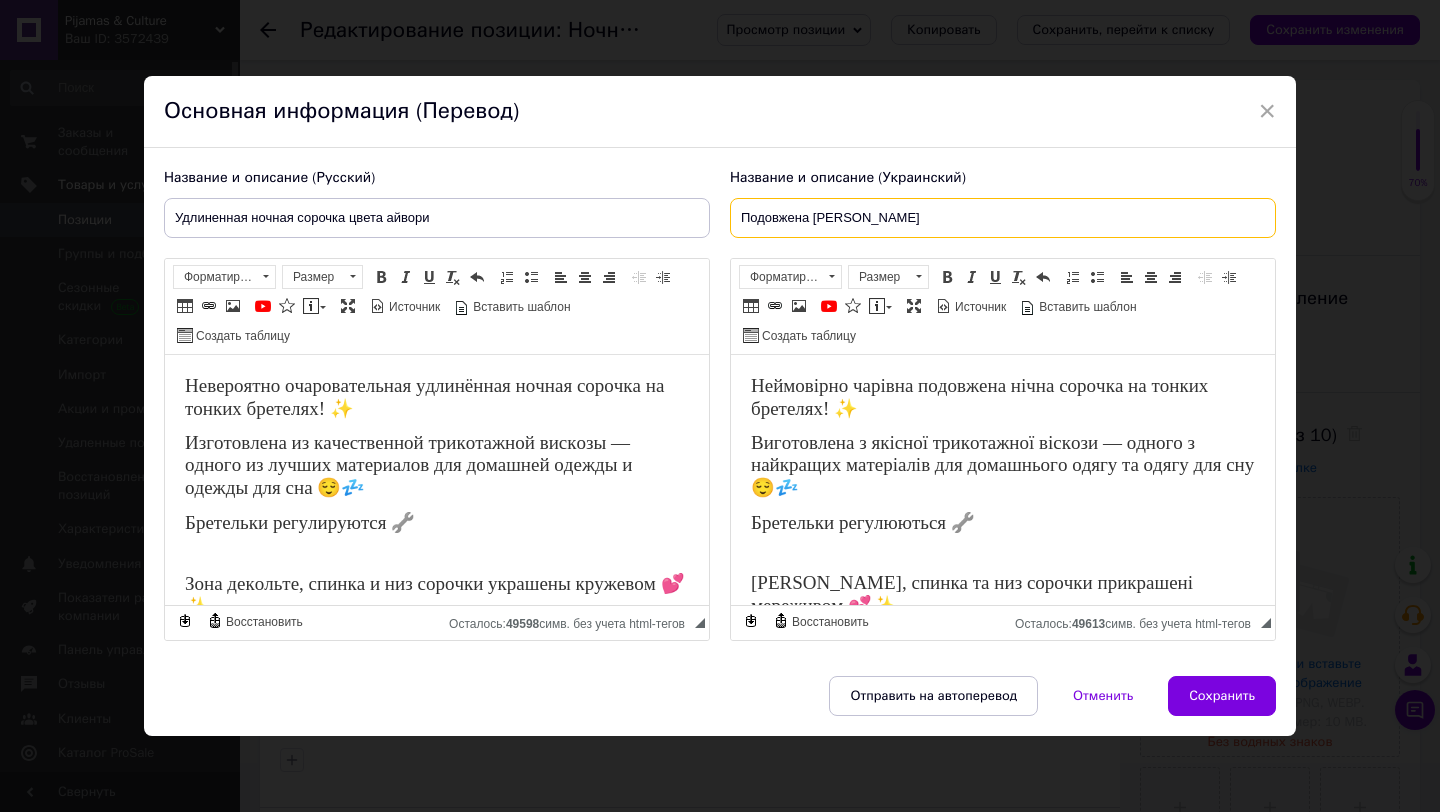 click on "Подовжена [PERSON_NAME]" at bounding box center [1003, 218] 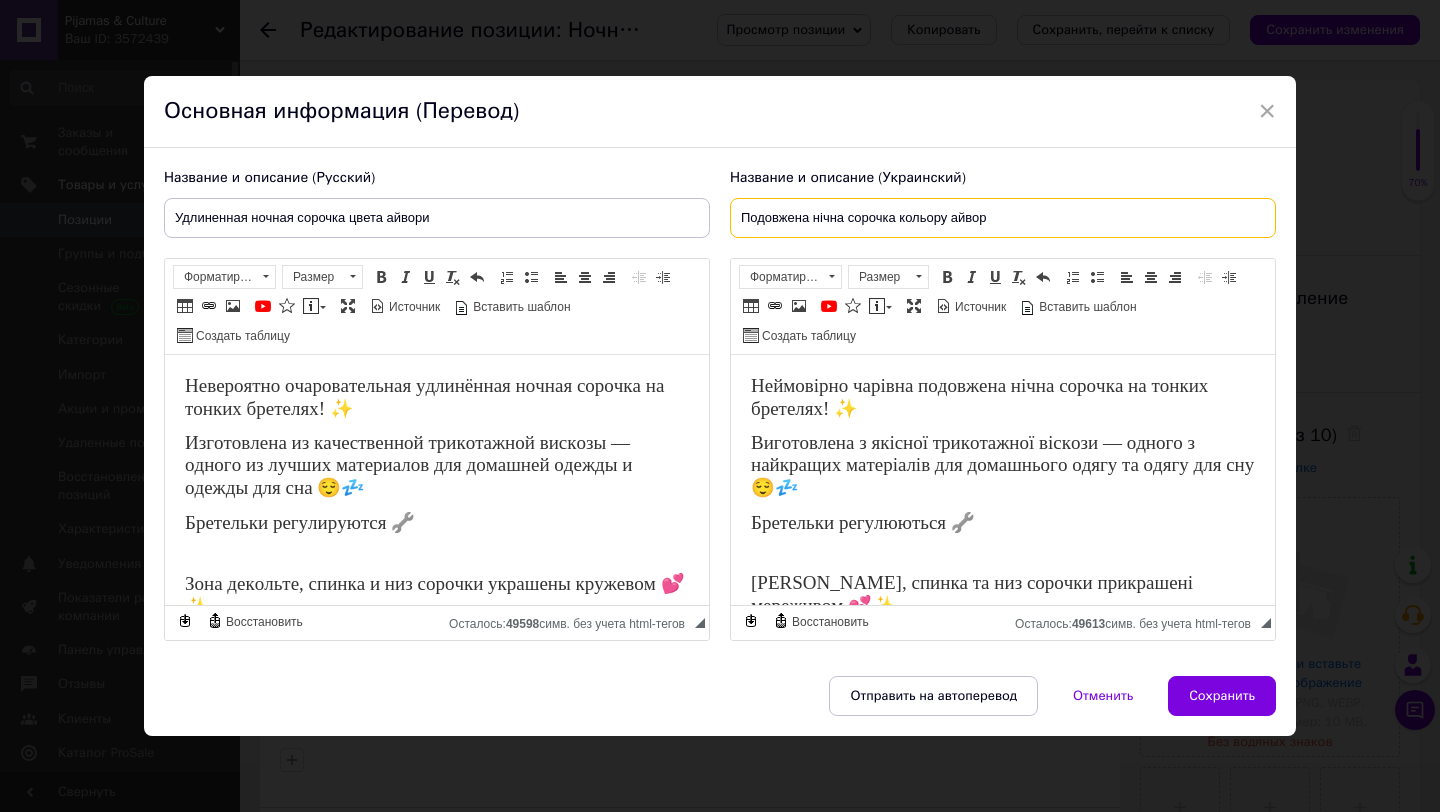 type on "Подовжена нічна сорочка кольору айворі" 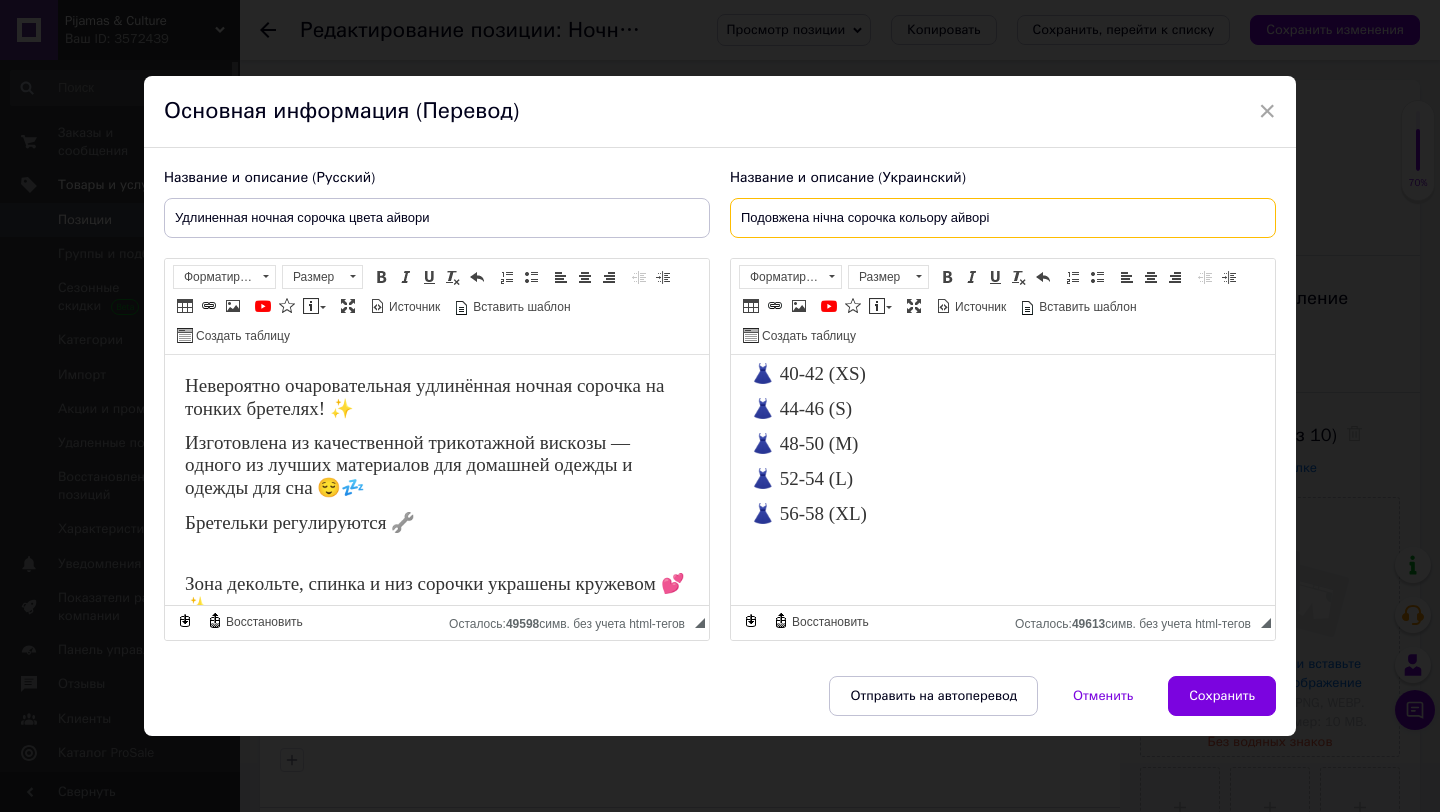 scroll, scrollTop: 0, scrollLeft: 0, axis: both 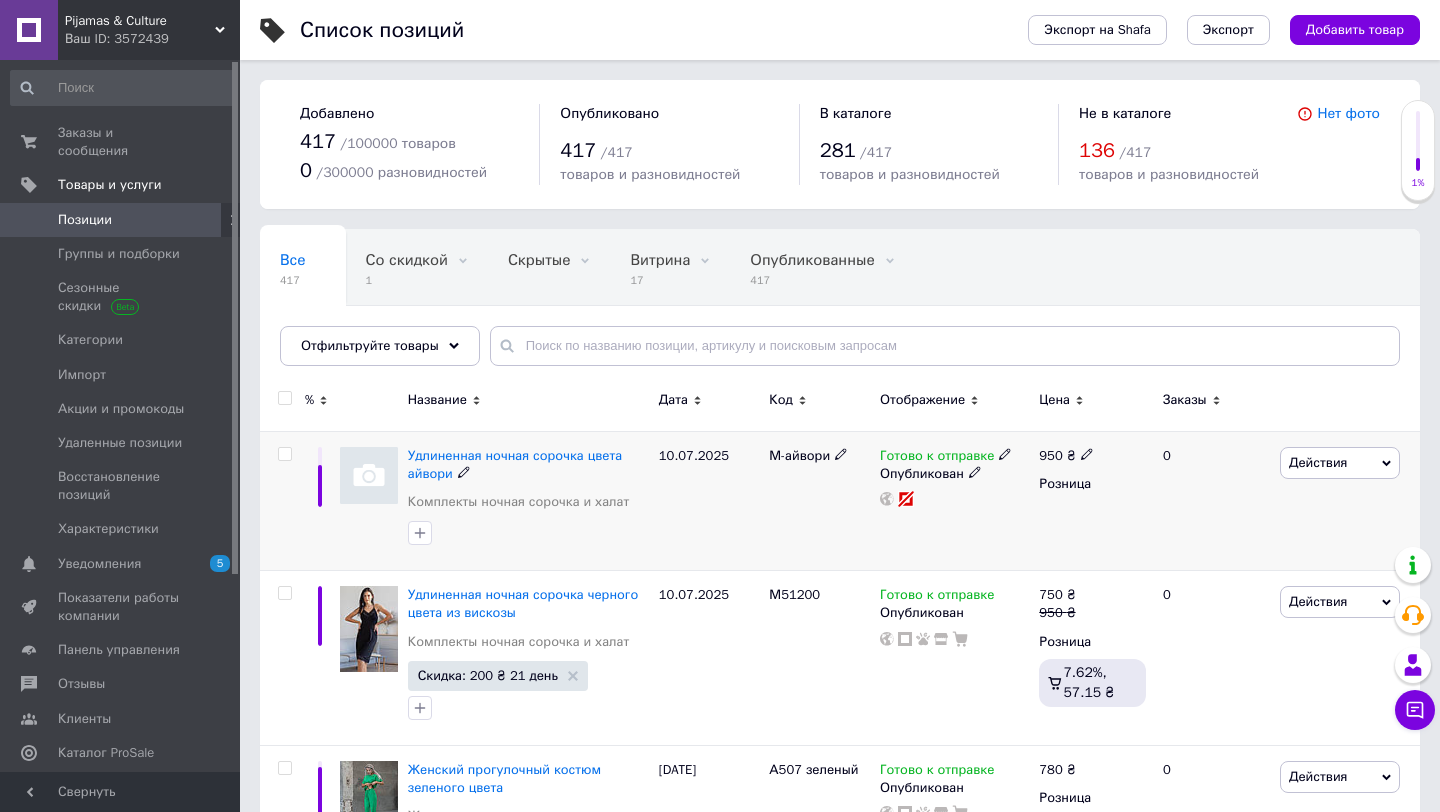 click at bounding box center [1087, 453] 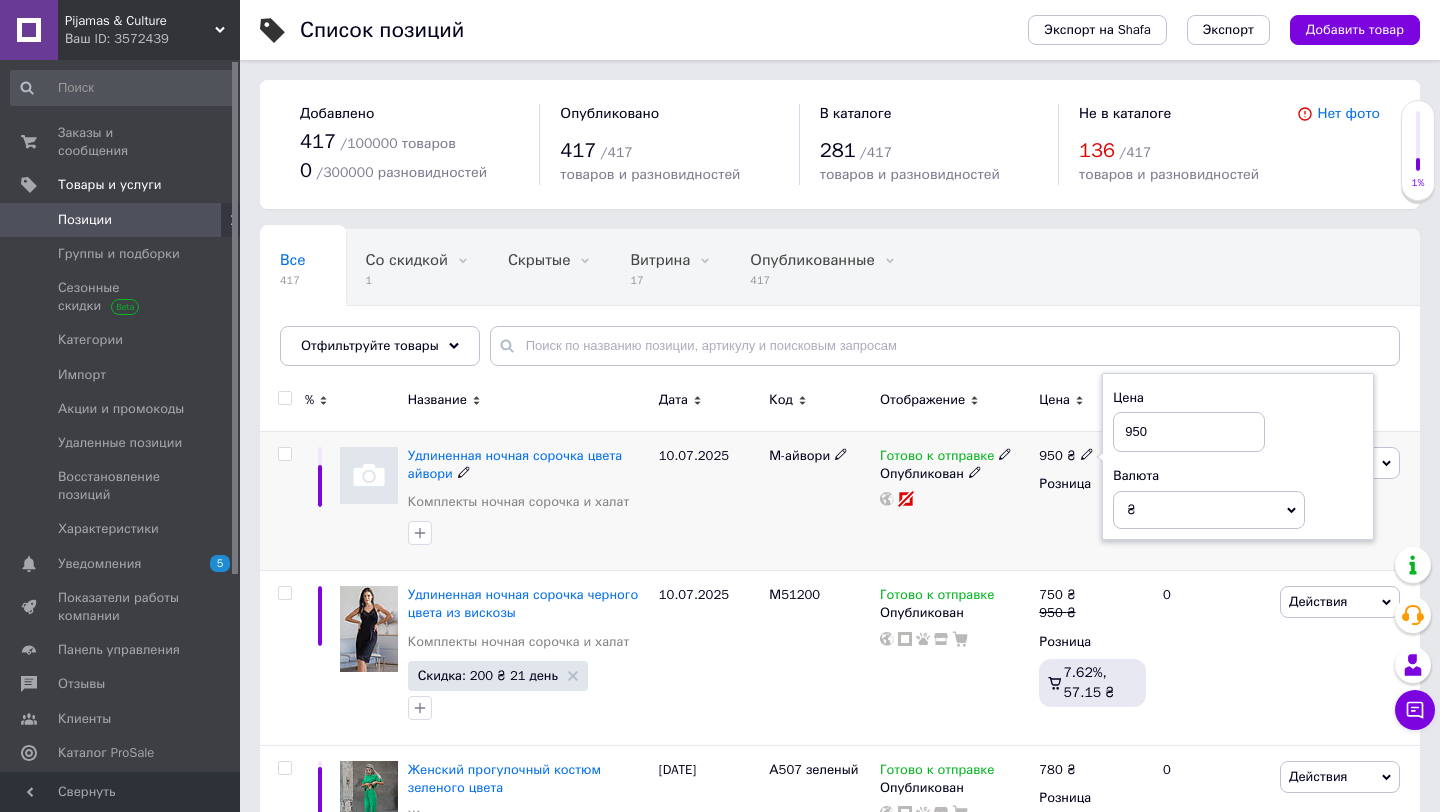 click on "950   ₴ Цена 950 Валюта ₴ $ € CHF £ ¥ PLN ₸ MDL HUF KGS CN¥ TRY ₩ lei Розница" at bounding box center (1092, 501) 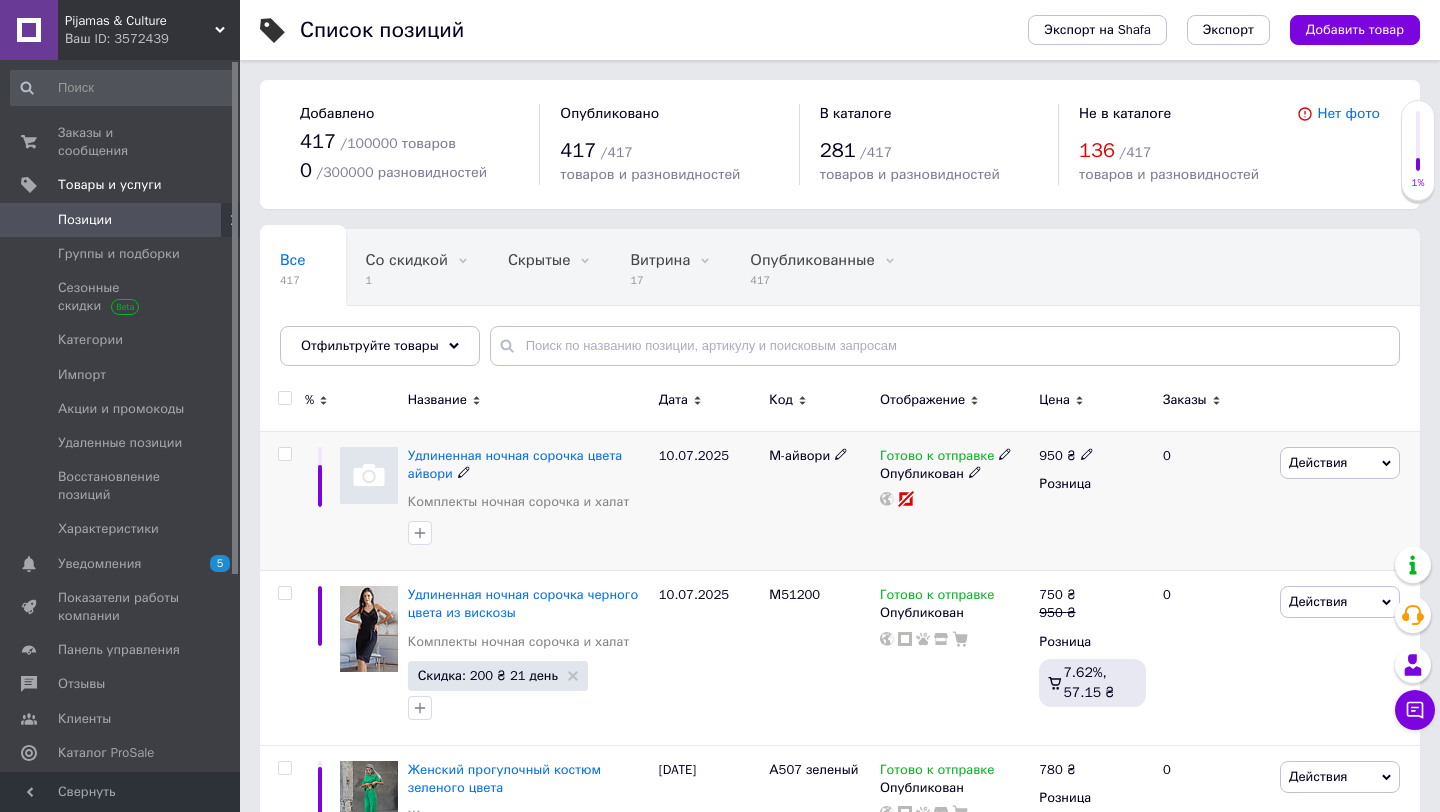 click 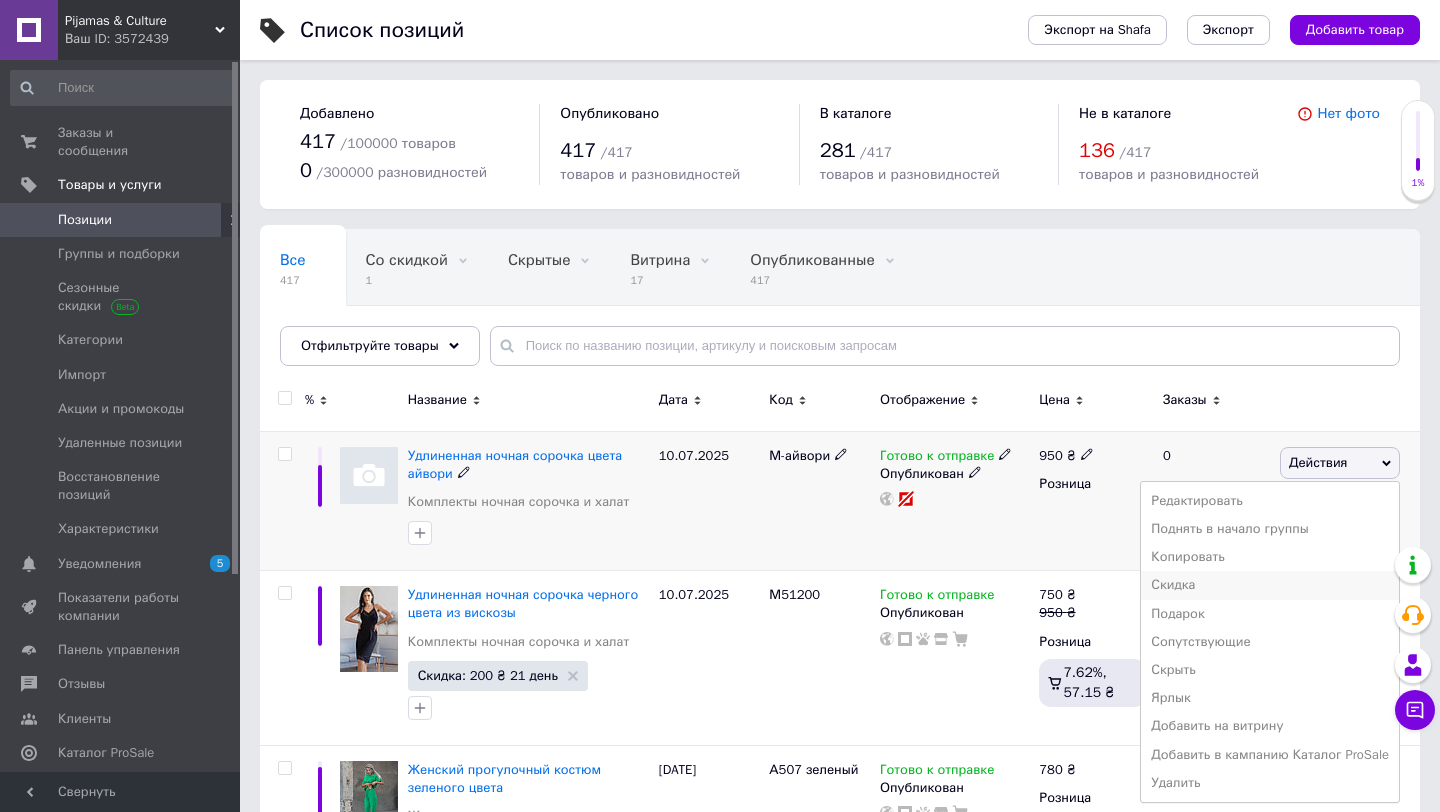 click on "Скидка" at bounding box center [1270, 585] 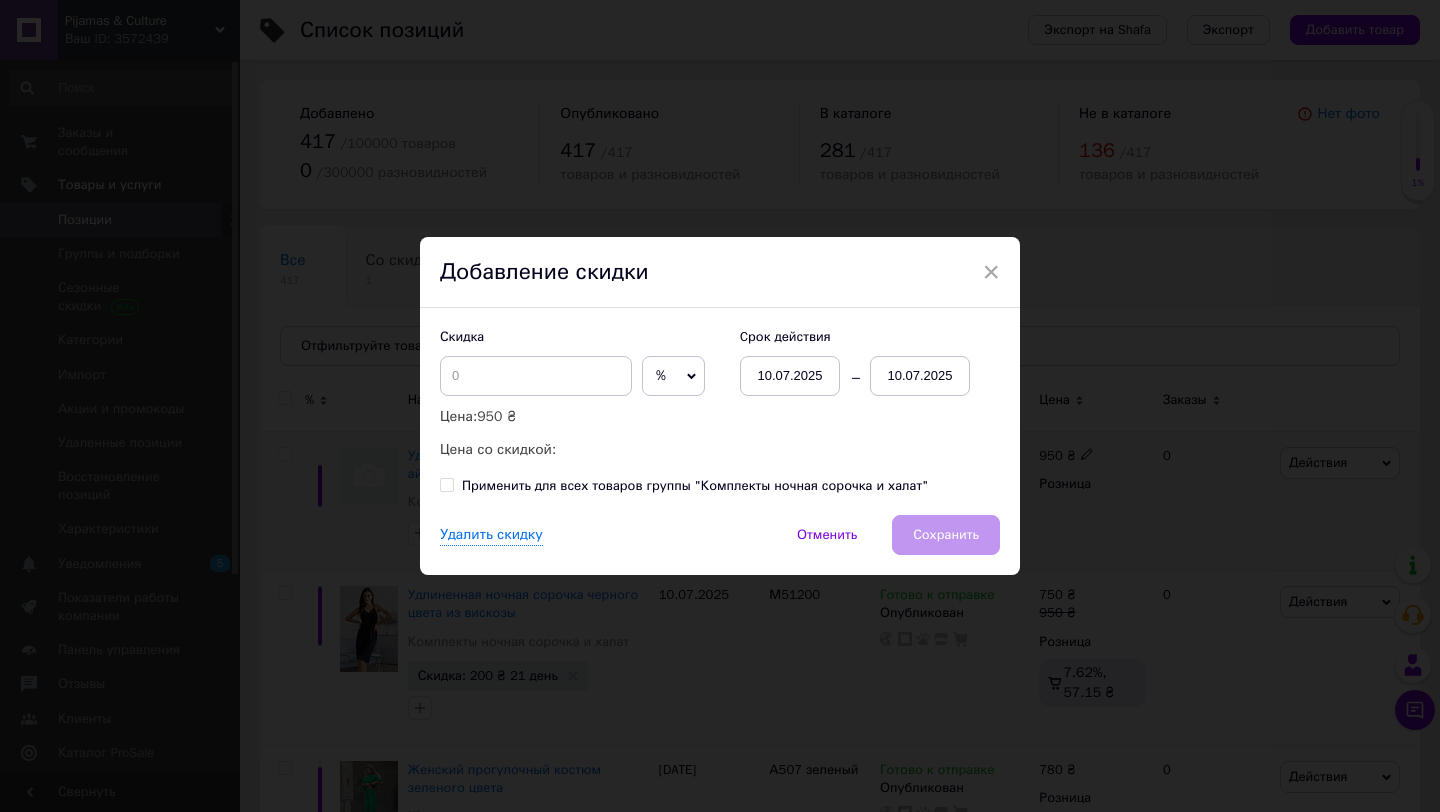 click on "%" at bounding box center (673, 376) 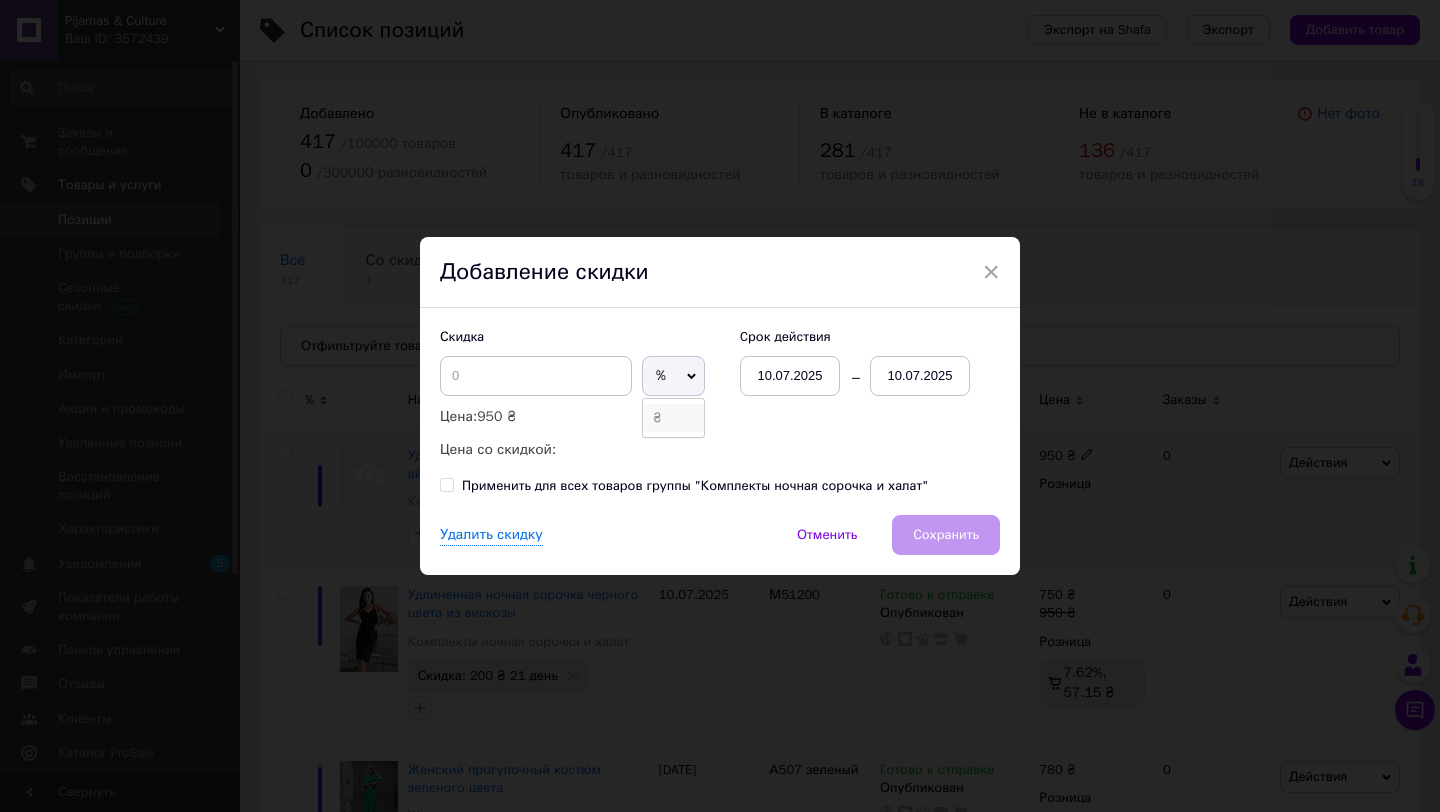 click on "₴" at bounding box center (673, 418) 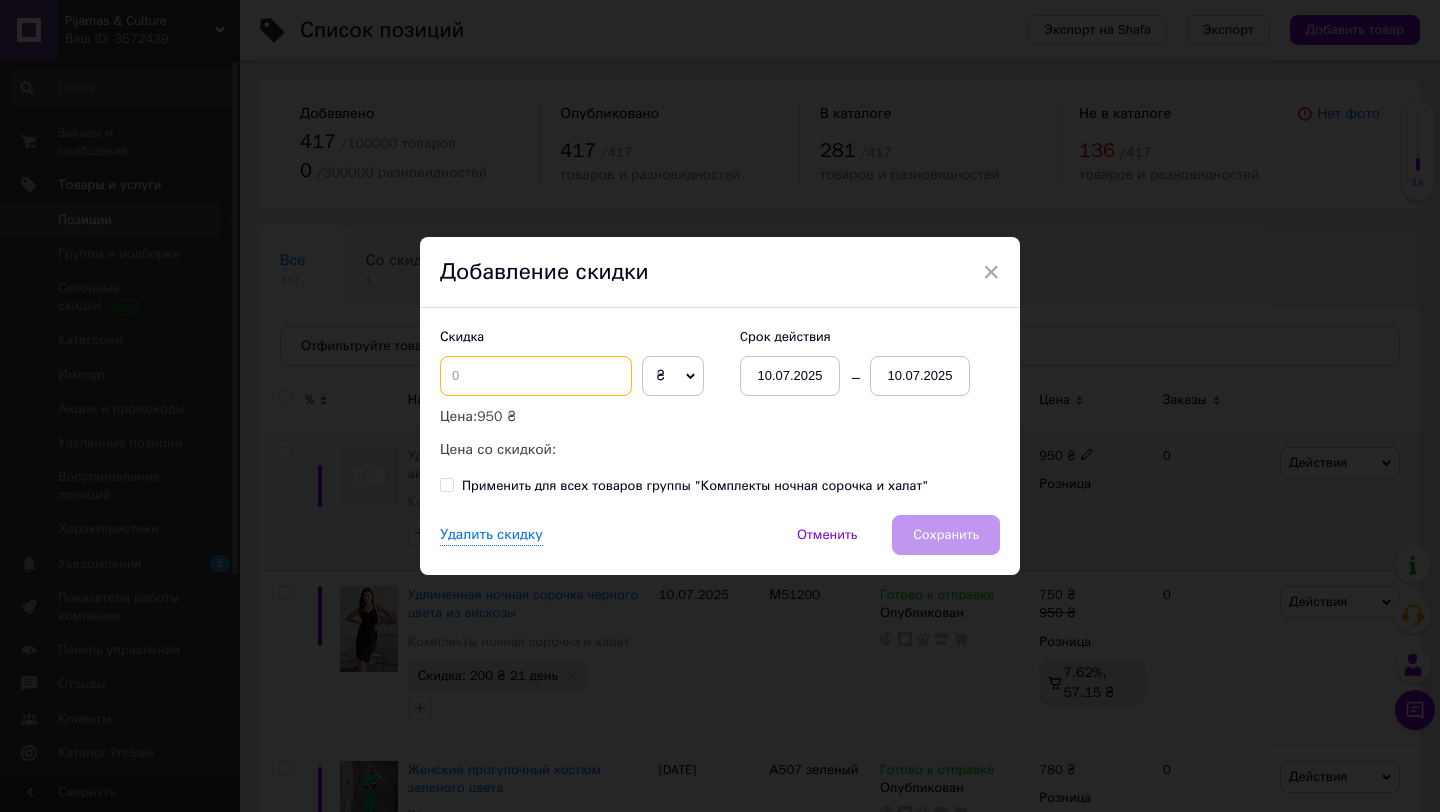 click at bounding box center [536, 376] 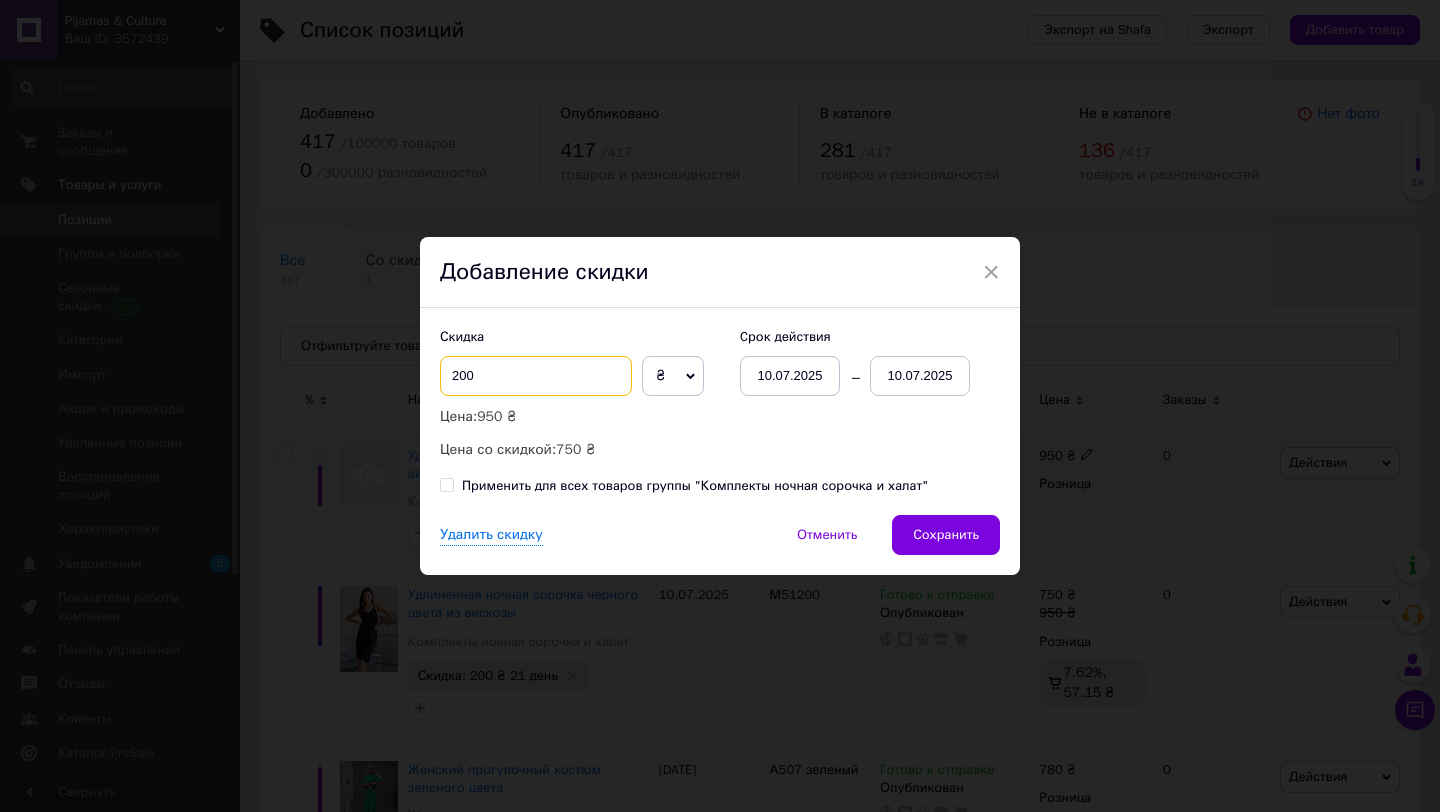 type on "200" 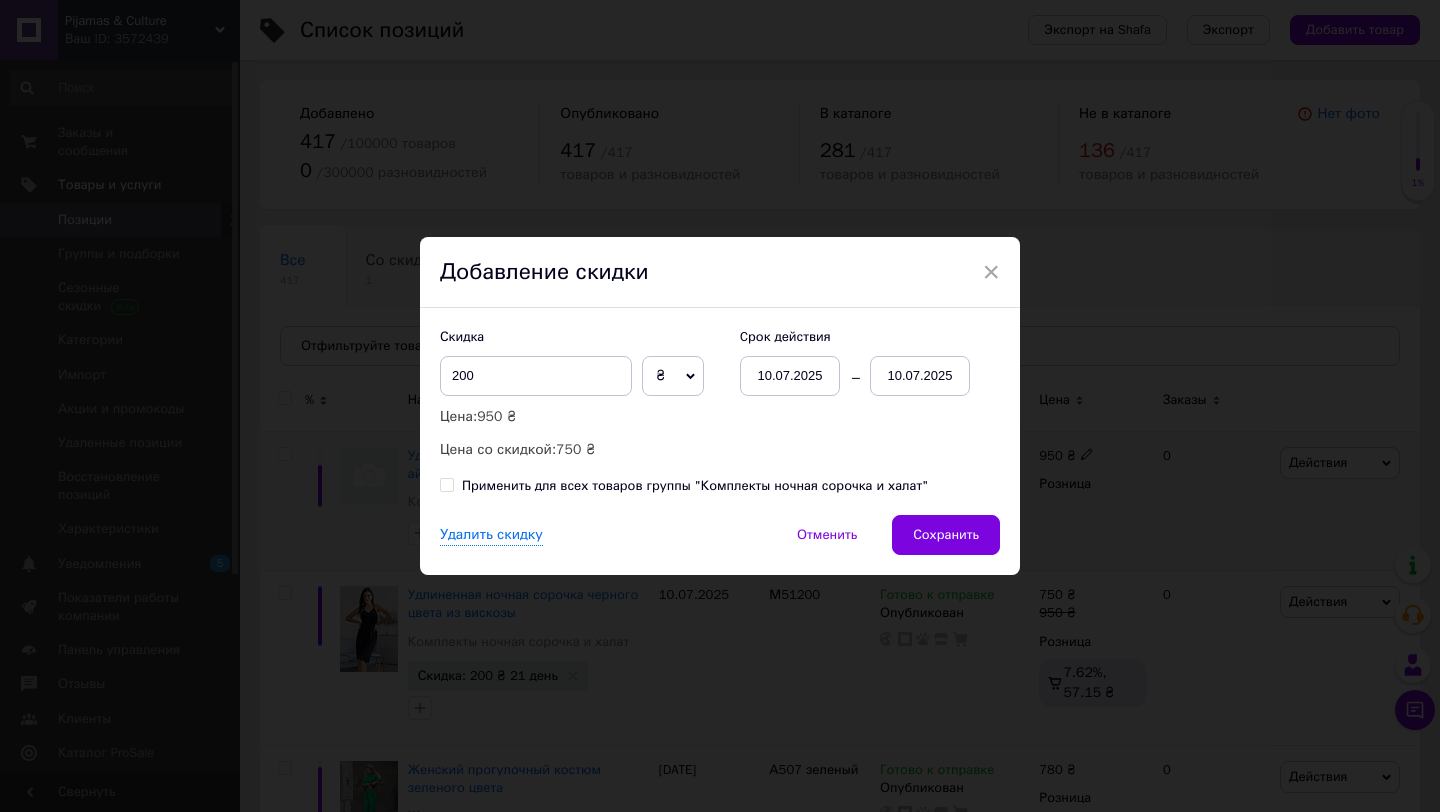 click on "10.07.2025" at bounding box center [920, 376] 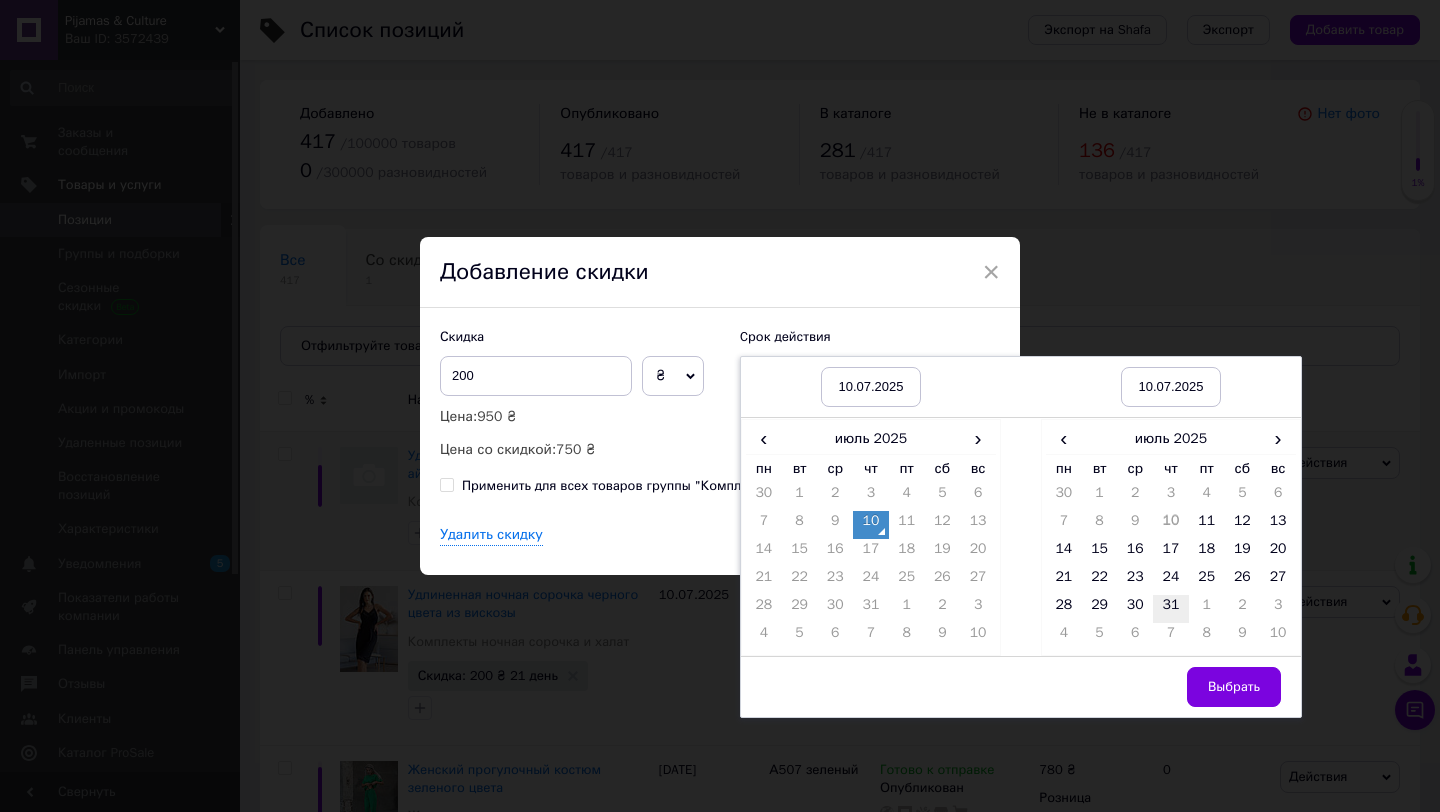 click on "31" at bounding box center (1171, 609) 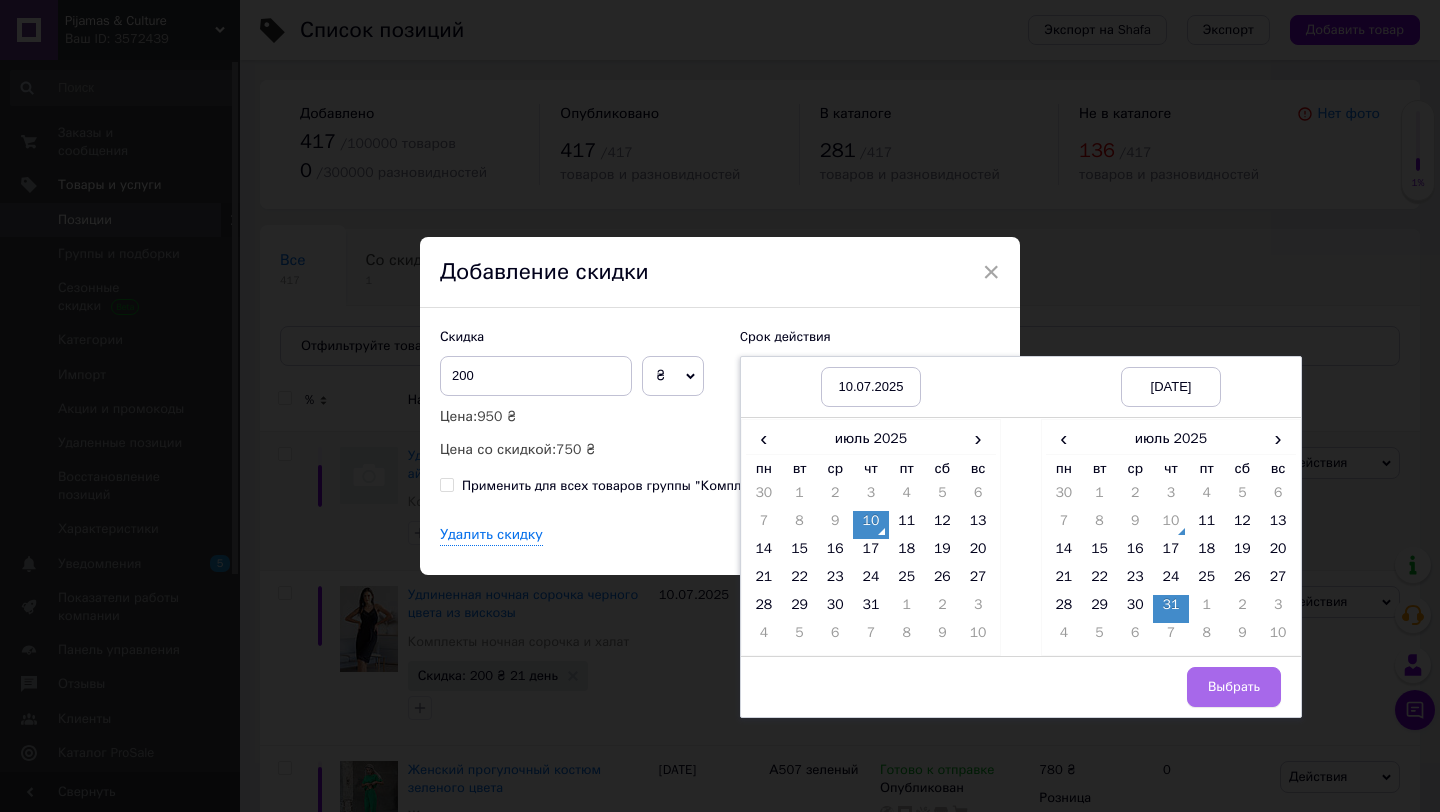 click on "Выбрать" at bounding box center [1234, 687] 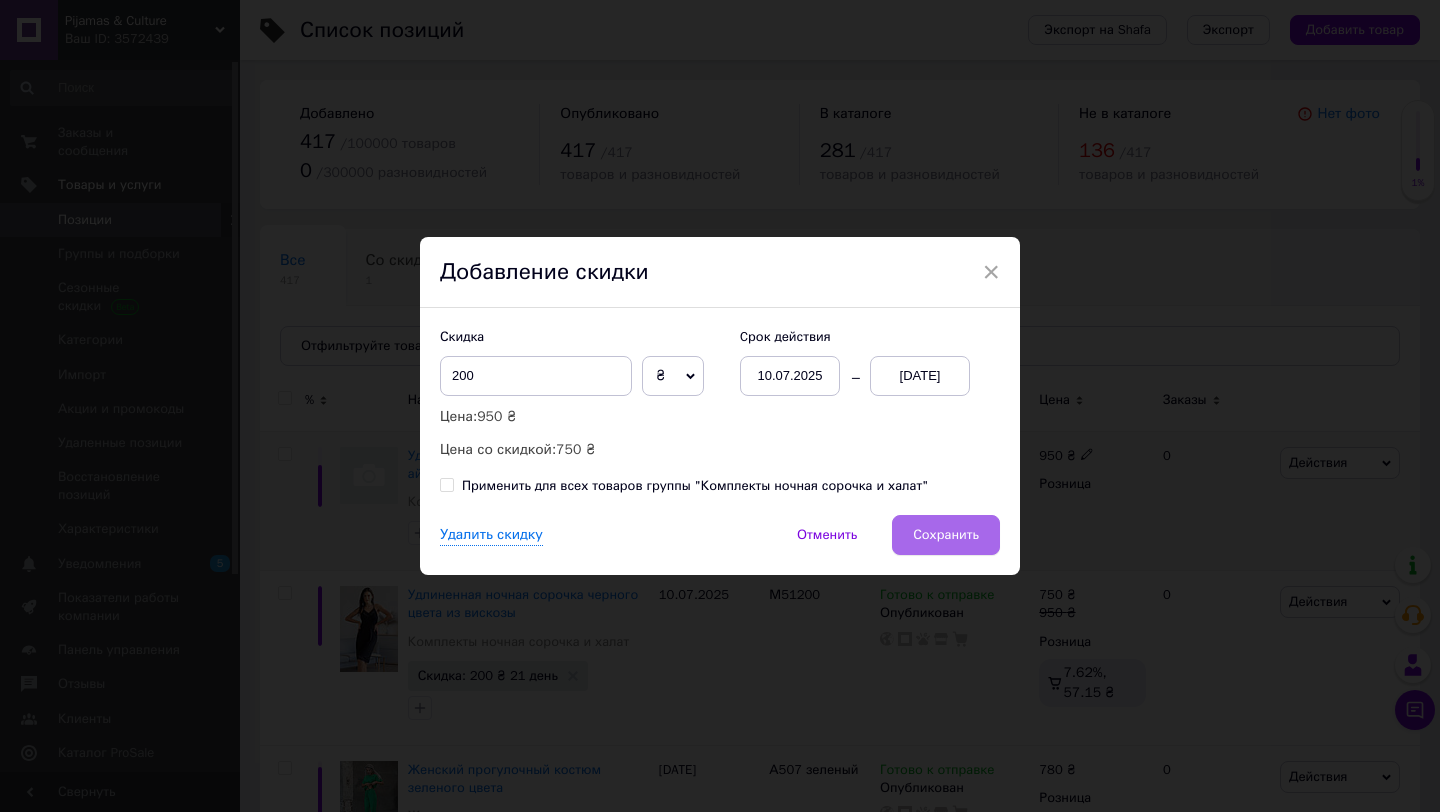 click on "Сохранить" at bounding box center (946, 535) 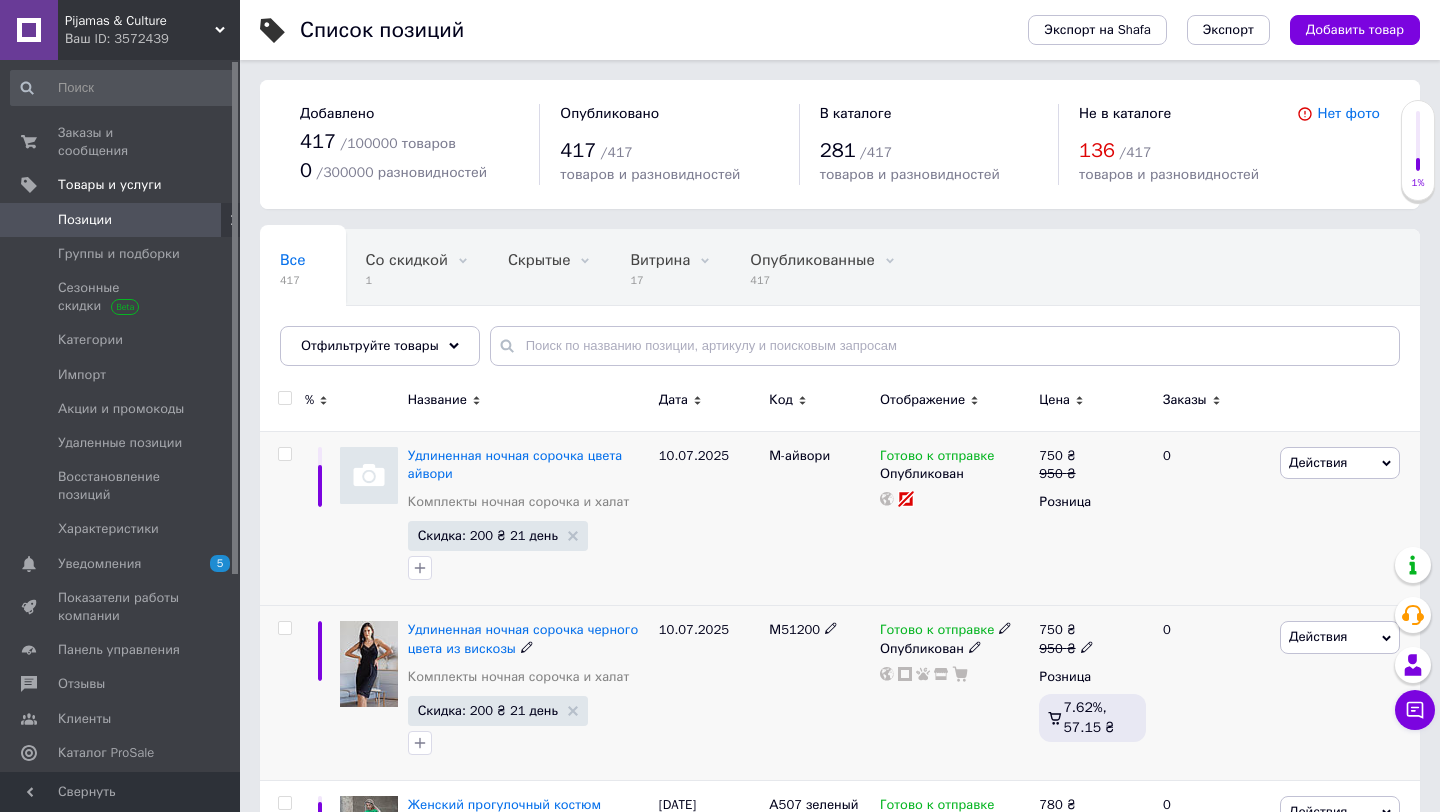 click 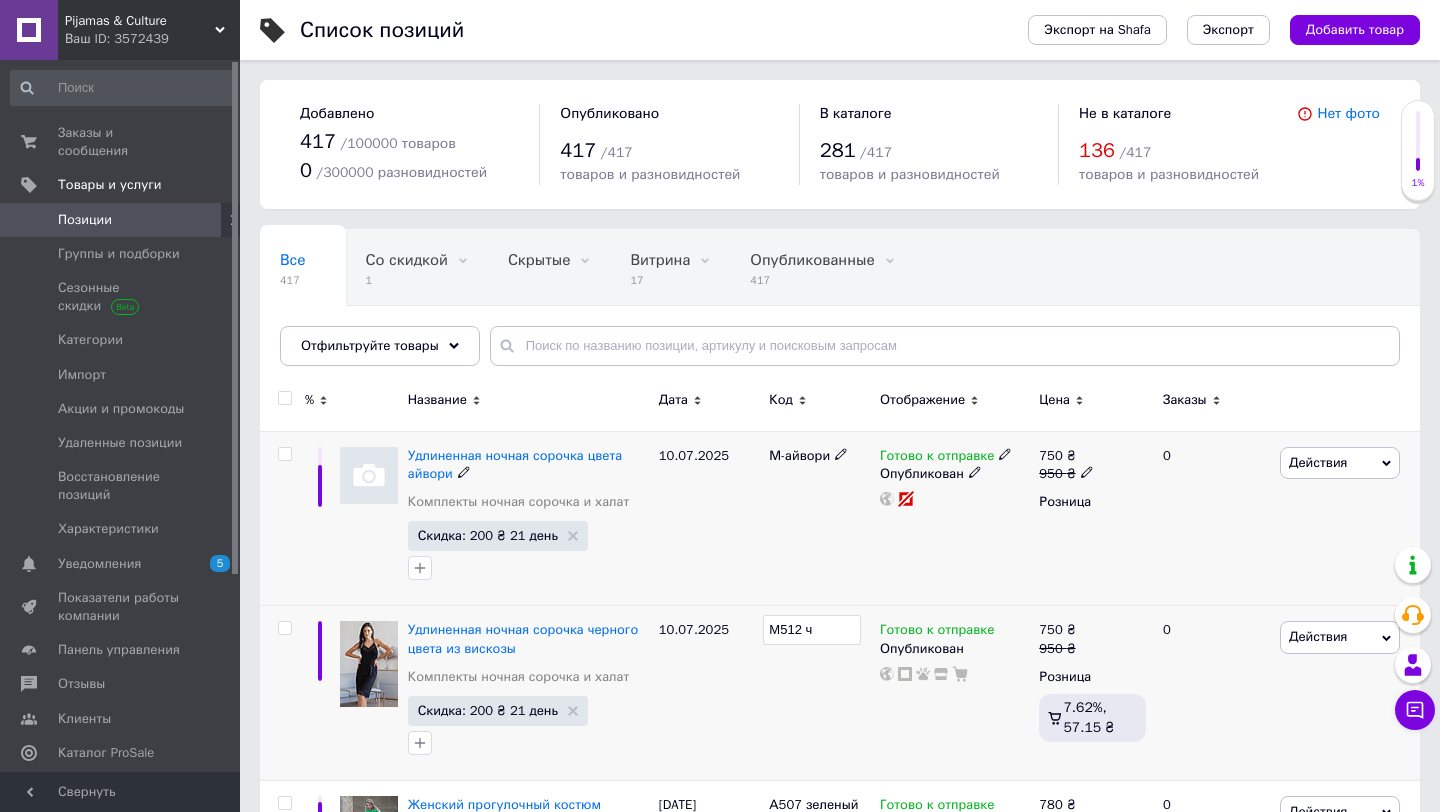 type on "М512" 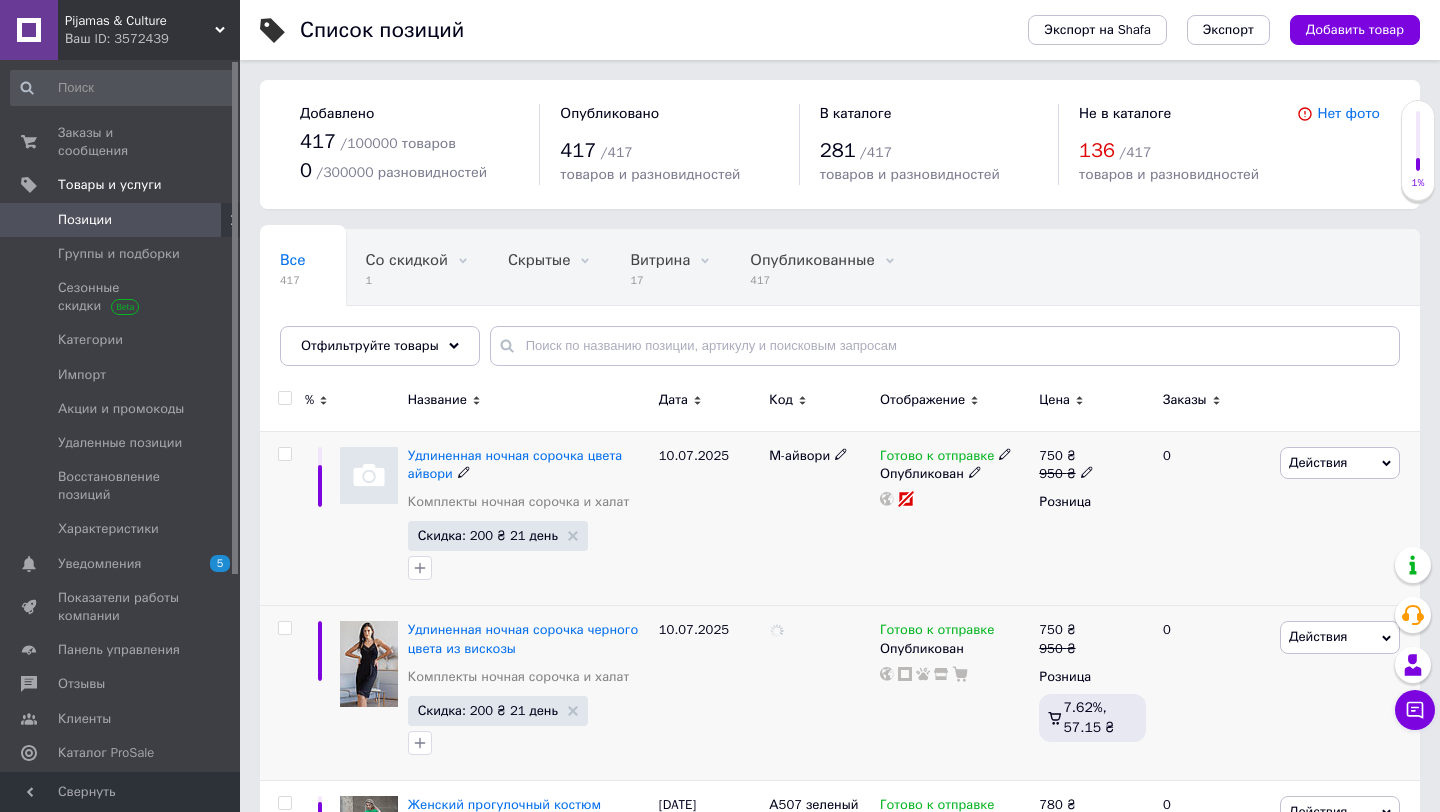 click on "М-айвори" at bounding box center [799, 455] 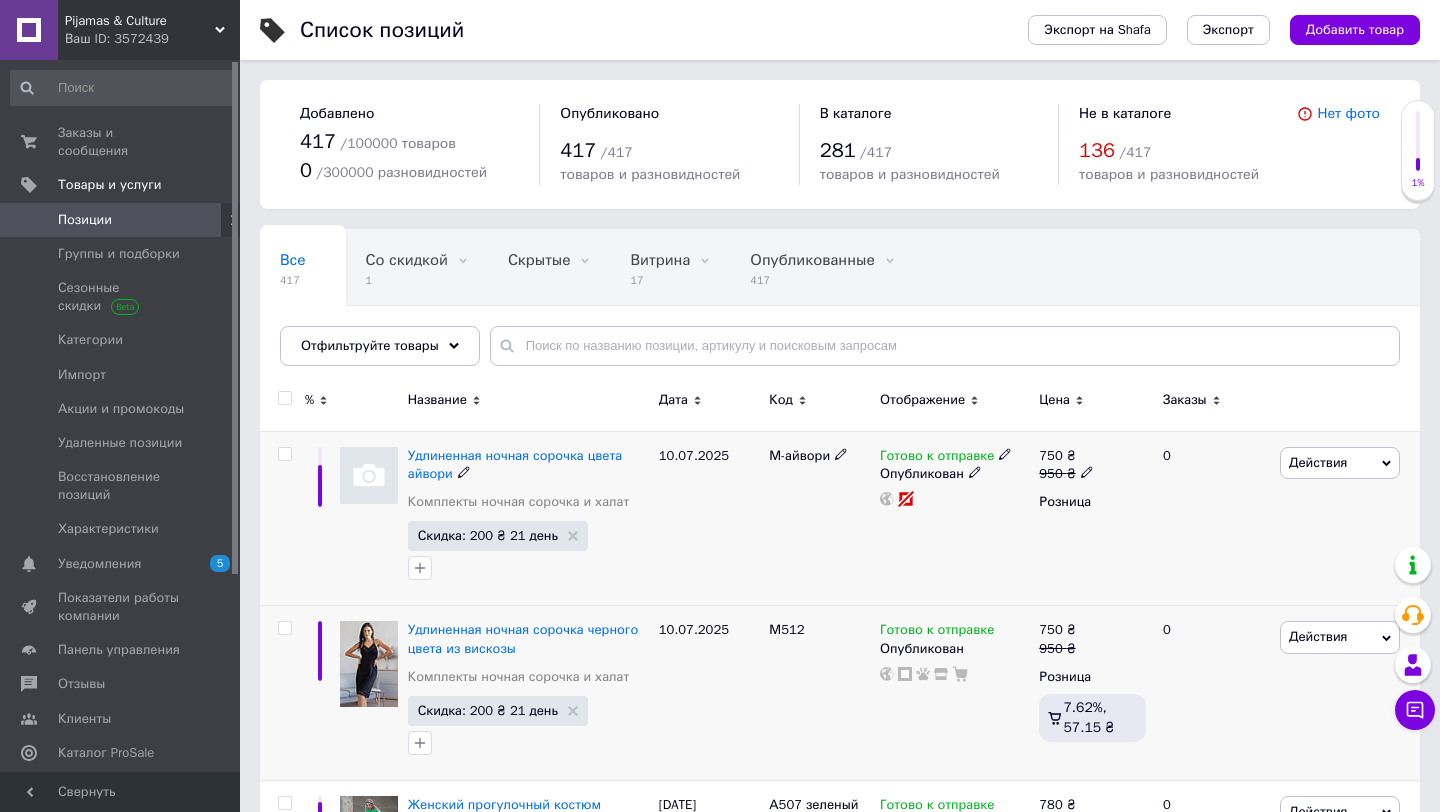click on "М-айвори" at bounding box center [799, 455] 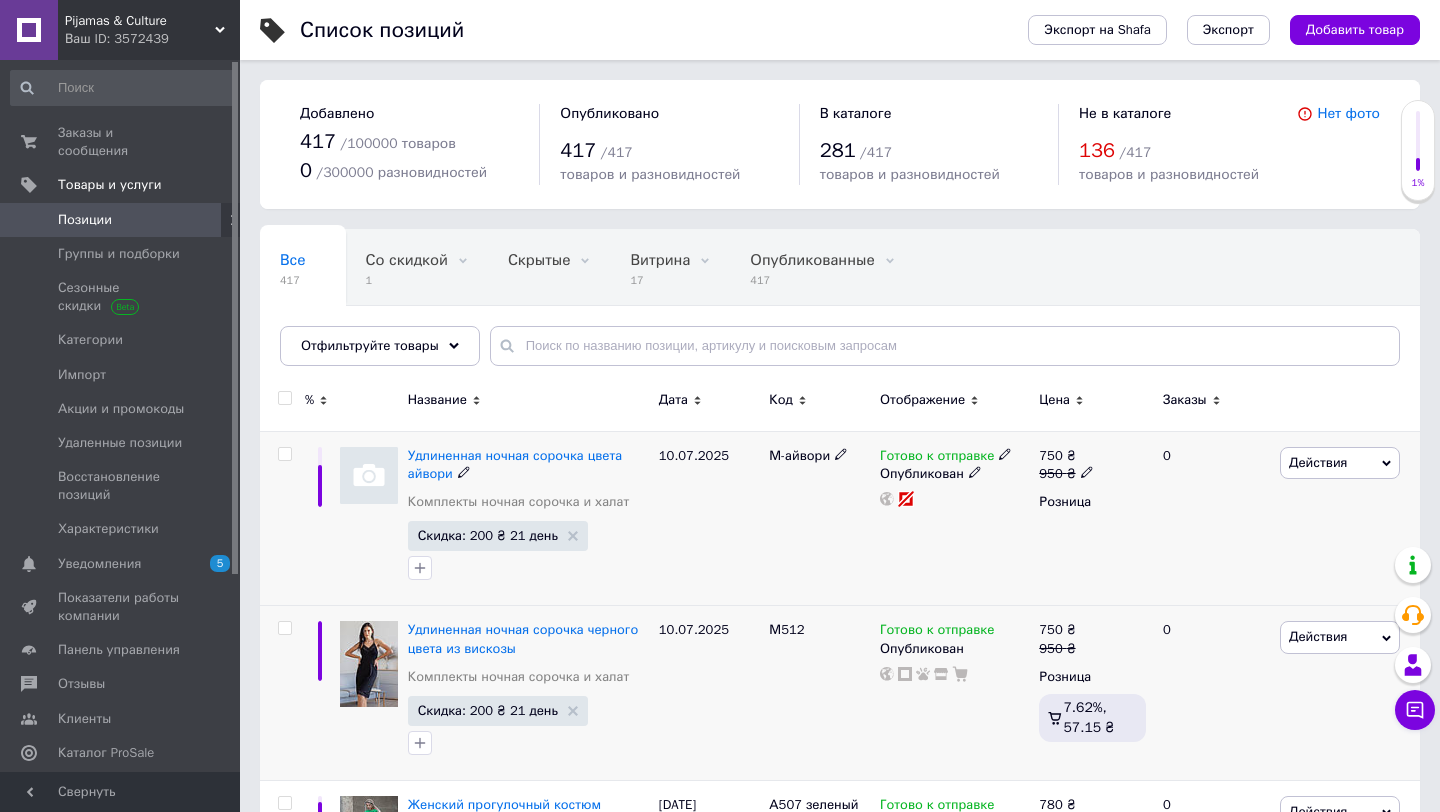 click on "М-айвори" at bounding box center (799, 455) 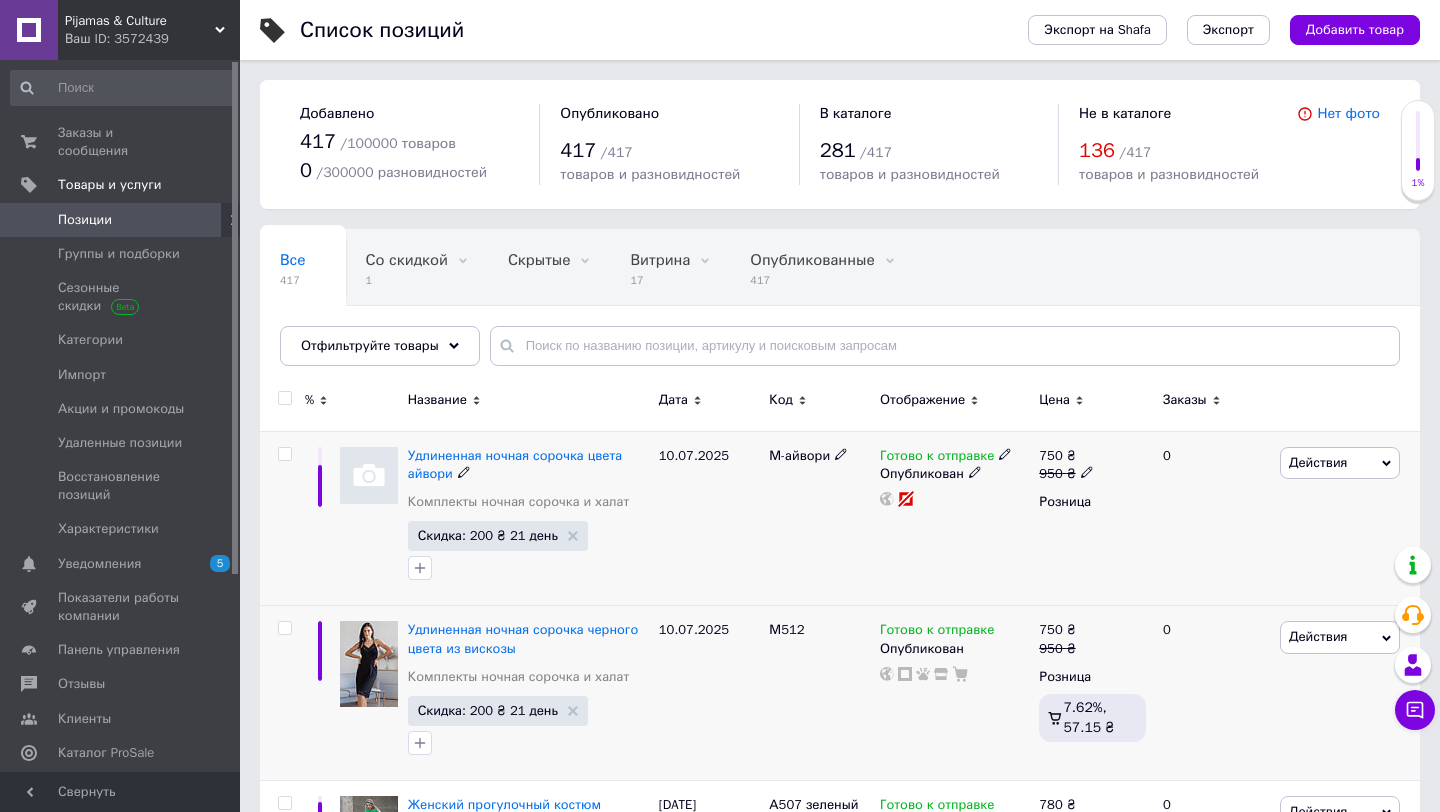click 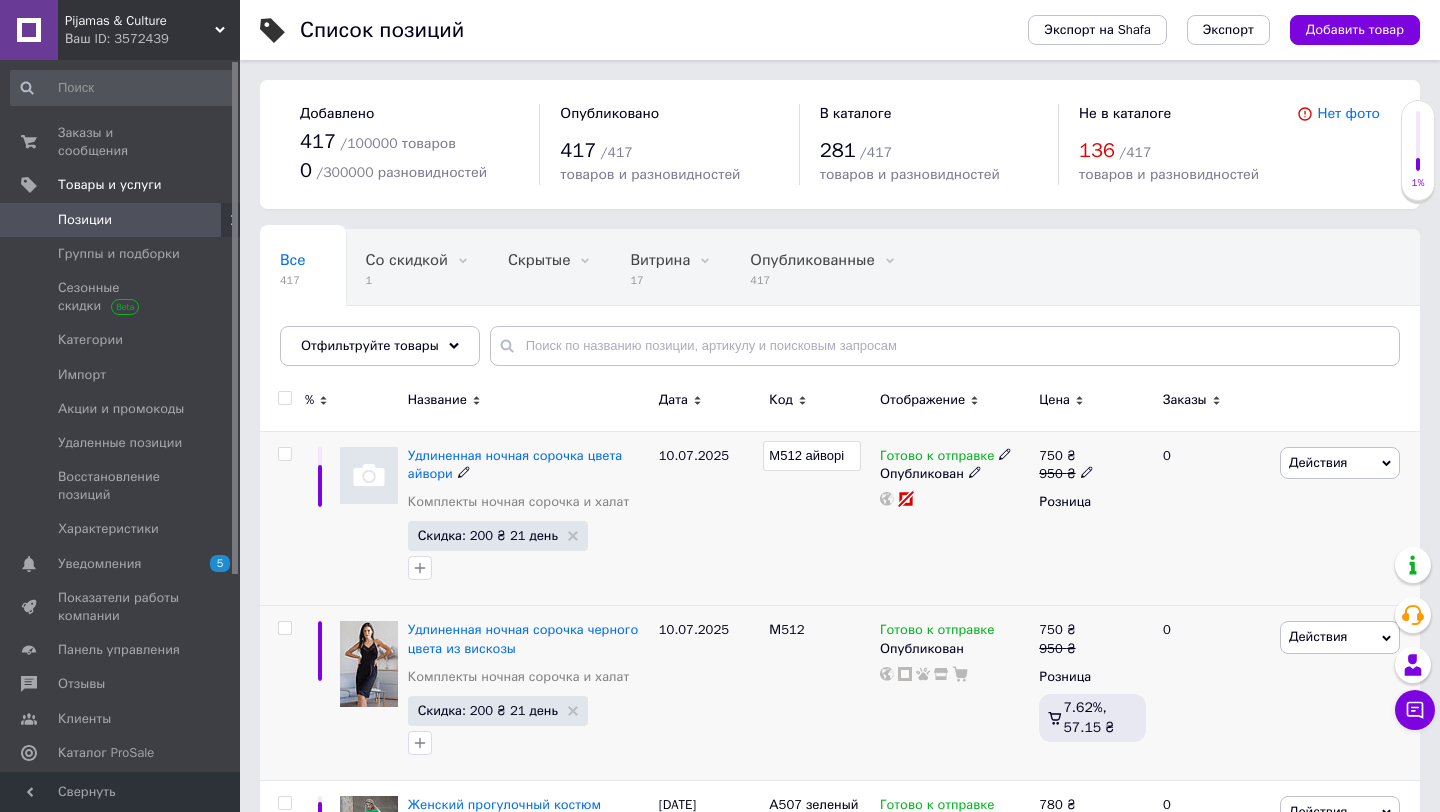 type on "М512 айвор" 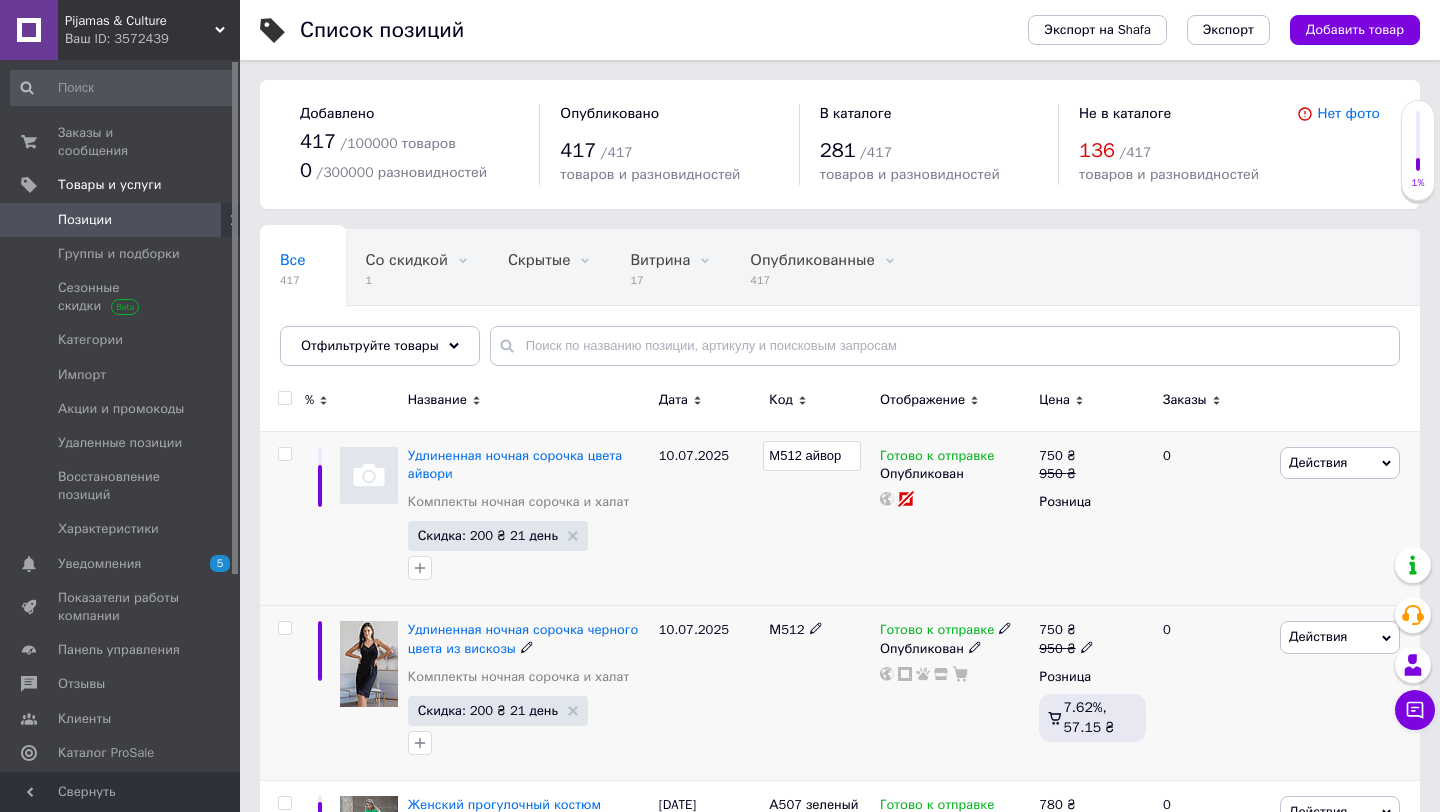 click 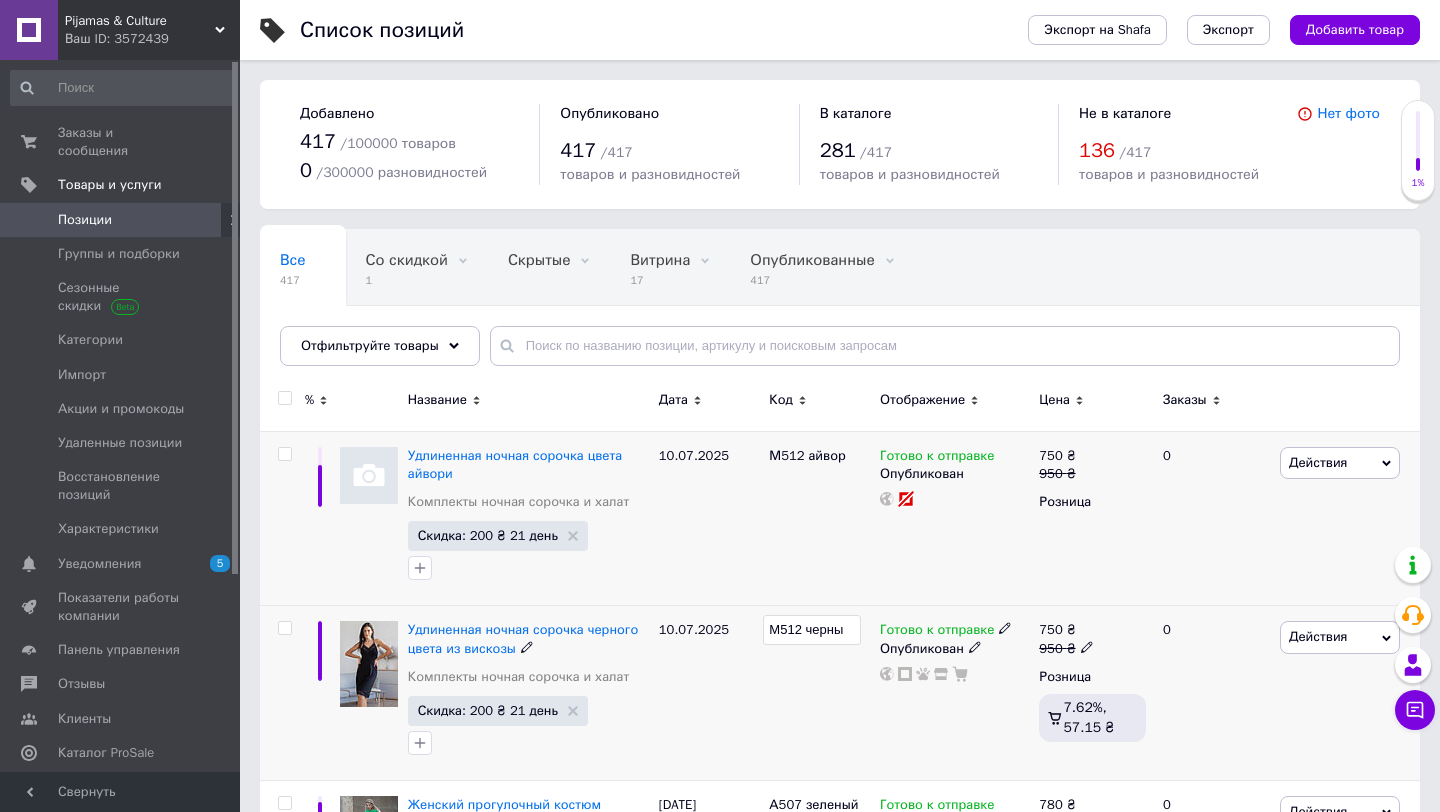type on "М512 черный" 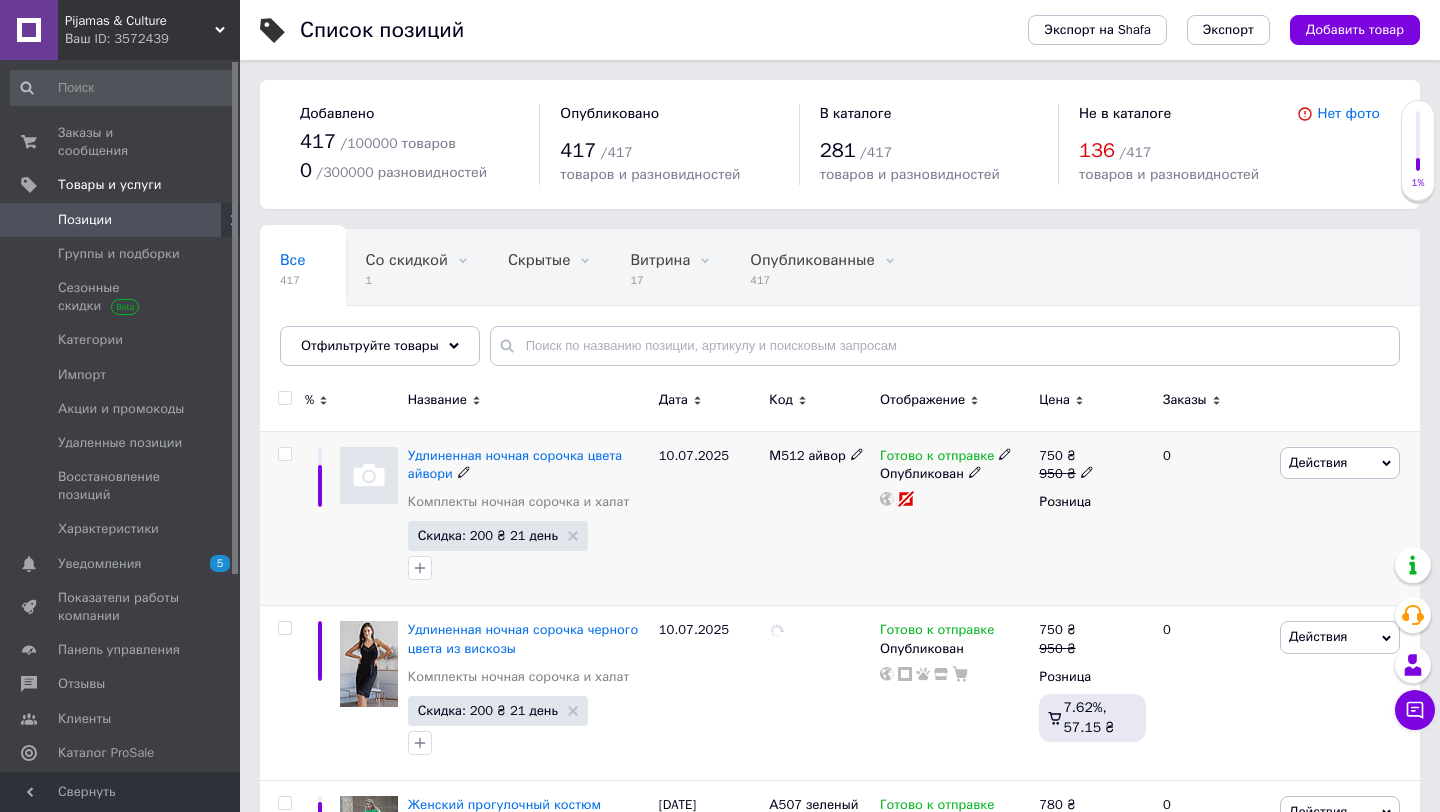 click 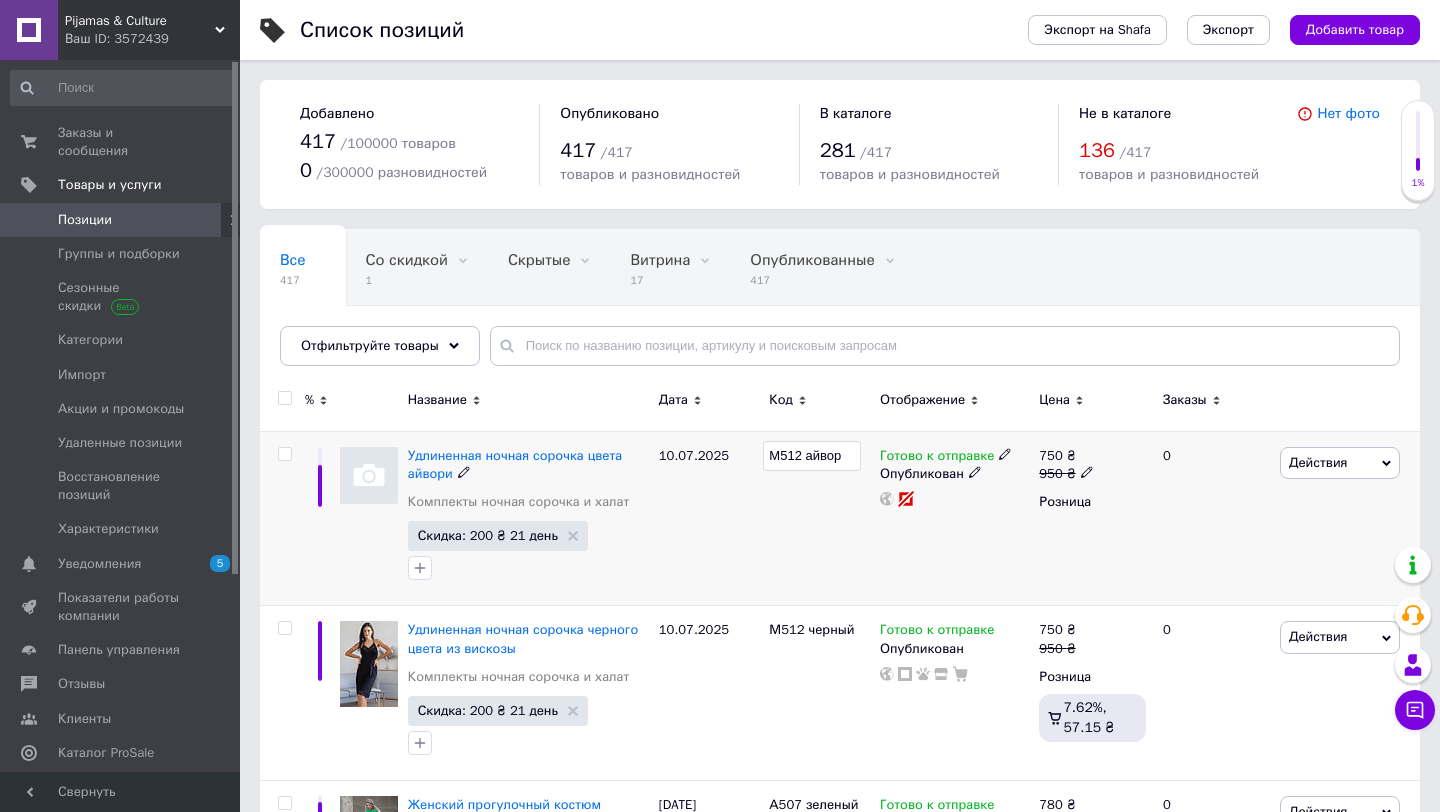 type on "М512 айвори" 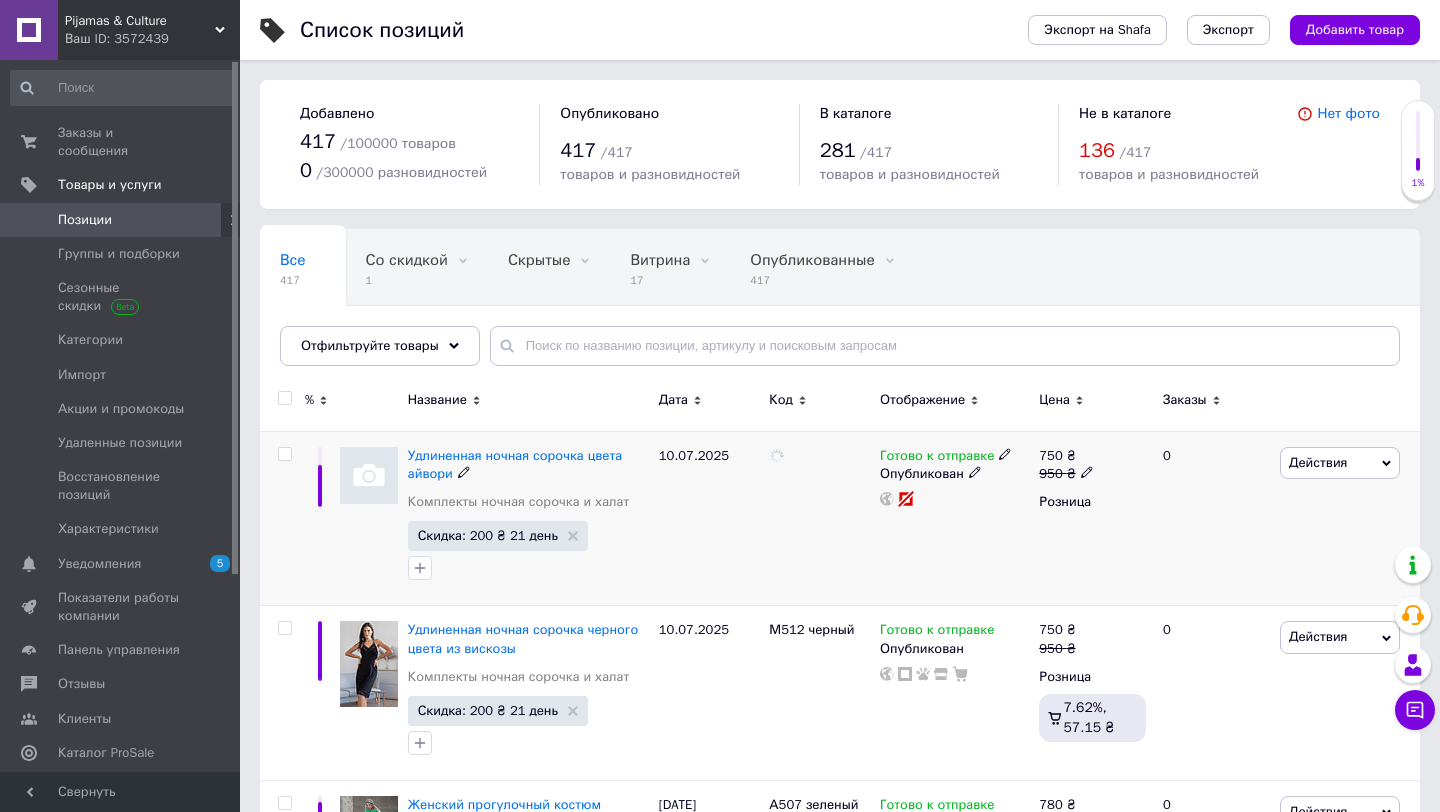 click on "0" at bounding box center (1213, 518) 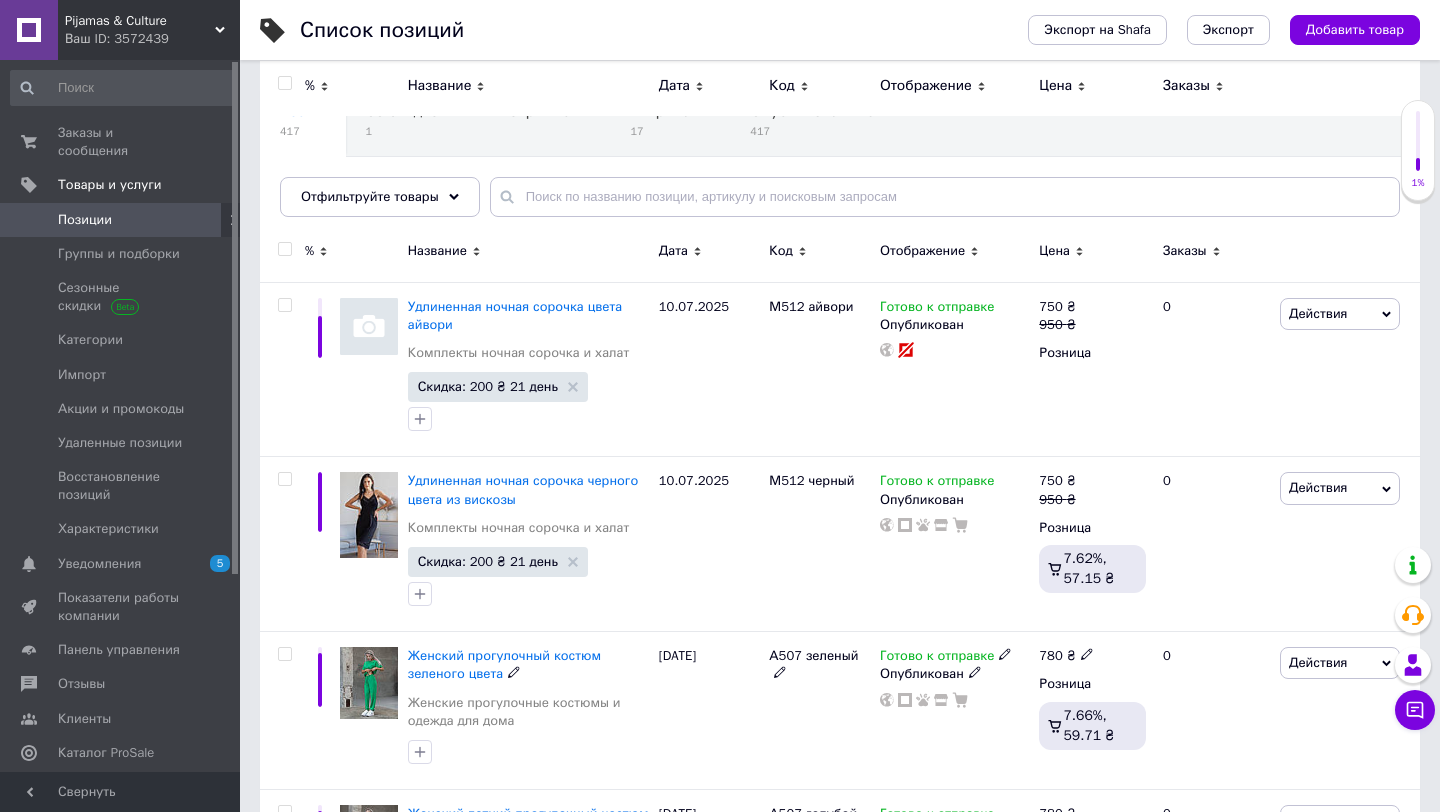 scroll, scrollTop: 145, scrollLeft: 0, axis: vertical 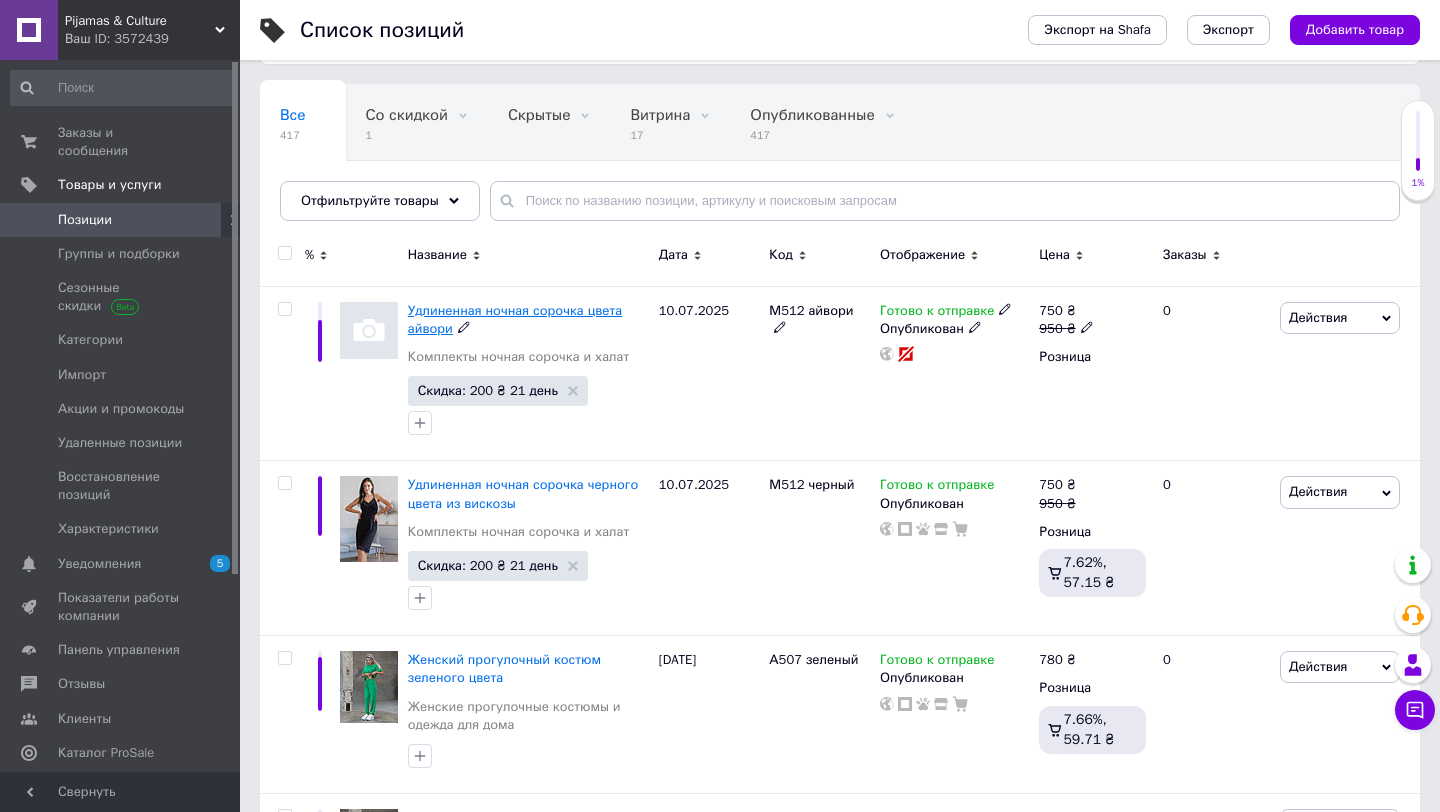 click on "Удлиненная ночная сорочка цвета айвори" at bounding box center (515, 319) 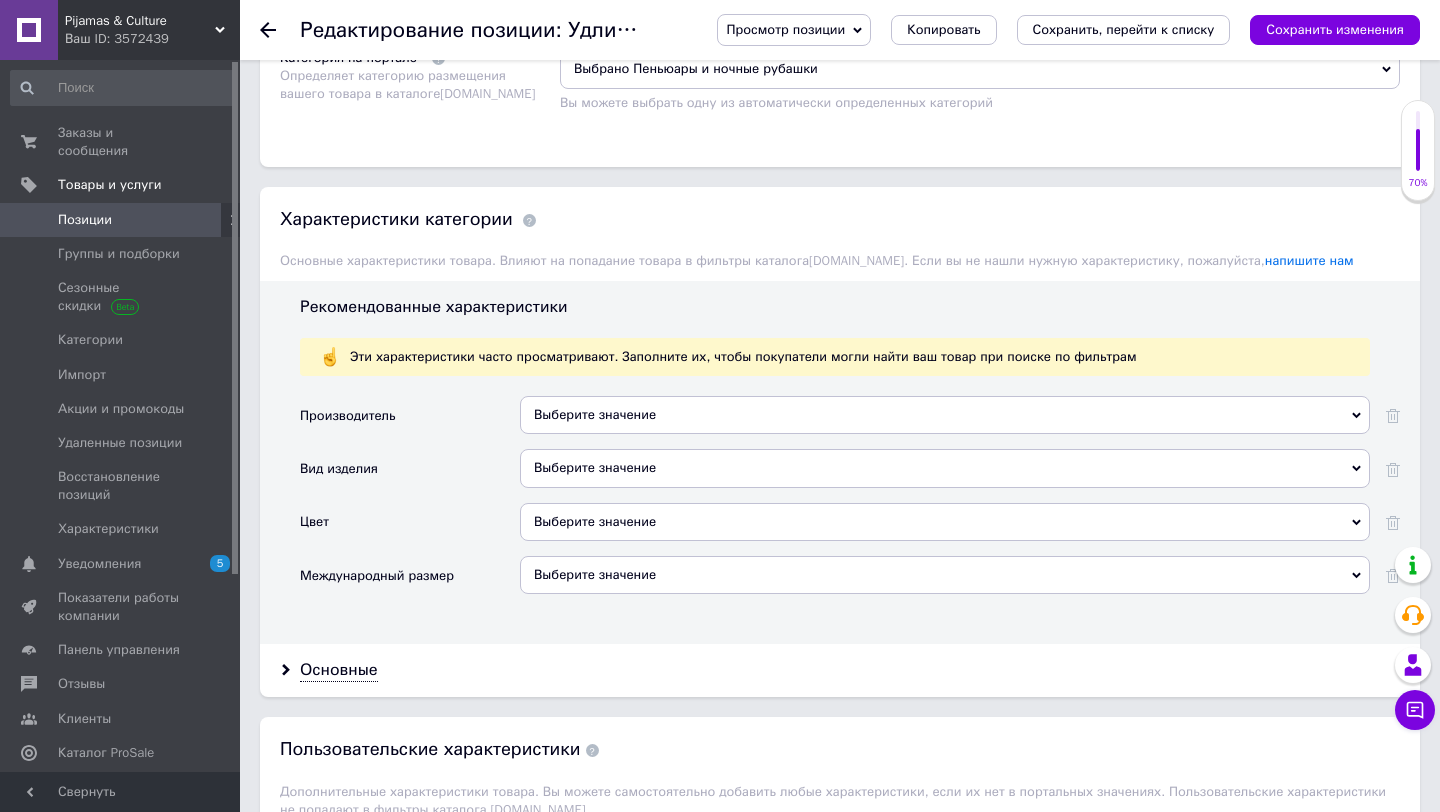 scroll, scrollTop: 1478, scrollLeft: 0, axis: vertical 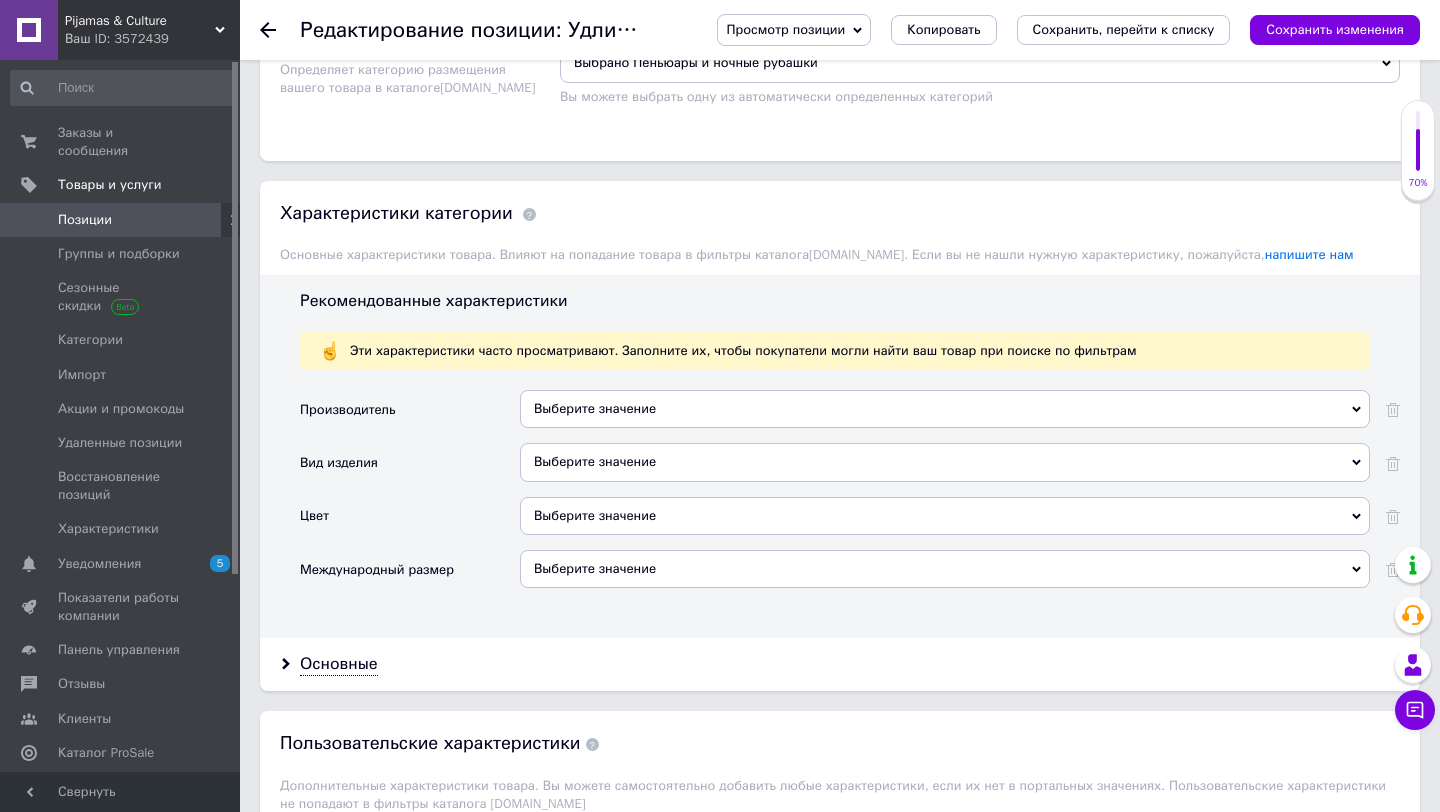 click on "Выберите значение" at bounding box center [945, 462] 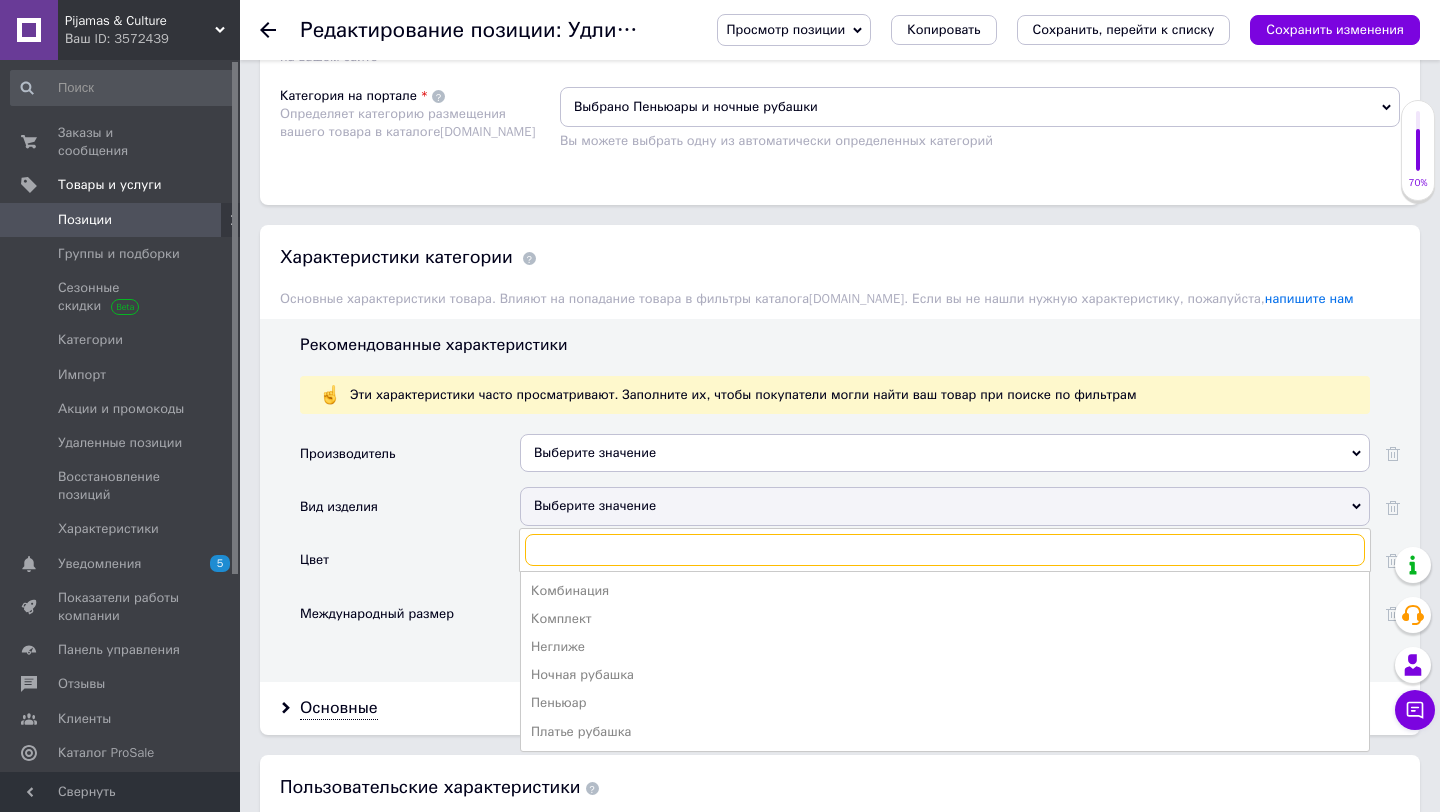 scroll, scrollTop: 1426, scrollLeft: 0, axis: vertical 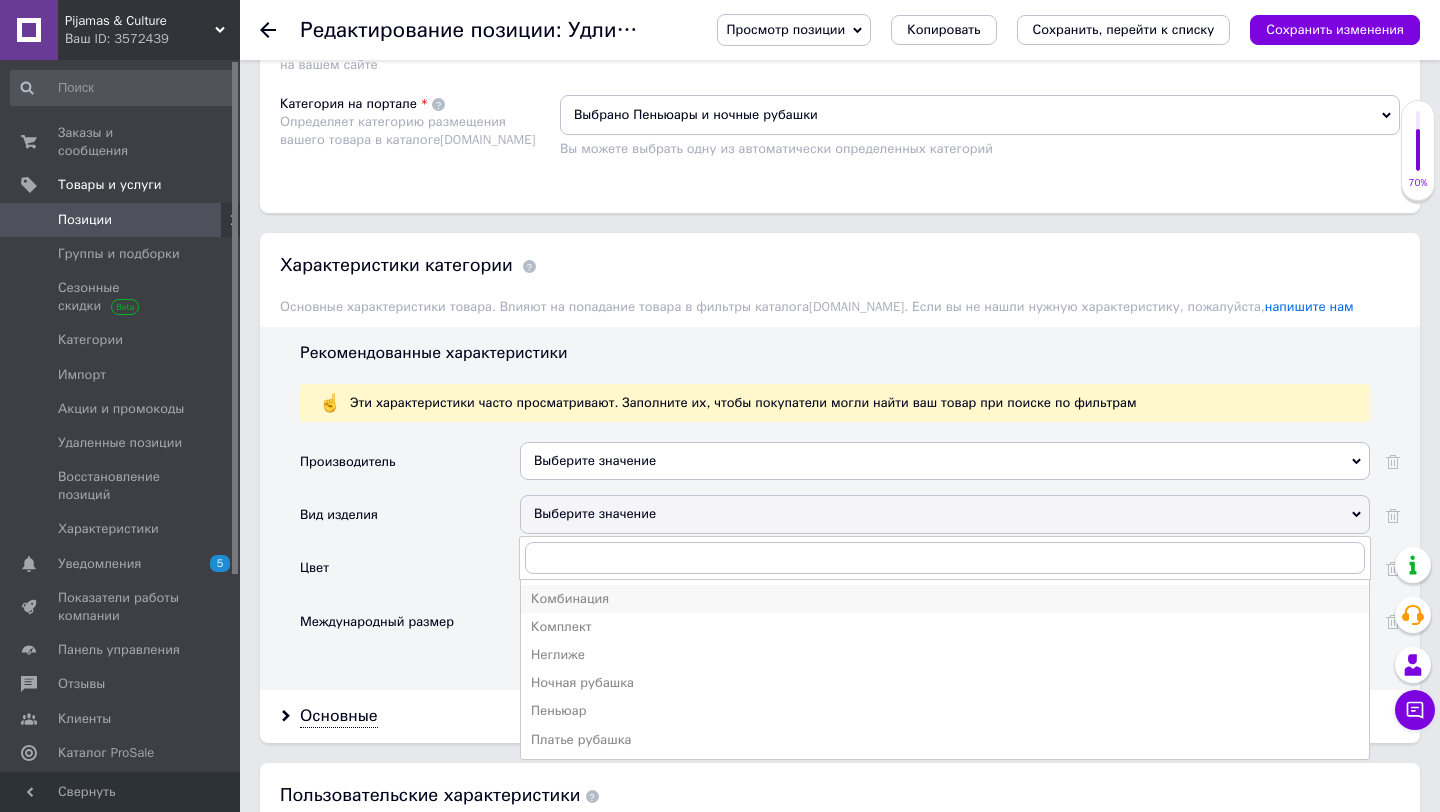 click on "Комбинация" at bounding box center [945, 599] 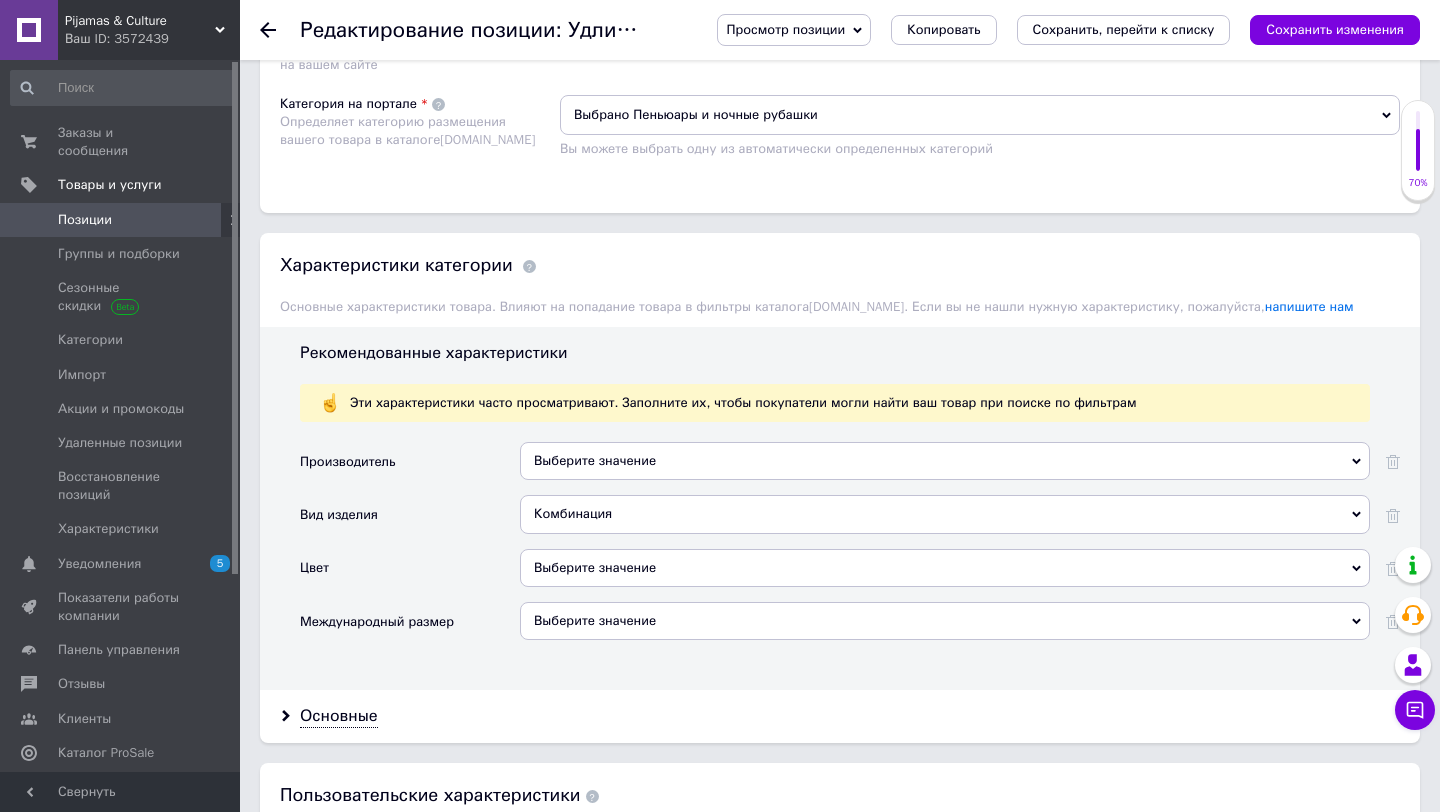 click on "Выберите значение" at bounding box center (945, 568) 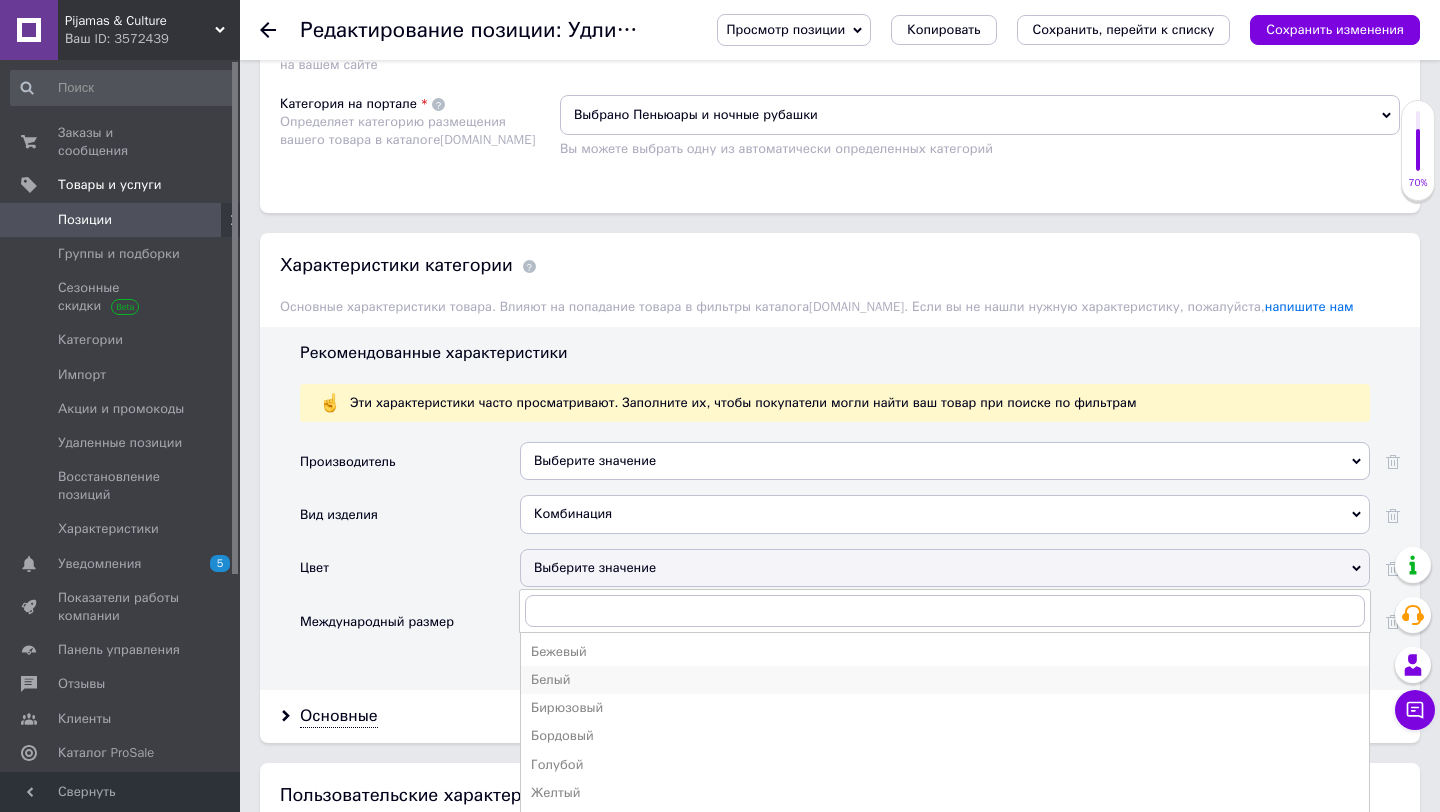 click on "Белый" at bounding box center [945, 680] 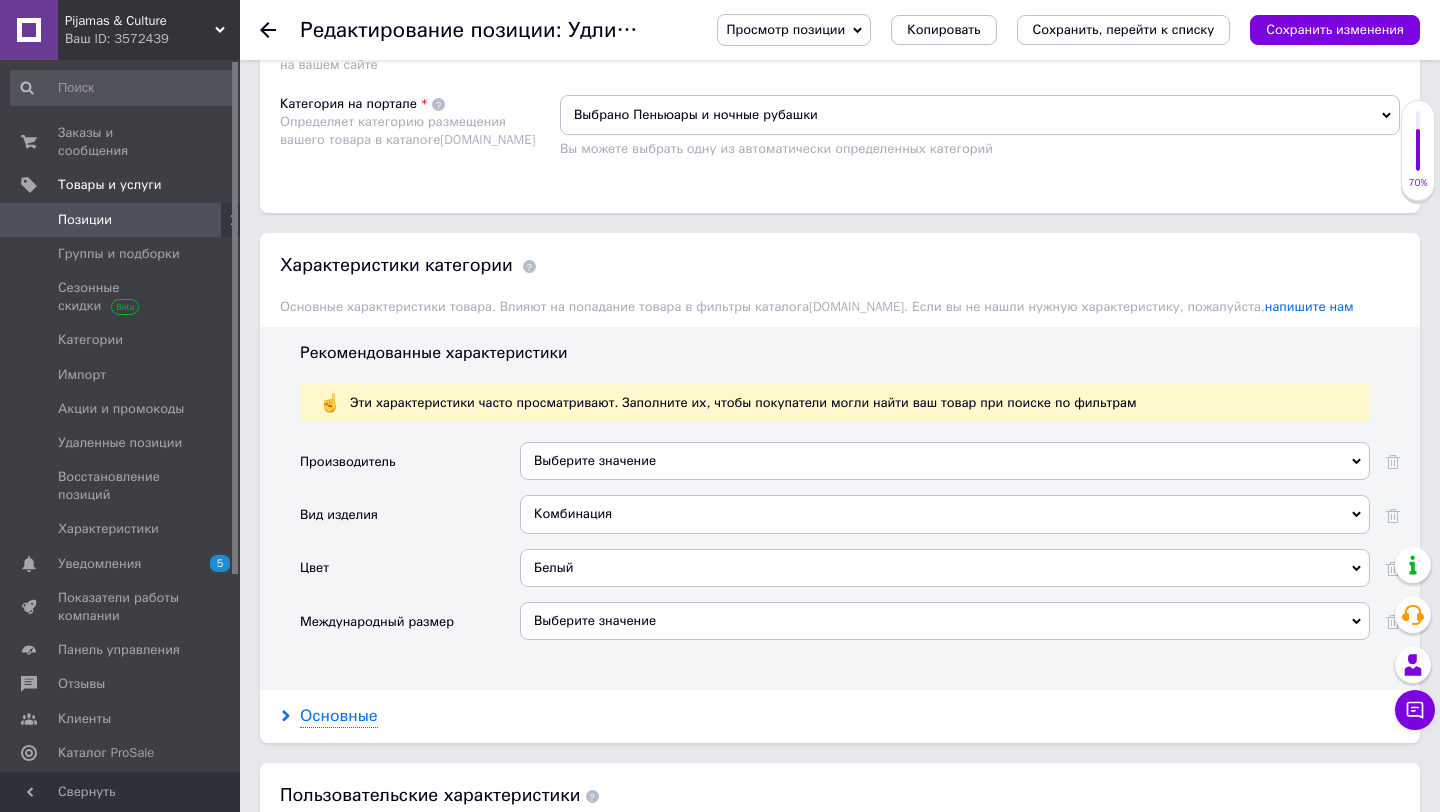 click on "Основные" at bounding box center (339, 716) 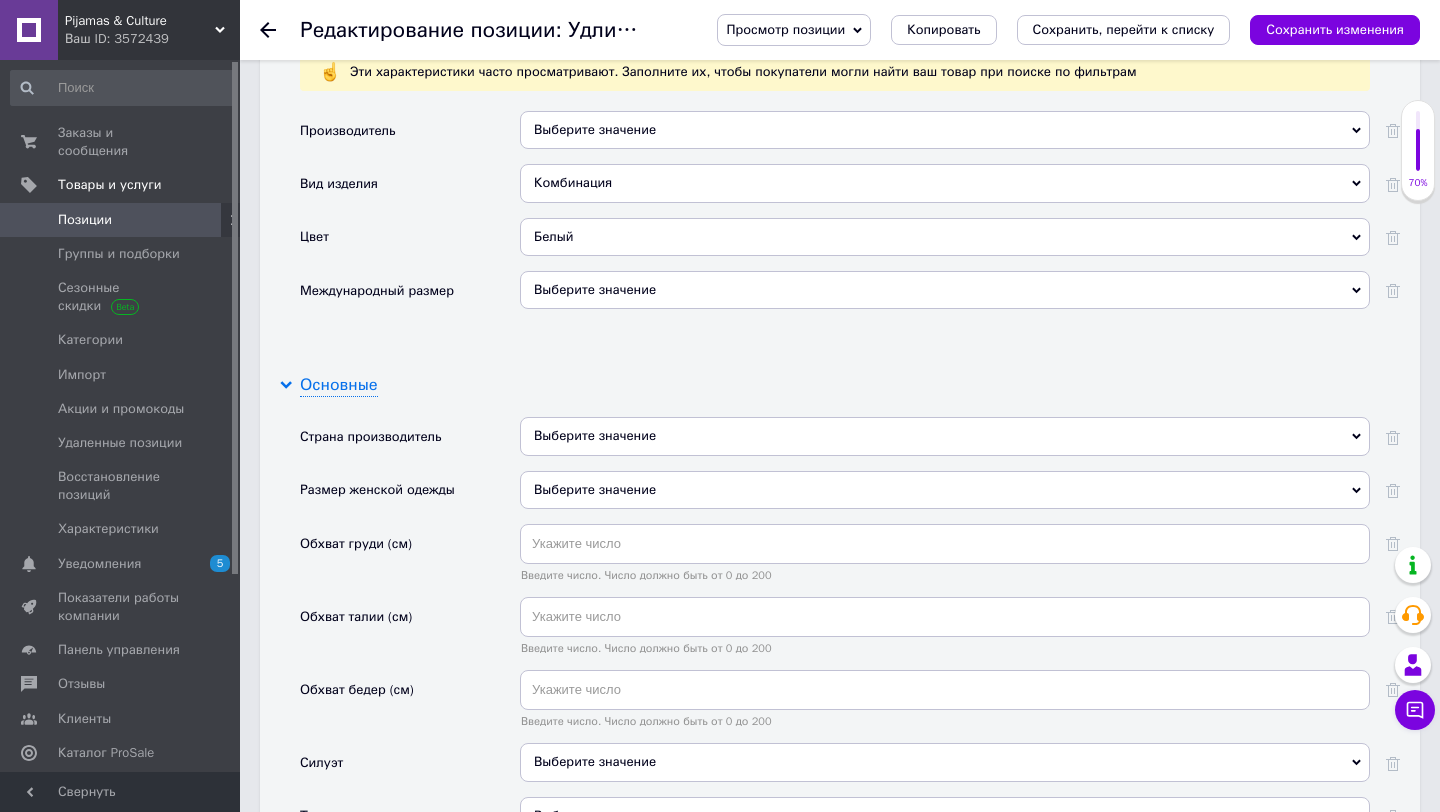 scroll, scrollTop: 1761, scrollLeft: 0, axis: vertical 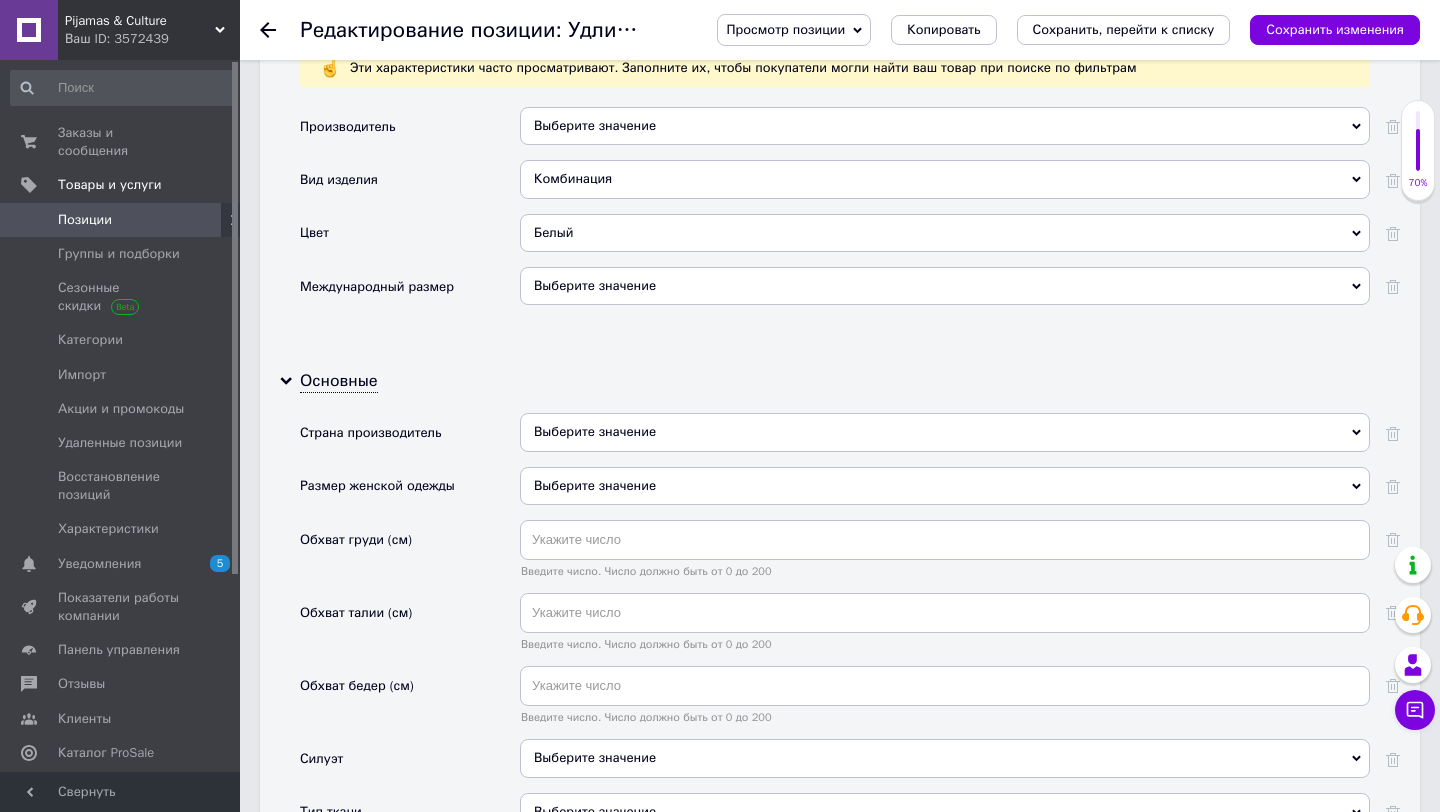 click on "Выберите значение" at bounding box center [945, 432] 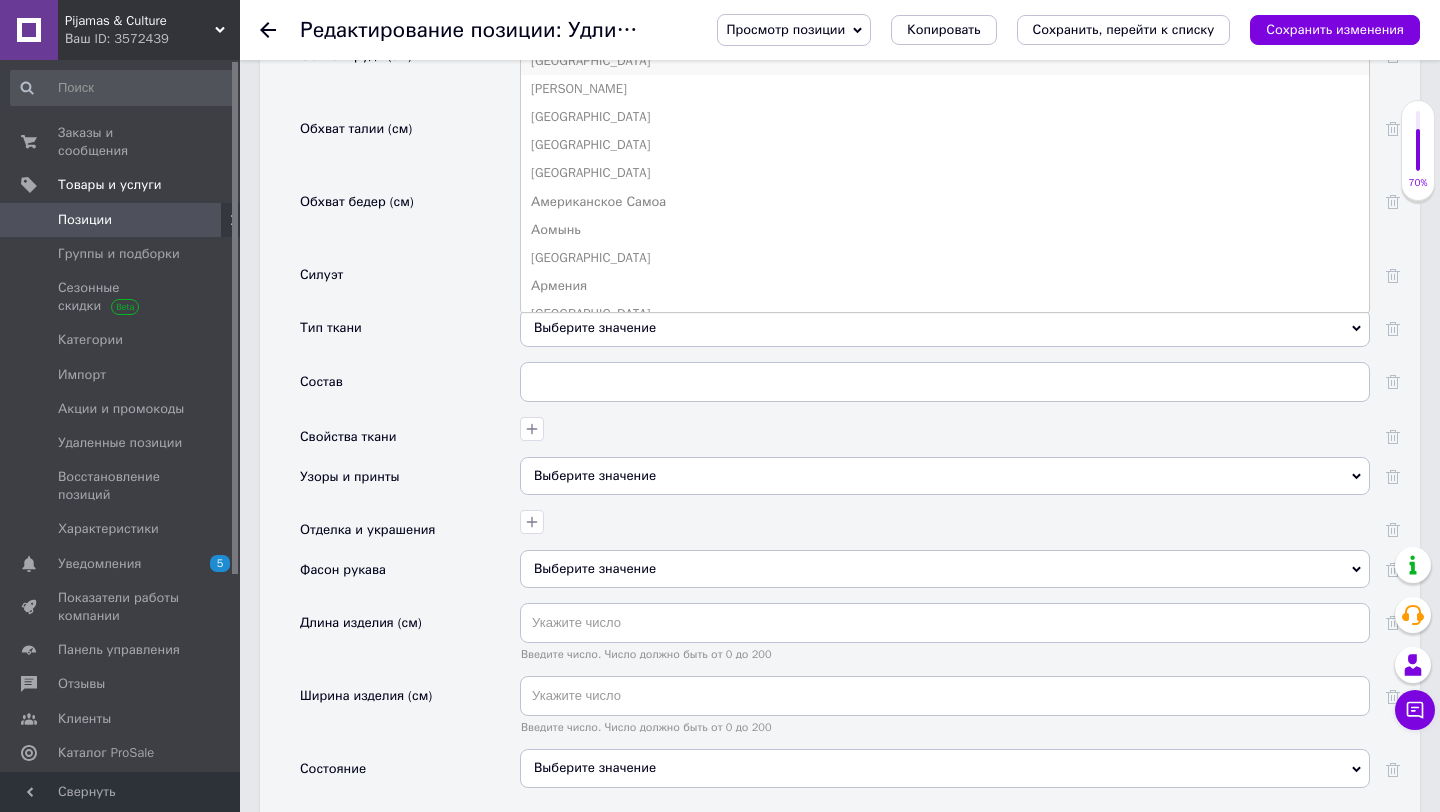 scroll, scrollTop: 2240, scrollLeft: 0, axis: vertical 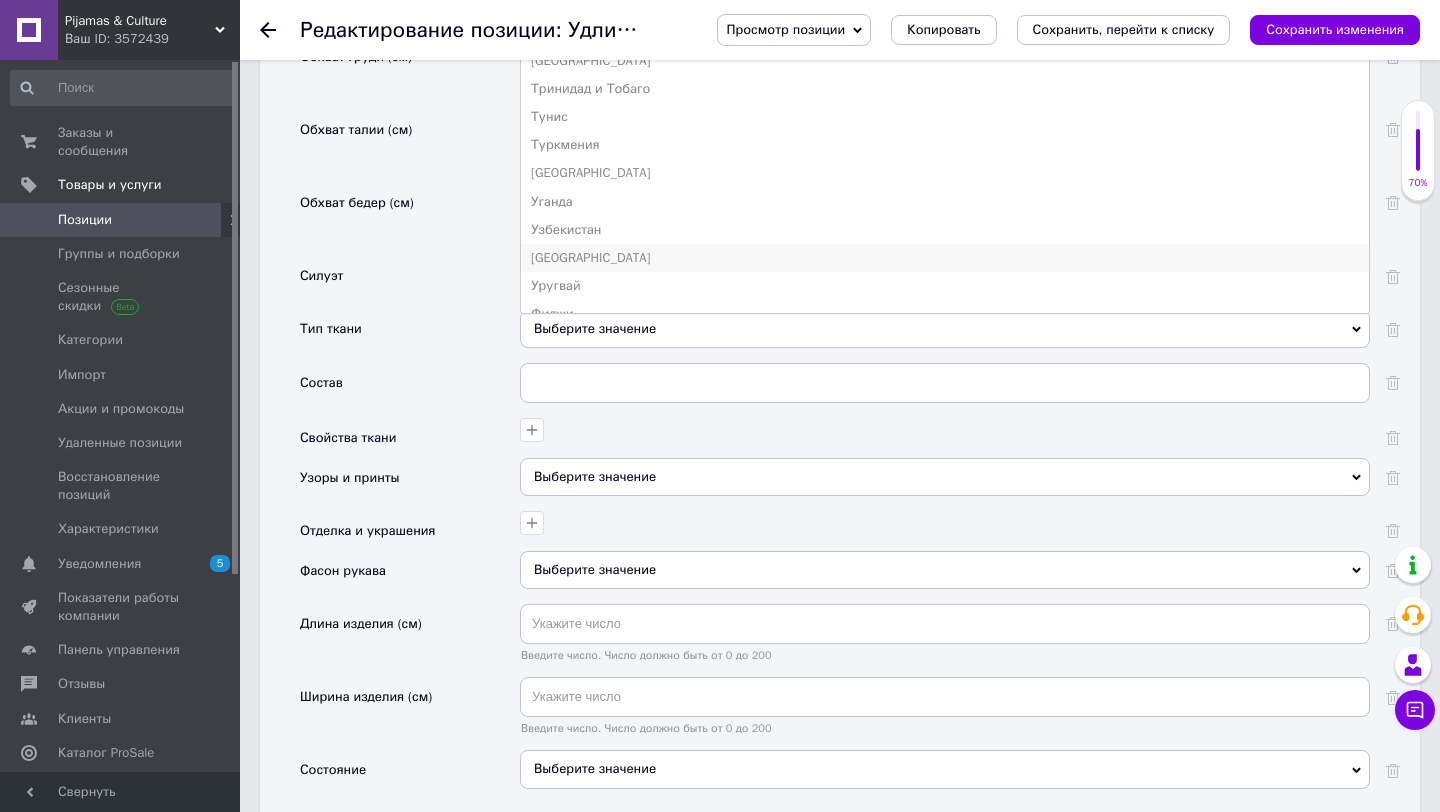 click on "[GEOGRAPHIC_DATA]" at bounding box center [945, 258] 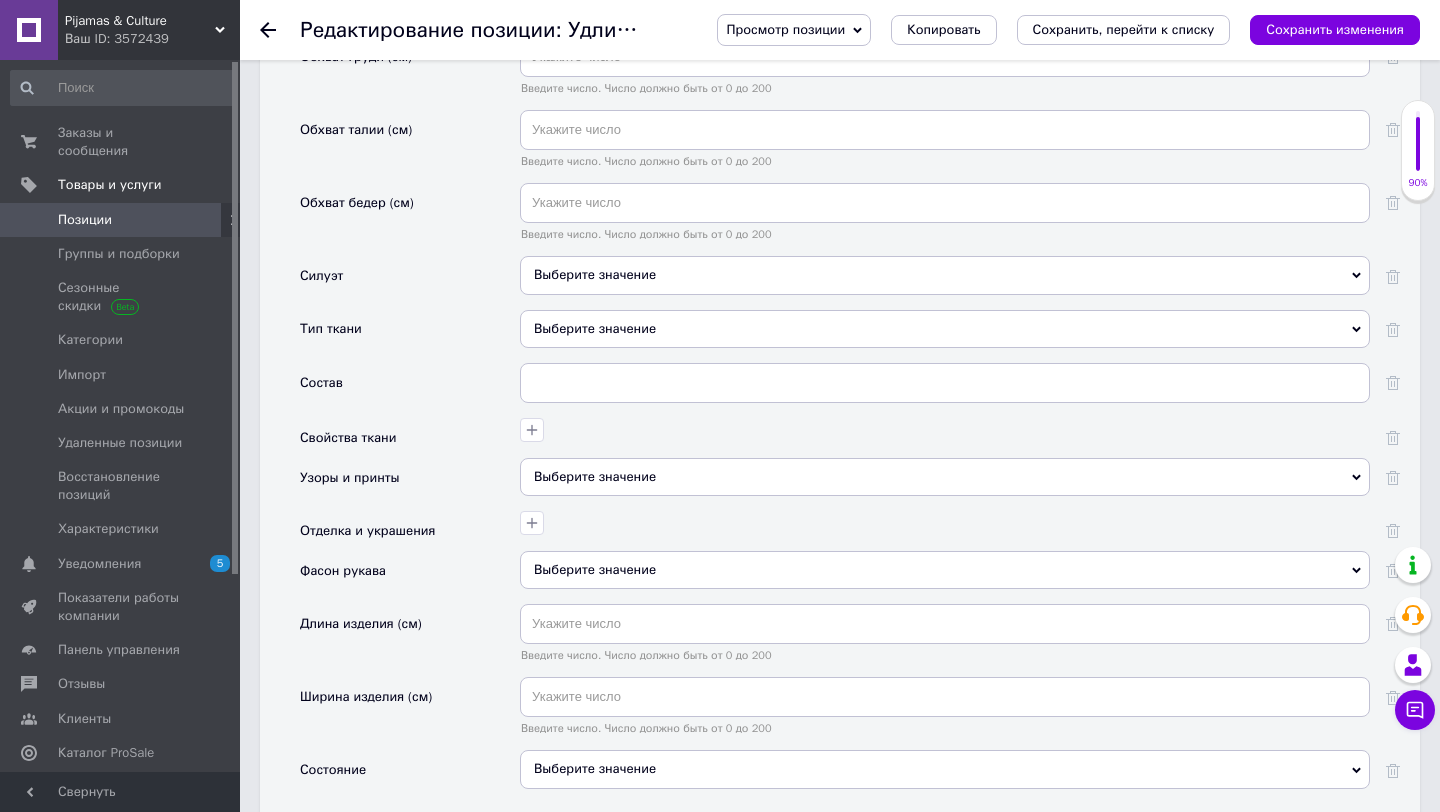 click on "Выберите значение" at bounding box center (945, 329) 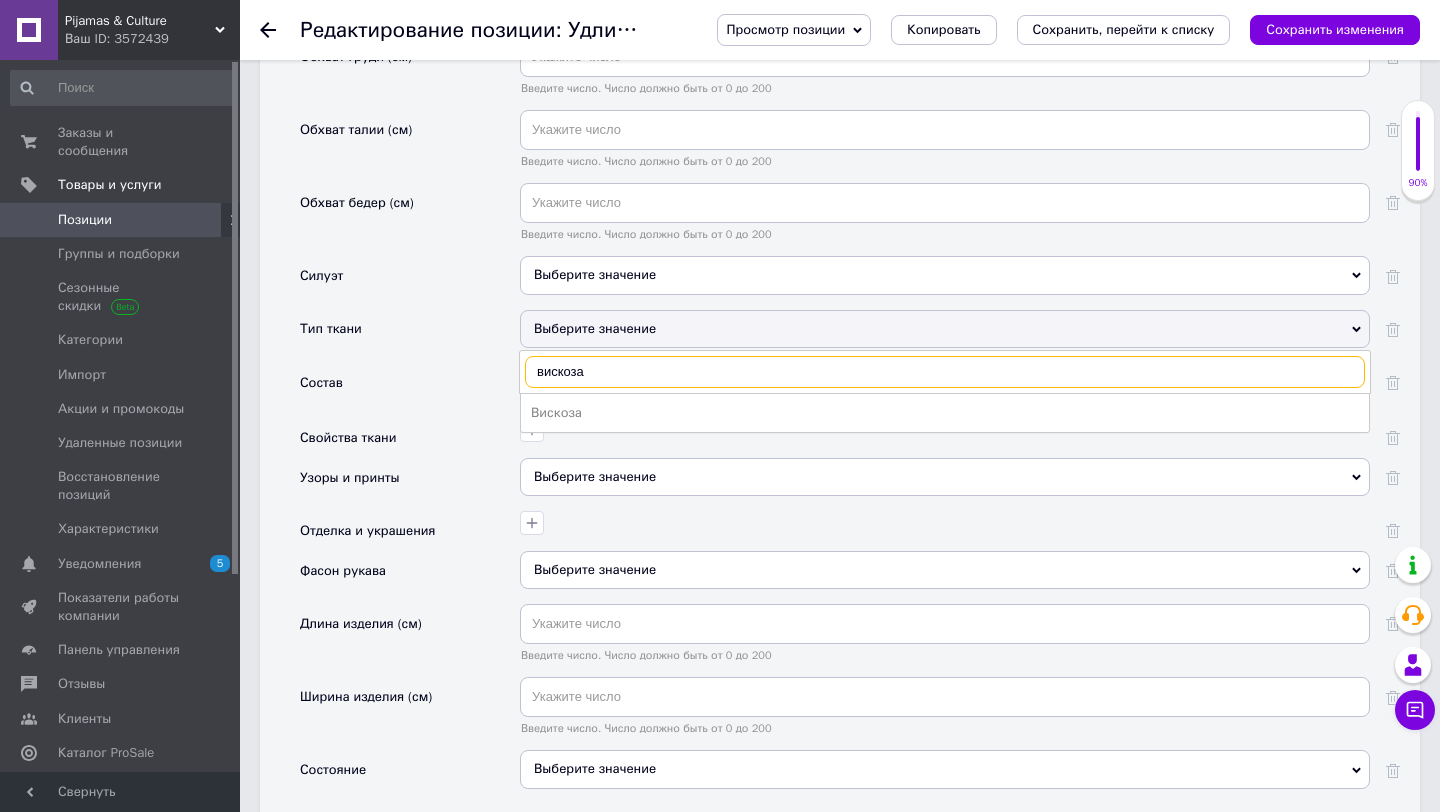 type on "вискоза" 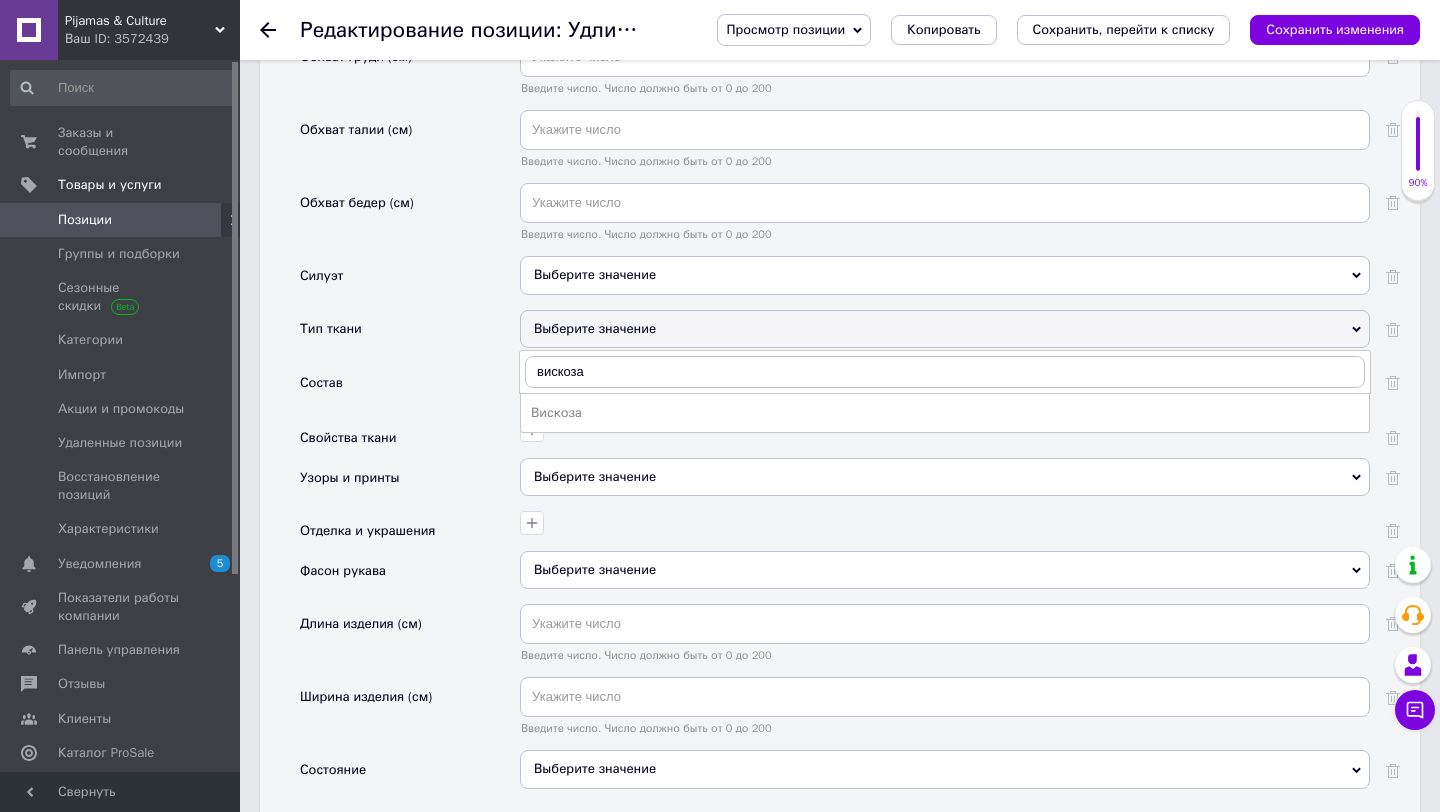 click on "Выберите значение" at bounding box center [945, 329] 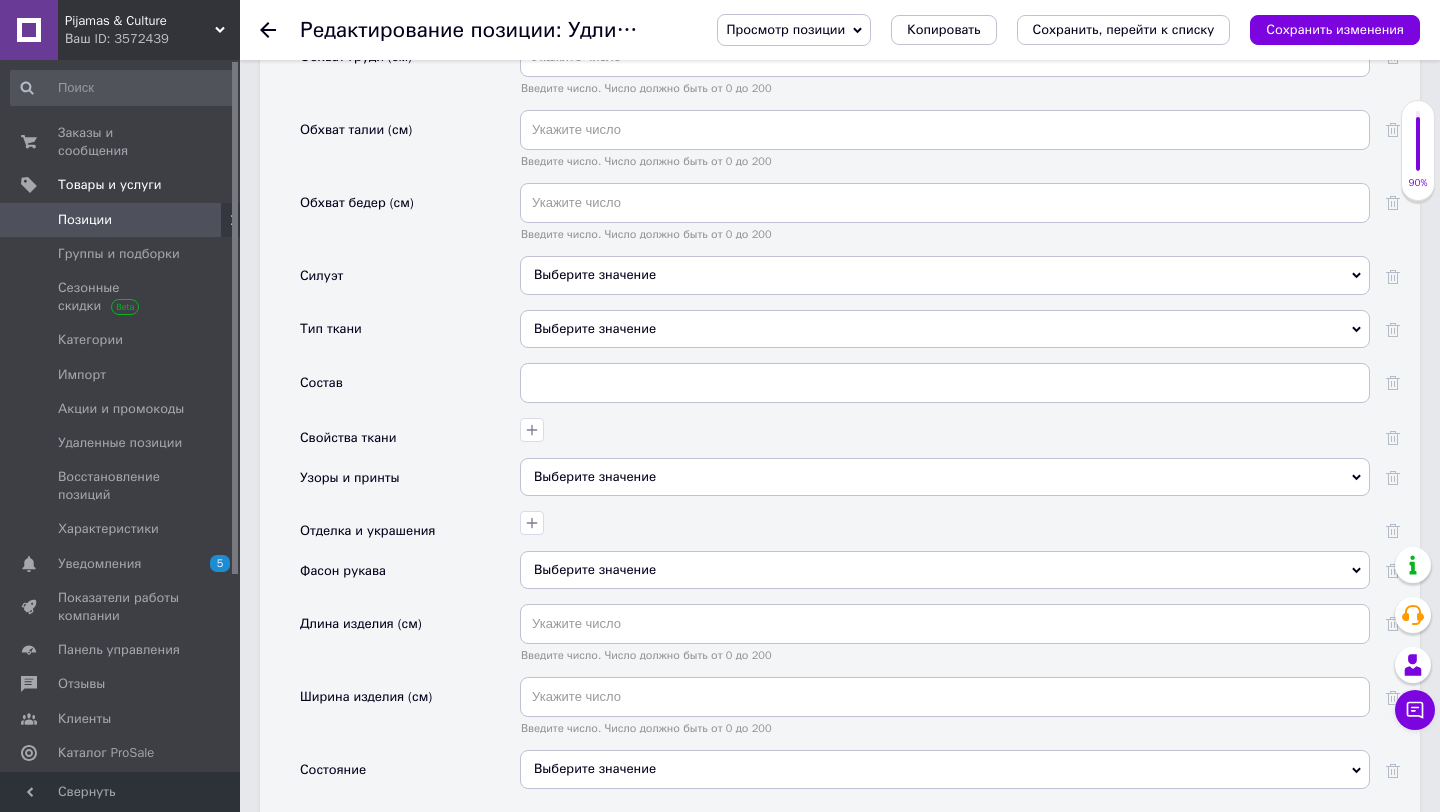 click on "Выберите значение" at bounding box center (945, 329) 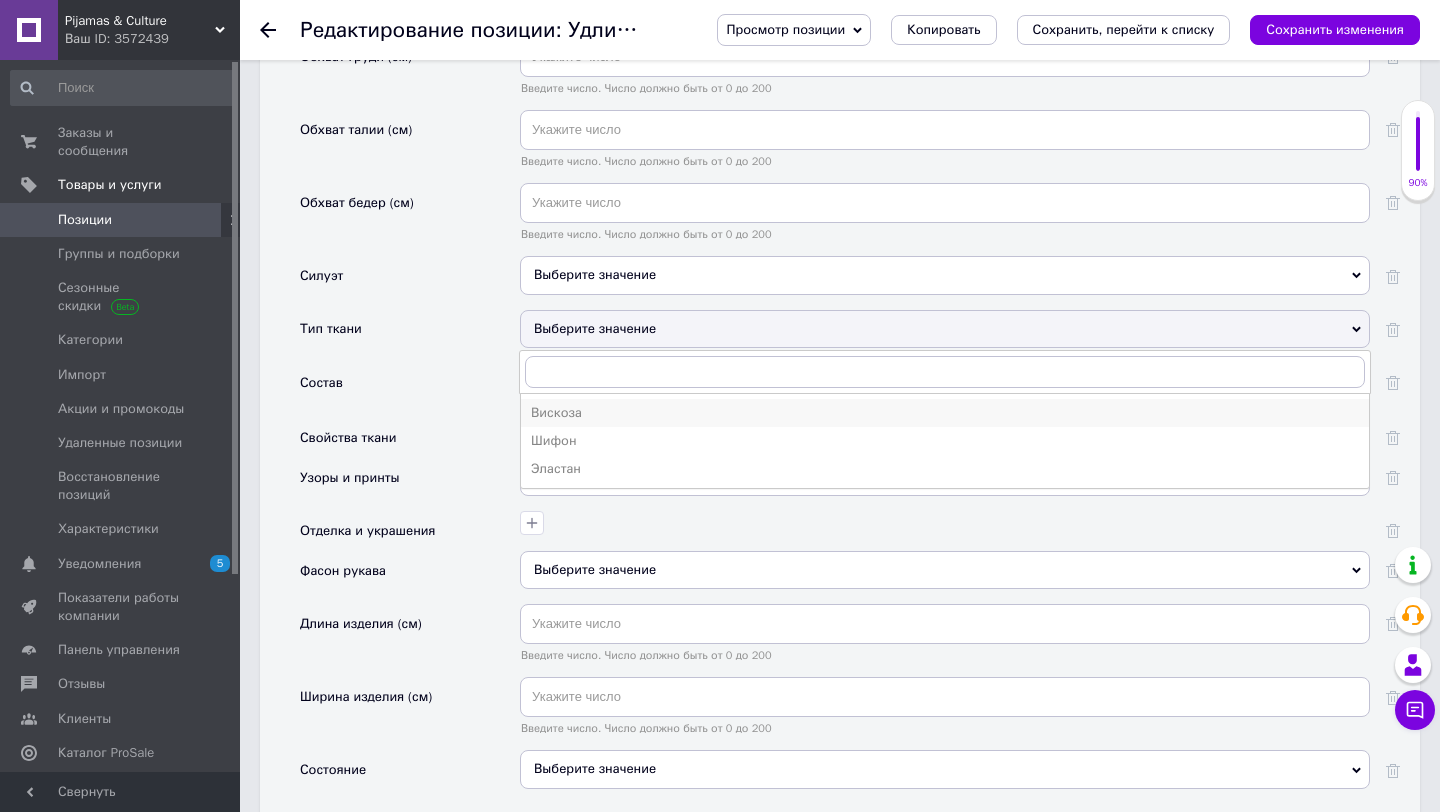 click on "Вискоза" at bounding box center [945, 413] 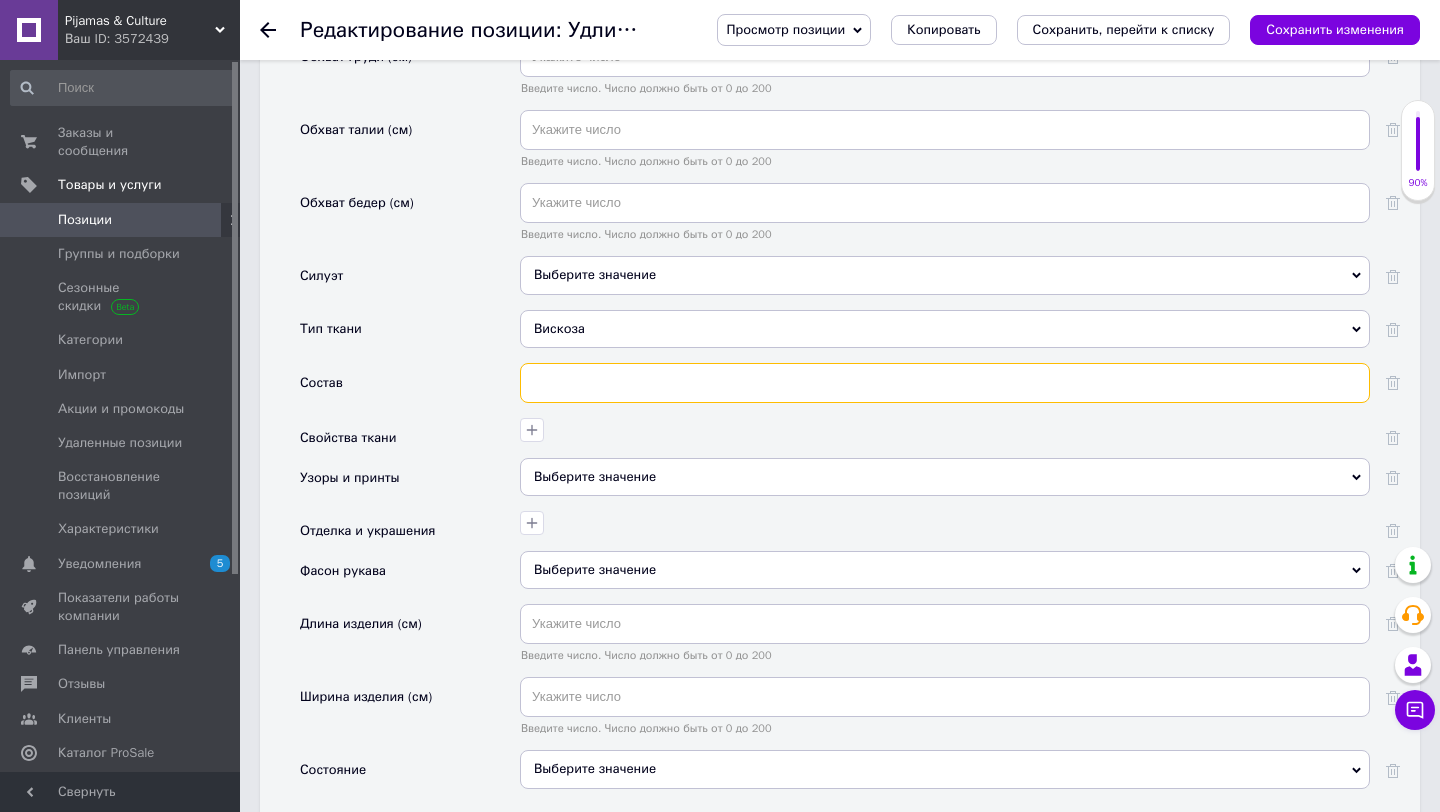 click at bounding box center [945, 383] 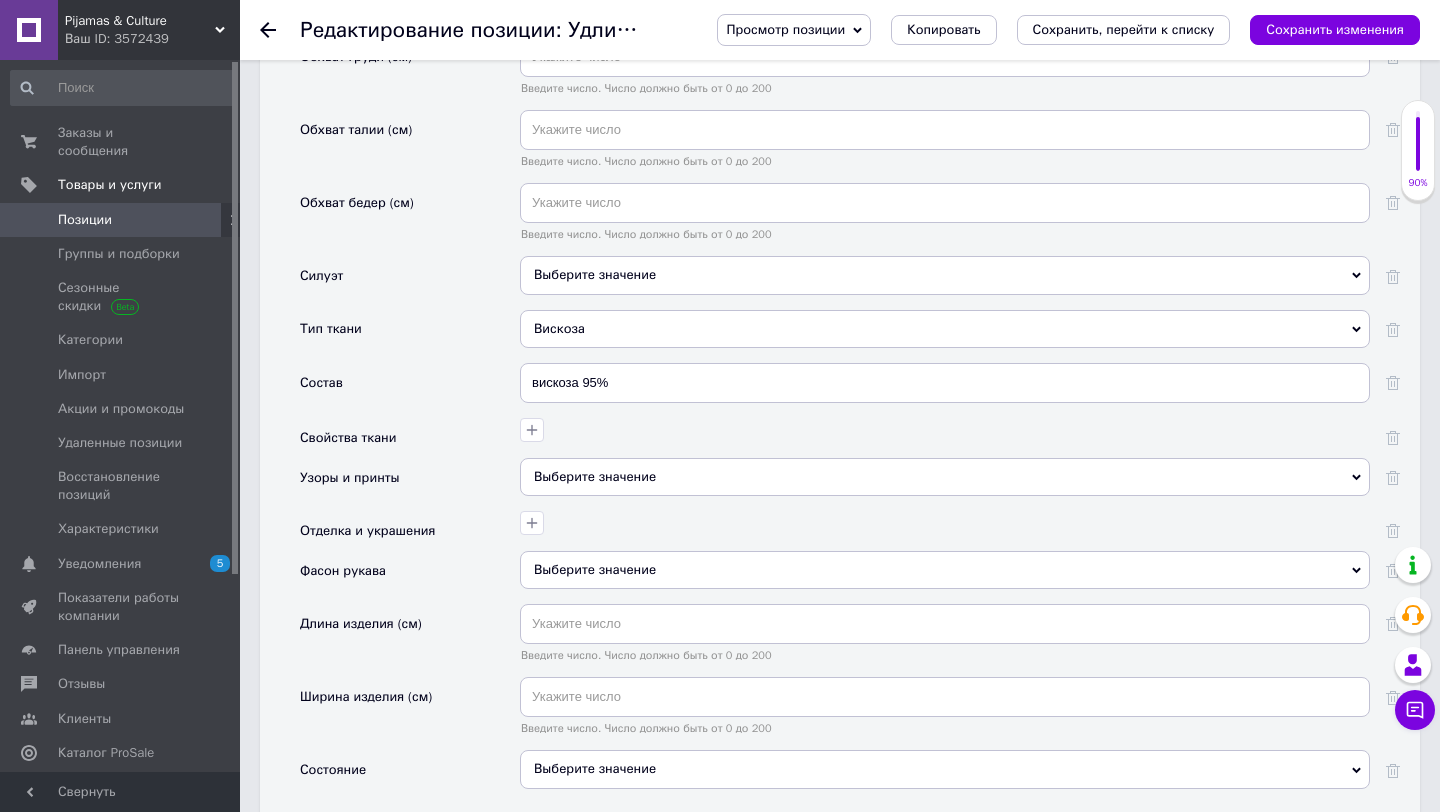 click at bounding box center (942, 427) 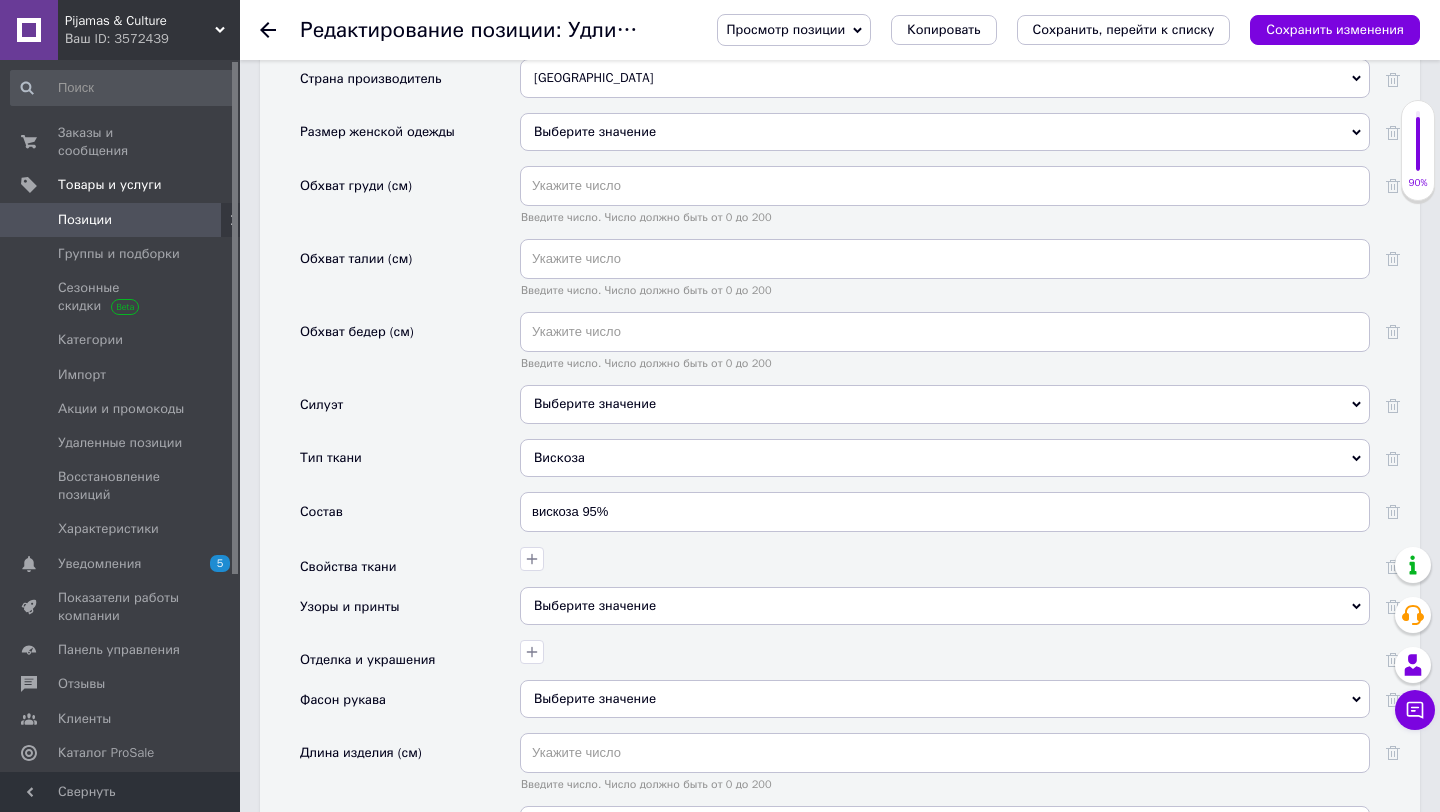 scroll, scrollTop: 2114, scrollLeft: 0, axis: vertical 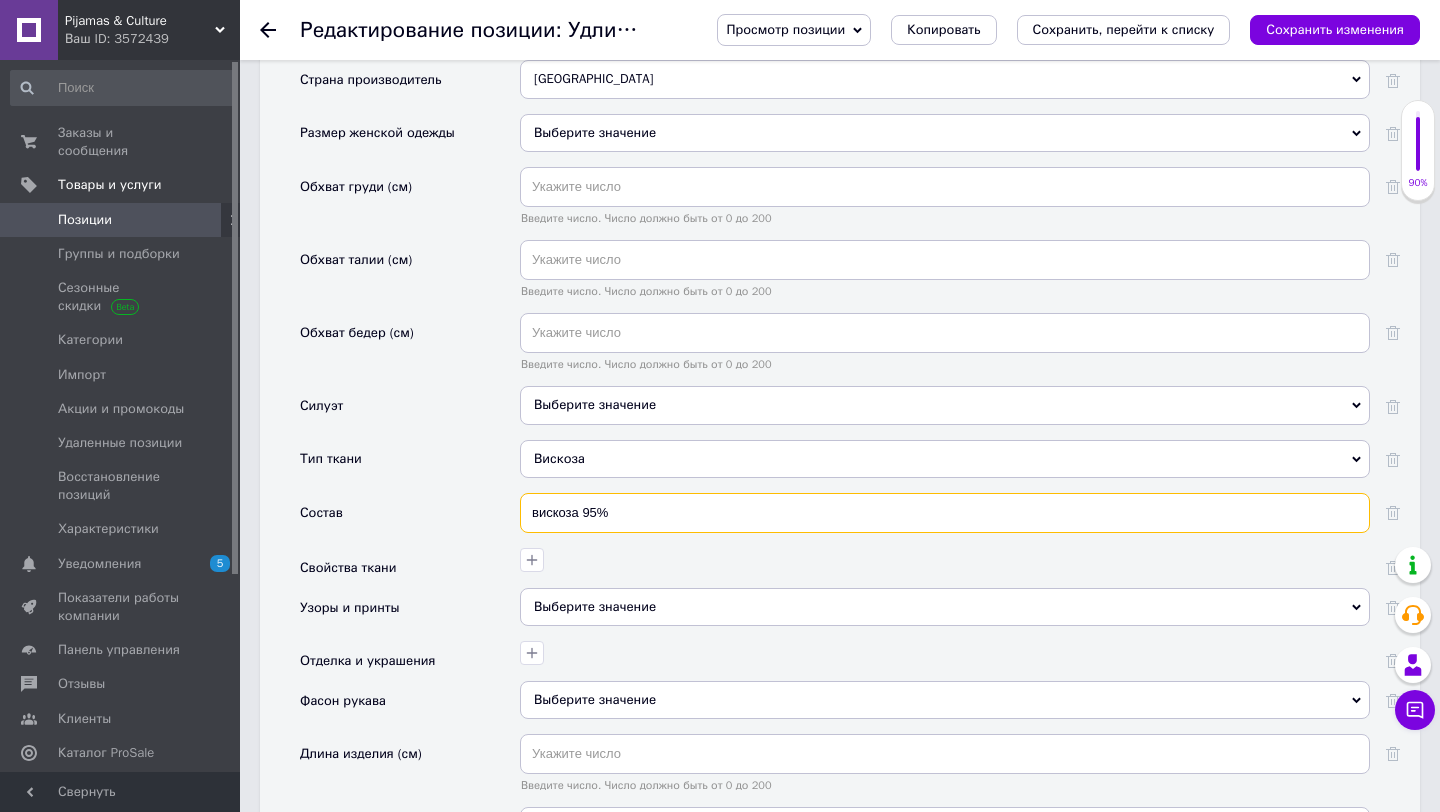 click on "вискоза 95%" at bounding box center [945, 513] 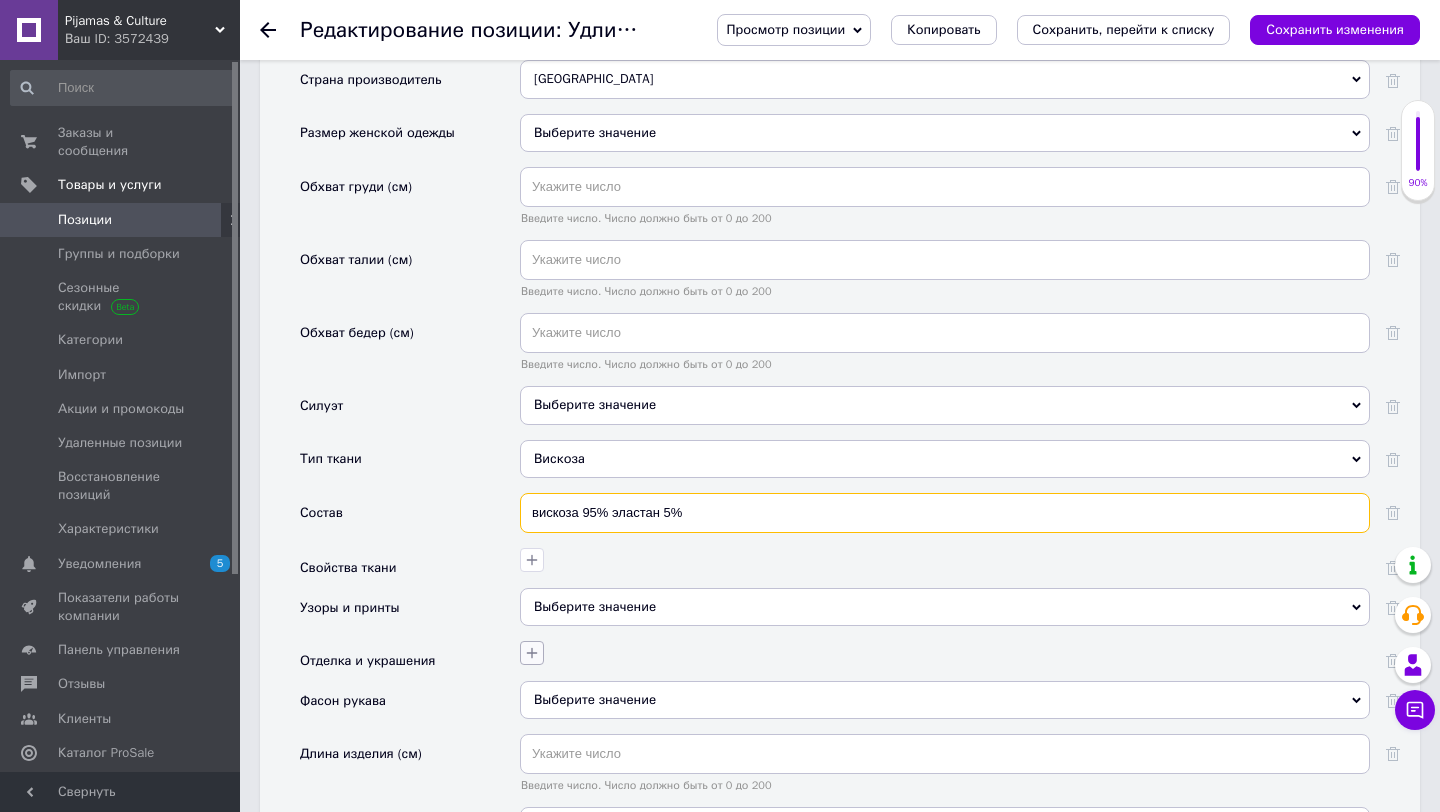 type on "вискоза 95% эластан 5%" 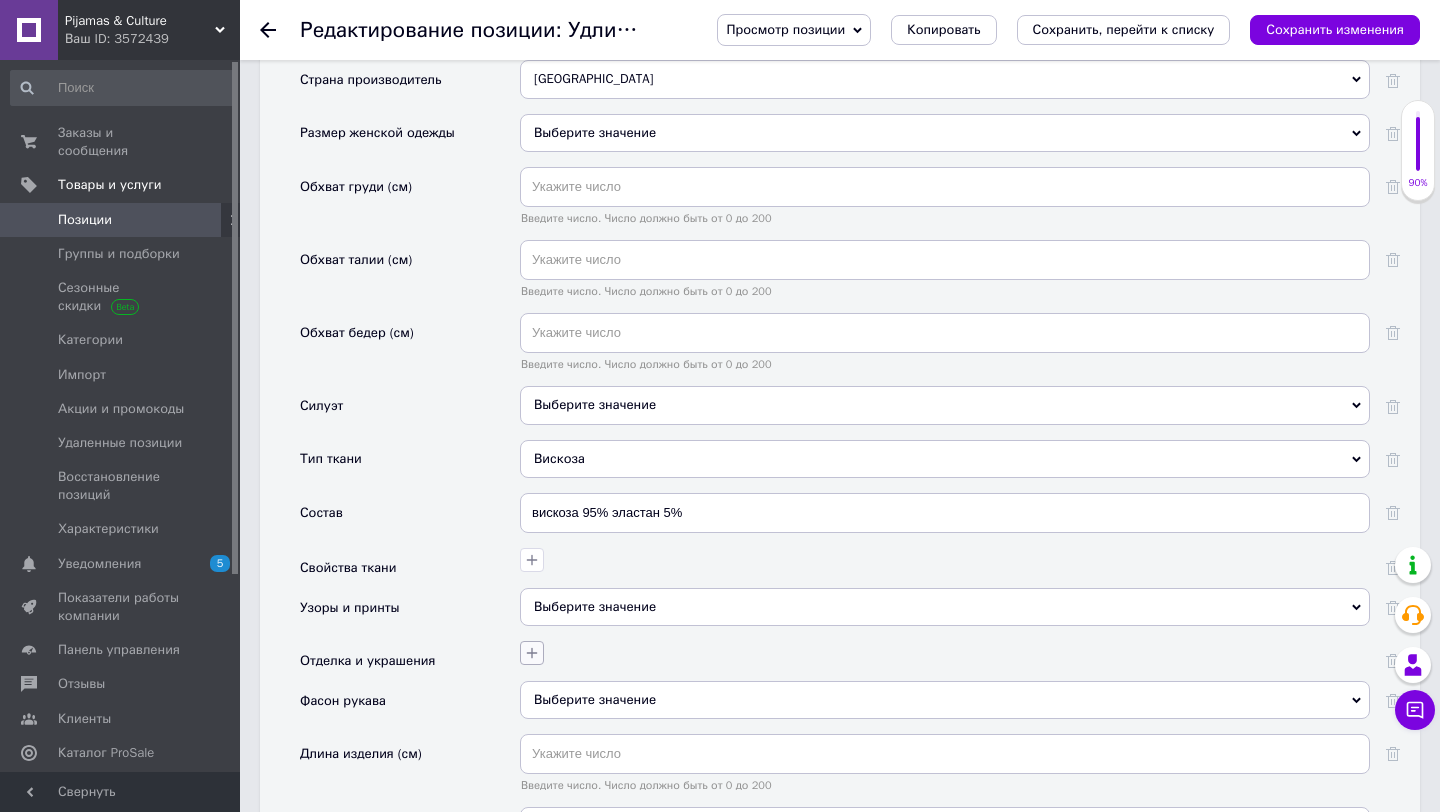 click 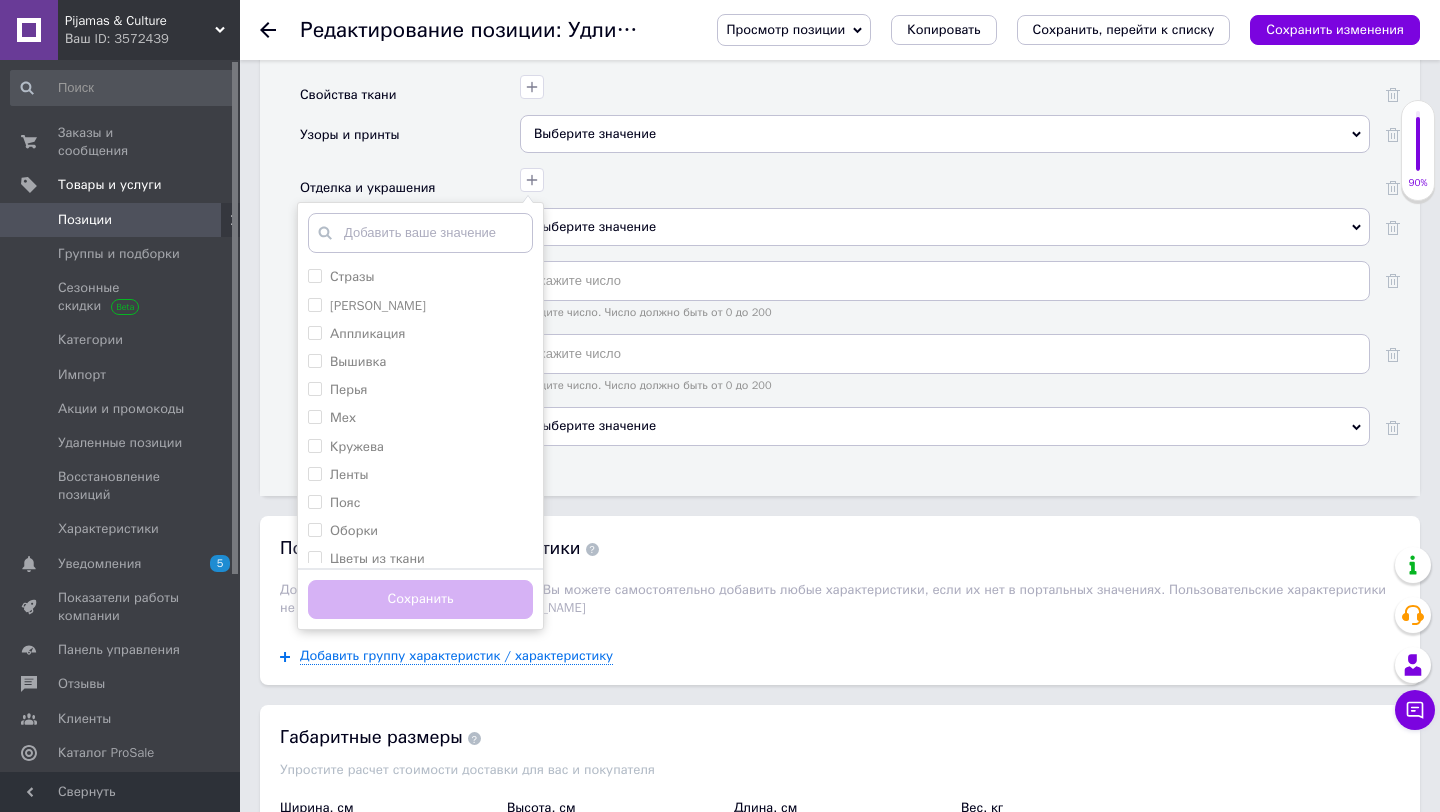 scroll, scrollTop: 2592, scrollLeft: 0, axis: vertical 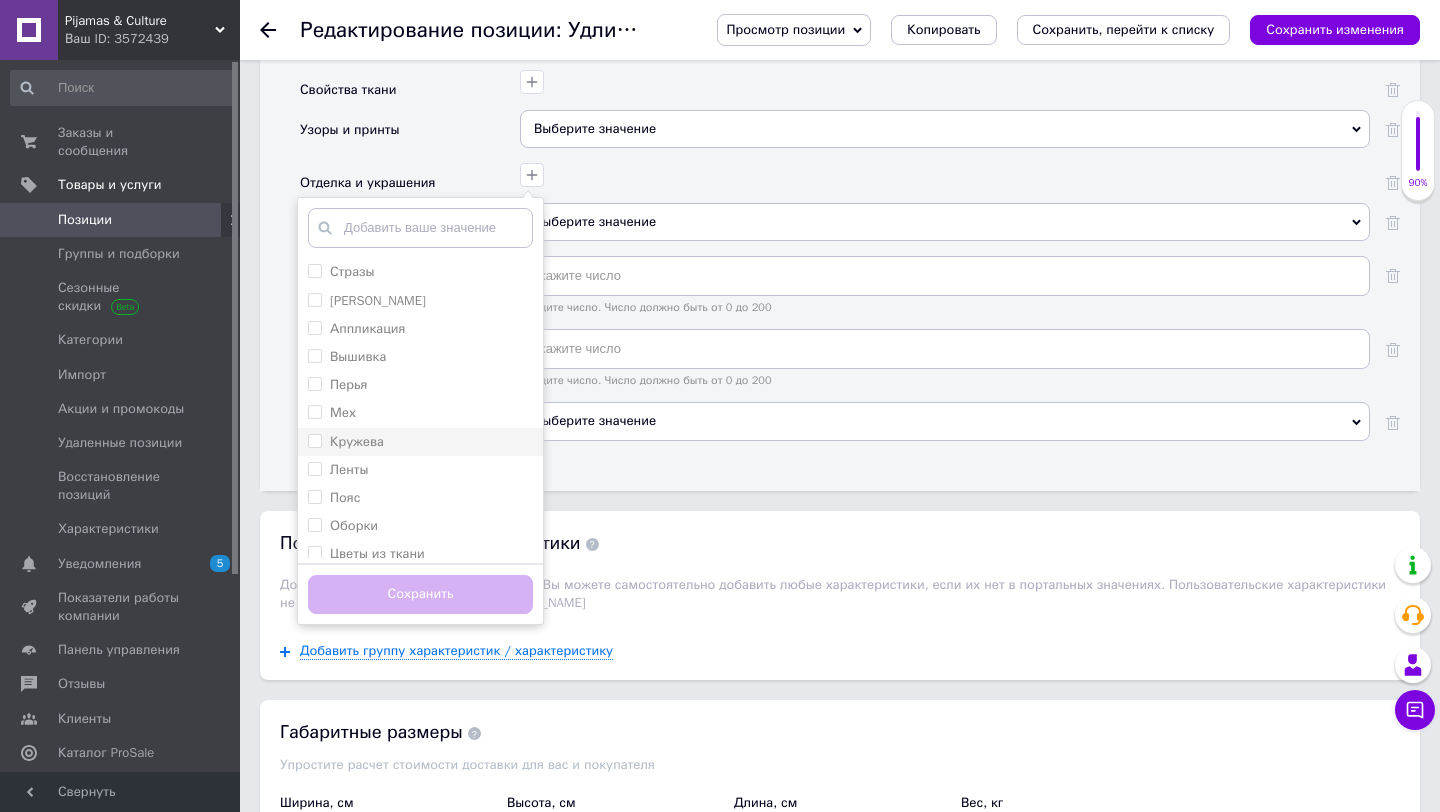 click on "Кружева" at bounding box center [314, 440] 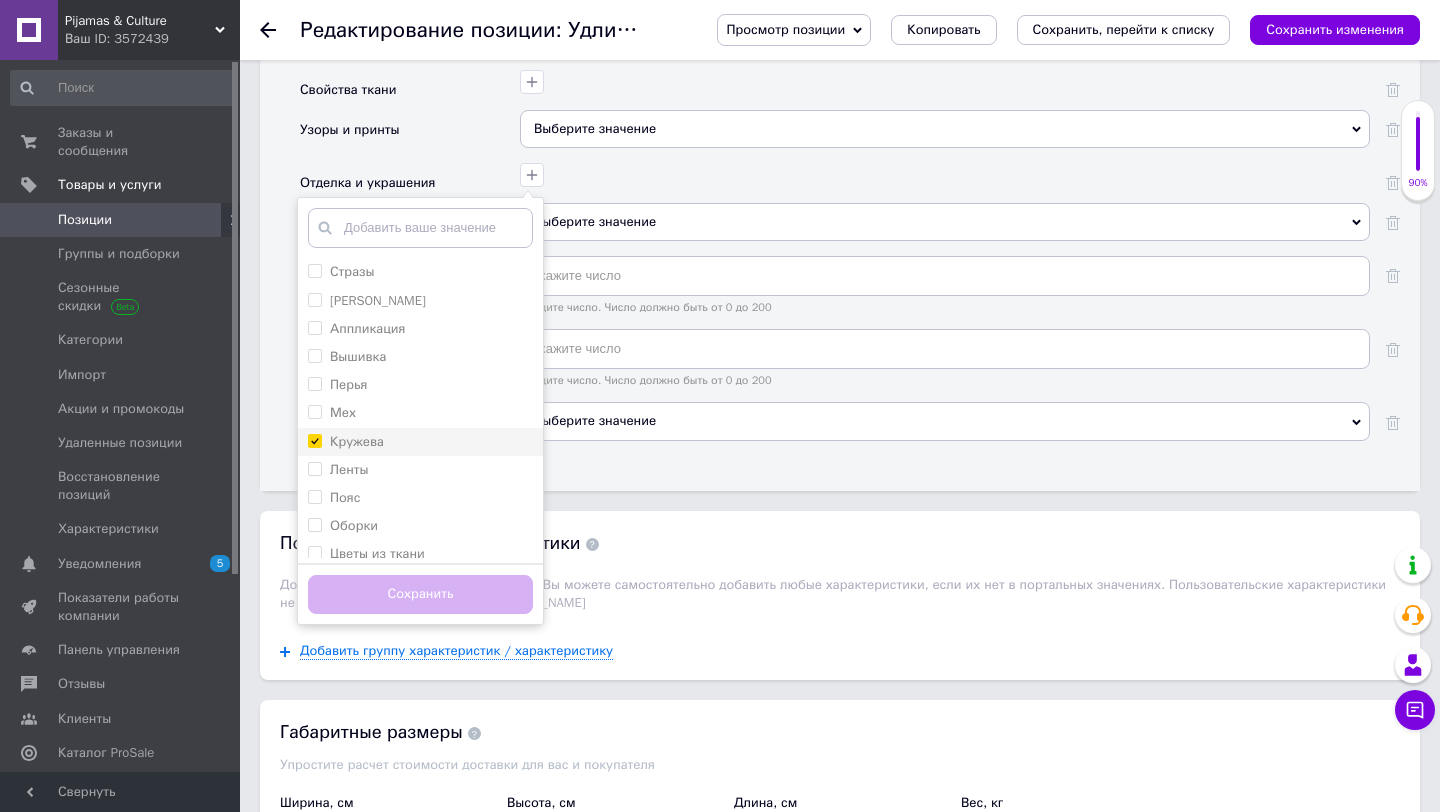 checkbox on "true" 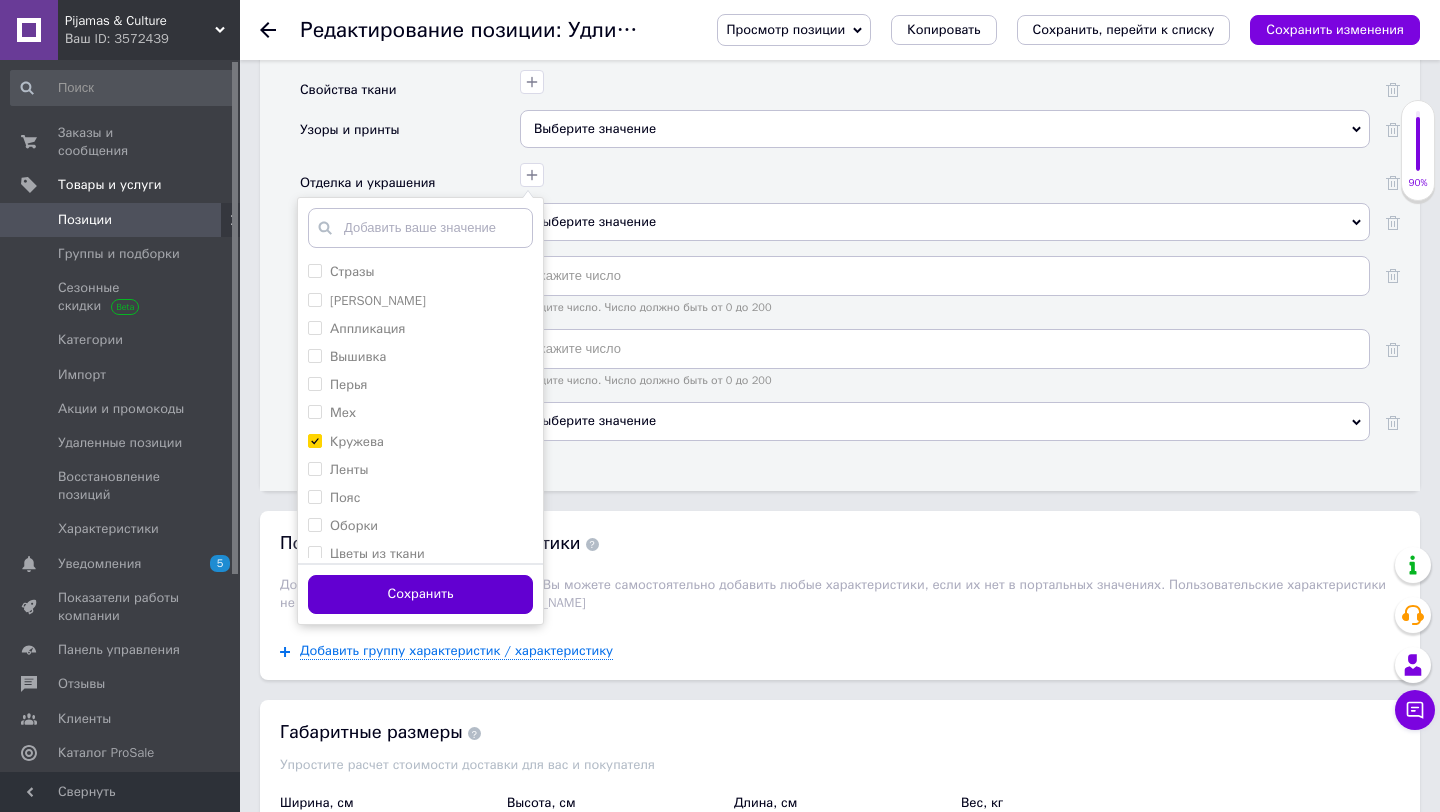 click on "Сохранить" at bounding box center (420, 594) 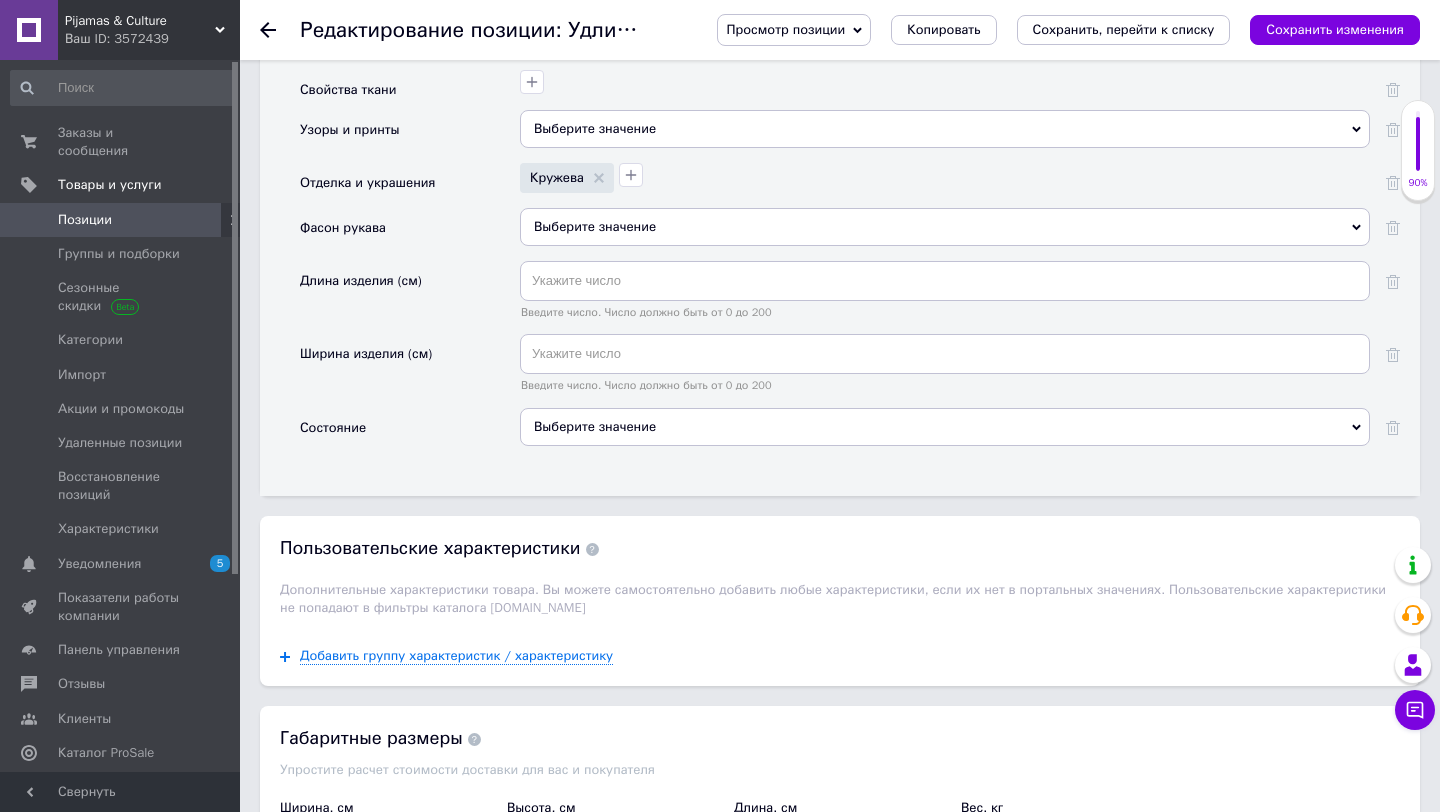 click on "Выберите значение" at bounding box center (945, 427) 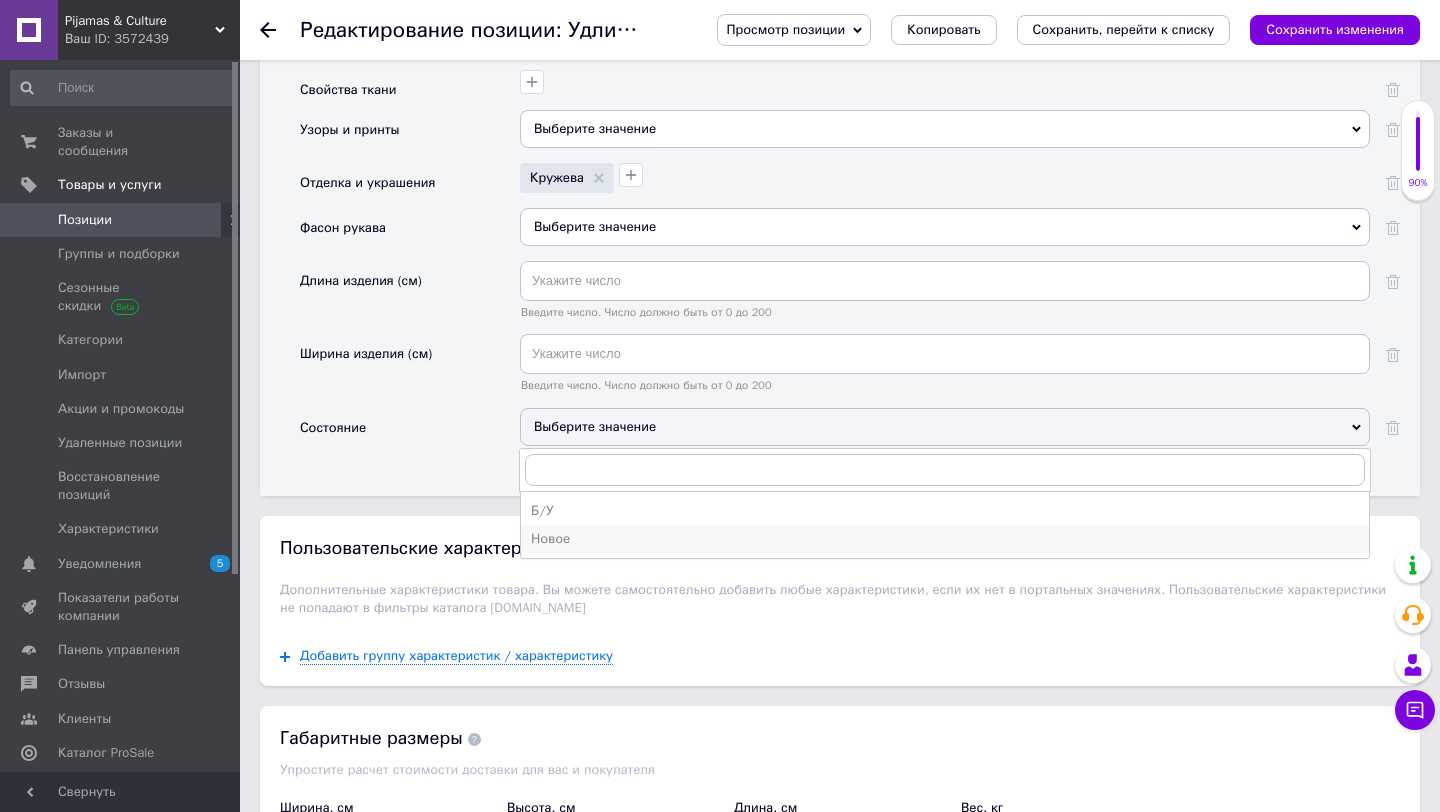 click on "Новое" at bounding box center [945, 539] 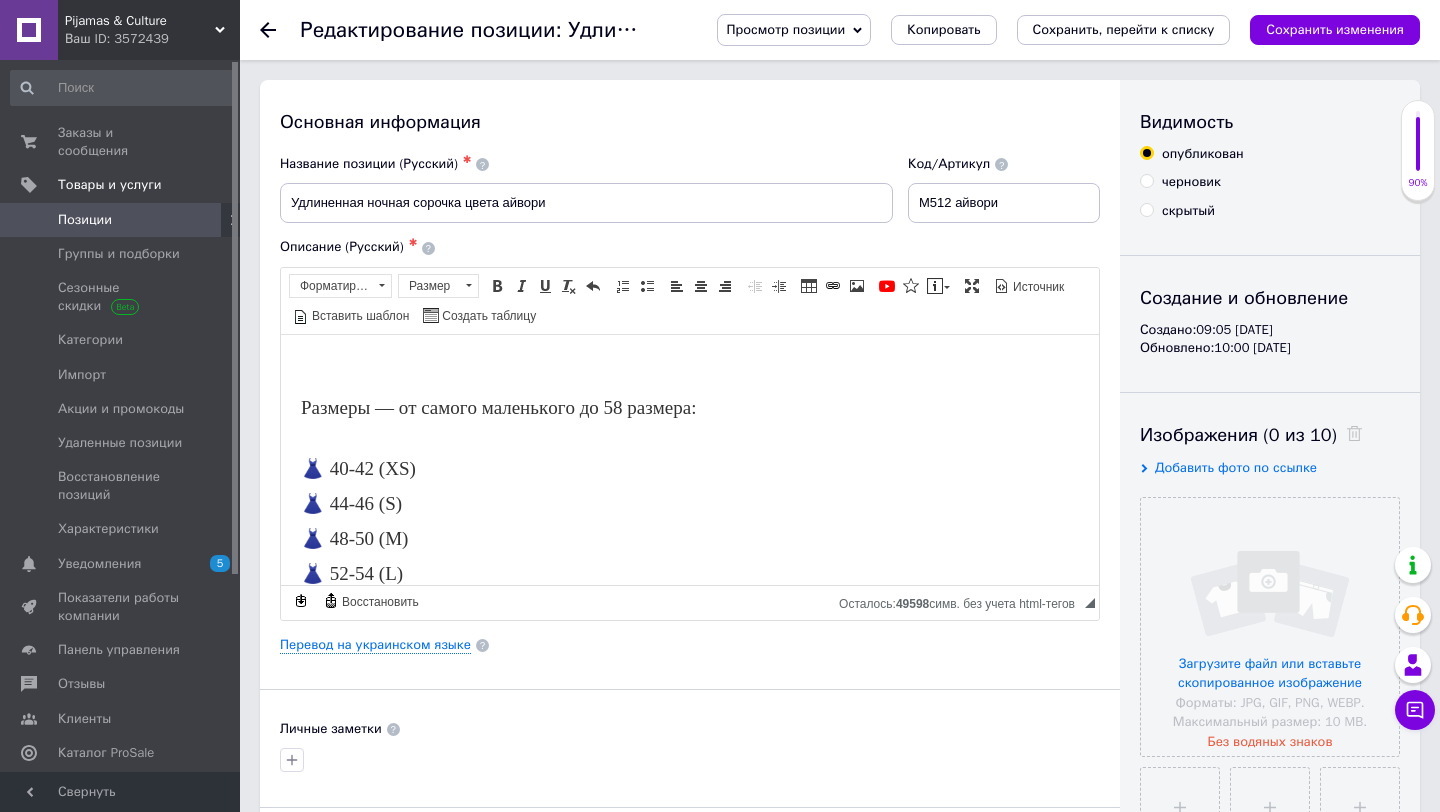 scroll, scrollTop: 200, scrollLeft: 0, axis: vertical 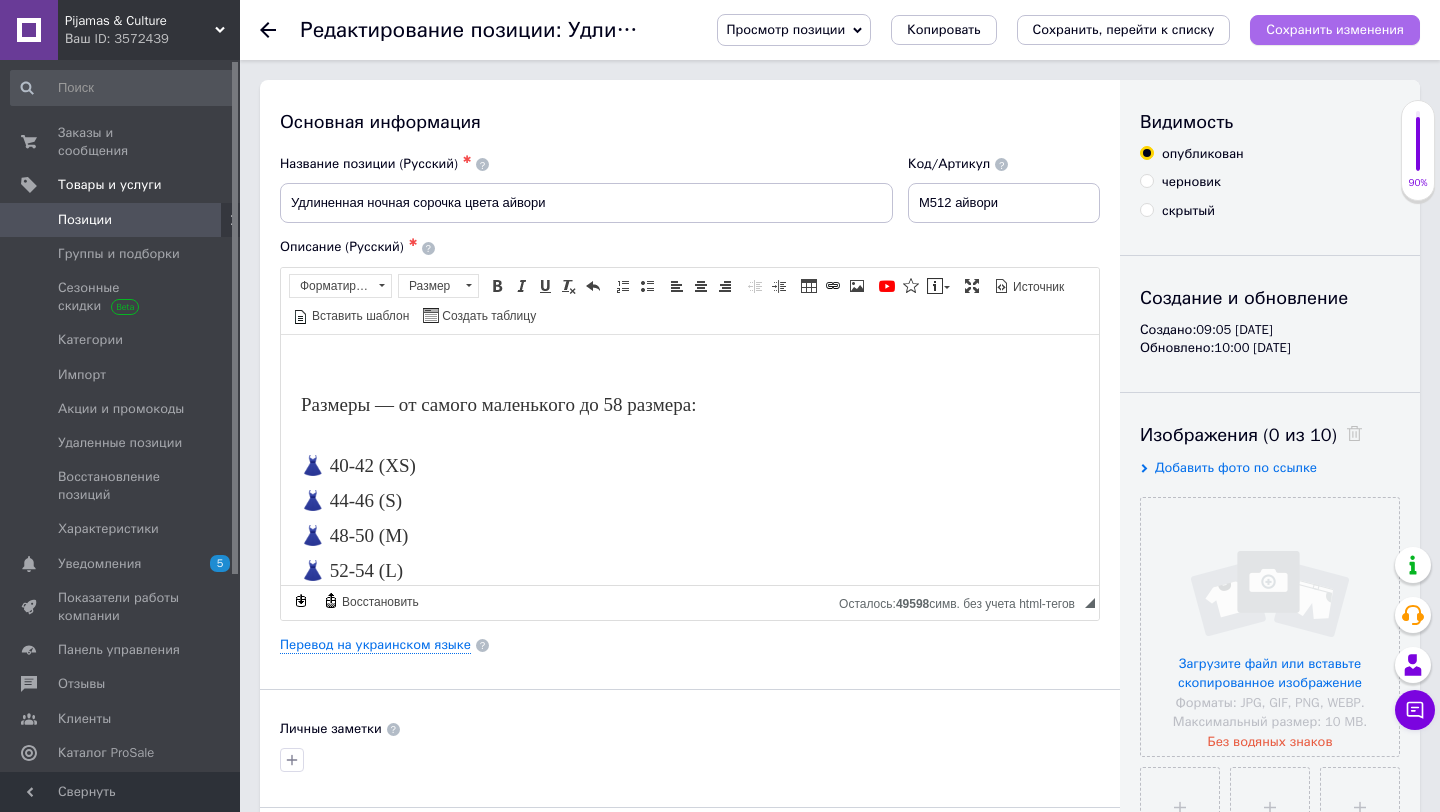 click on "Сохранить изменения" at bounding box center (1335, 29) 